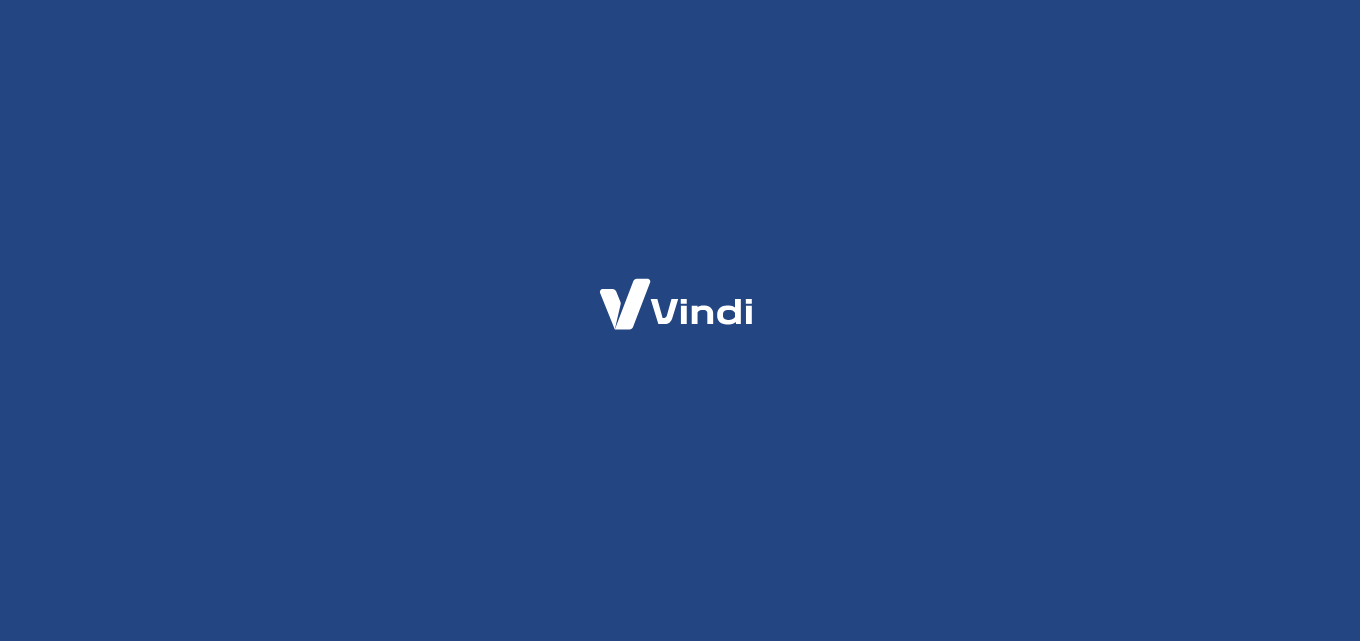 scroll, scrollTop: 0, scrollLeft: 0, axis: both 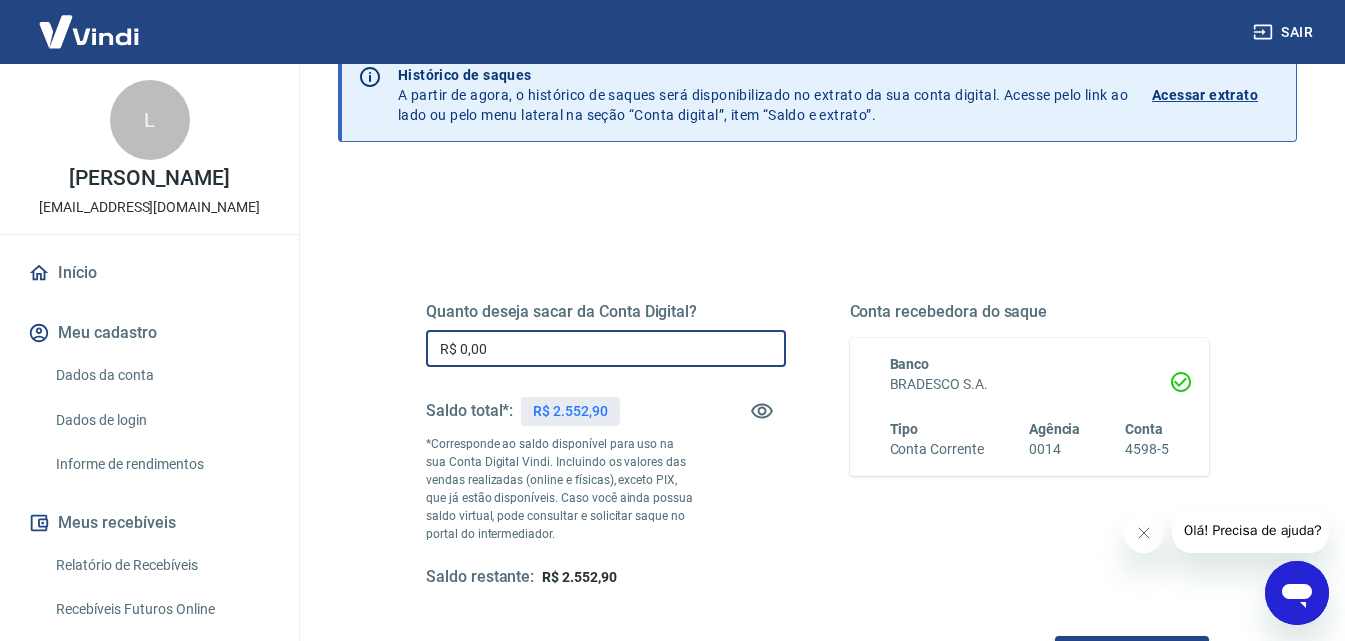 drag, startPoint x: 508, startPoint y: 353, endPoint x: 333, endPoint y: 353, distance: 175 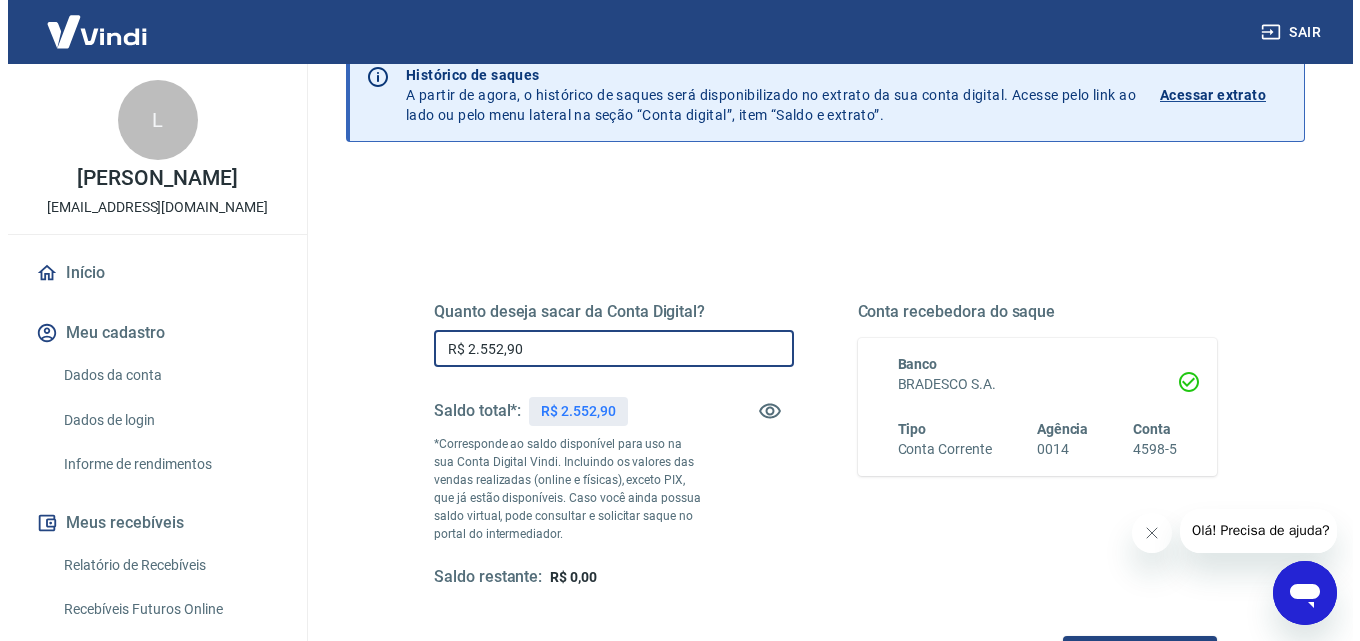 scroll, scrollTop: 200, scrollLeft: 0, axis: vertical 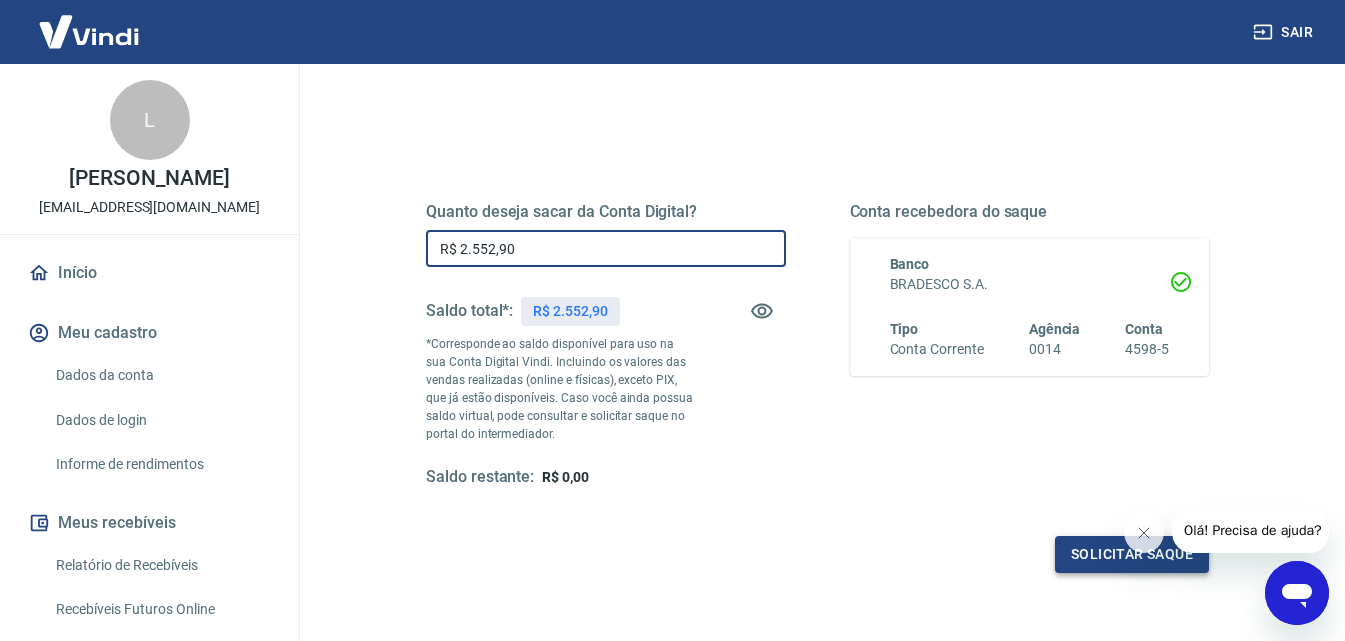 type on "R$ 2.552,90" 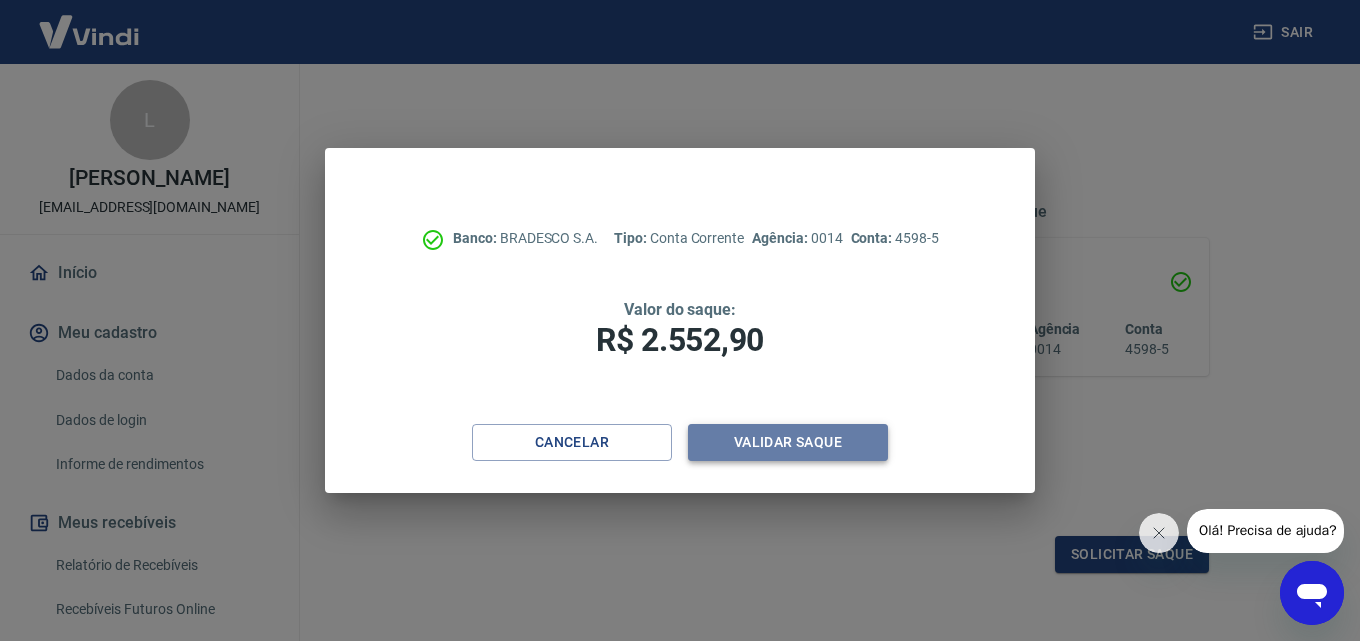 click on "Validar saque" at bounding box center (788, 442) 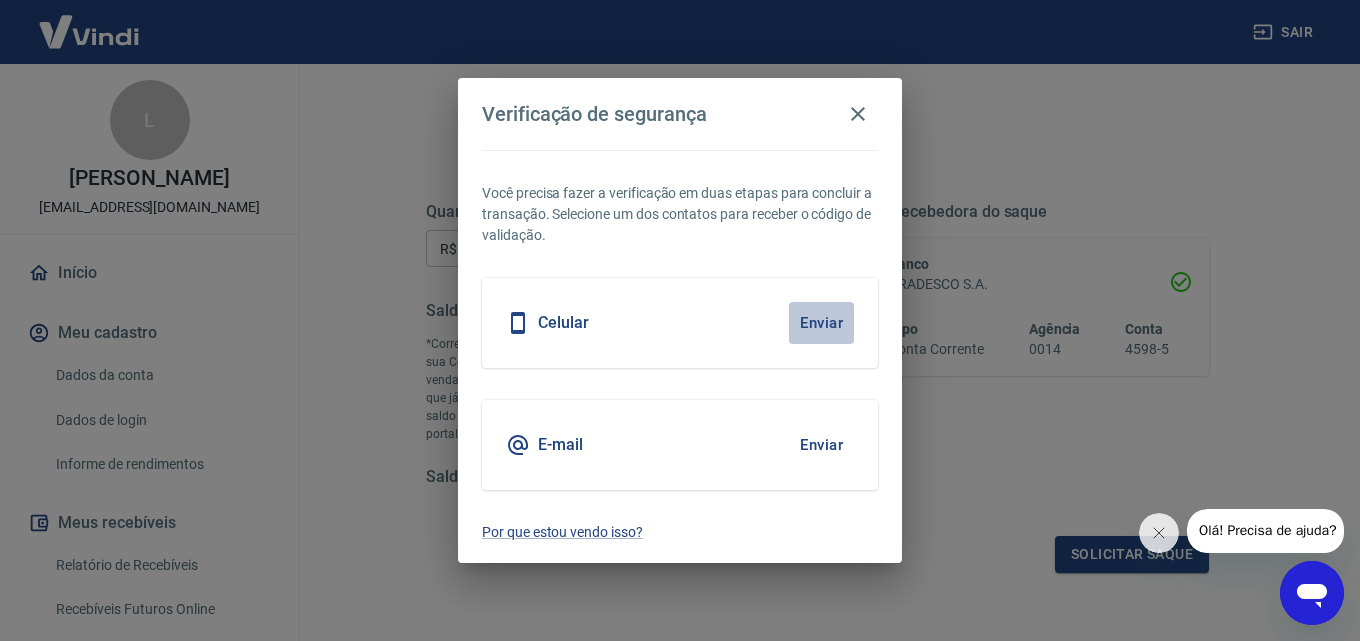 click on "Enviar" at bounding box center (821, 323) 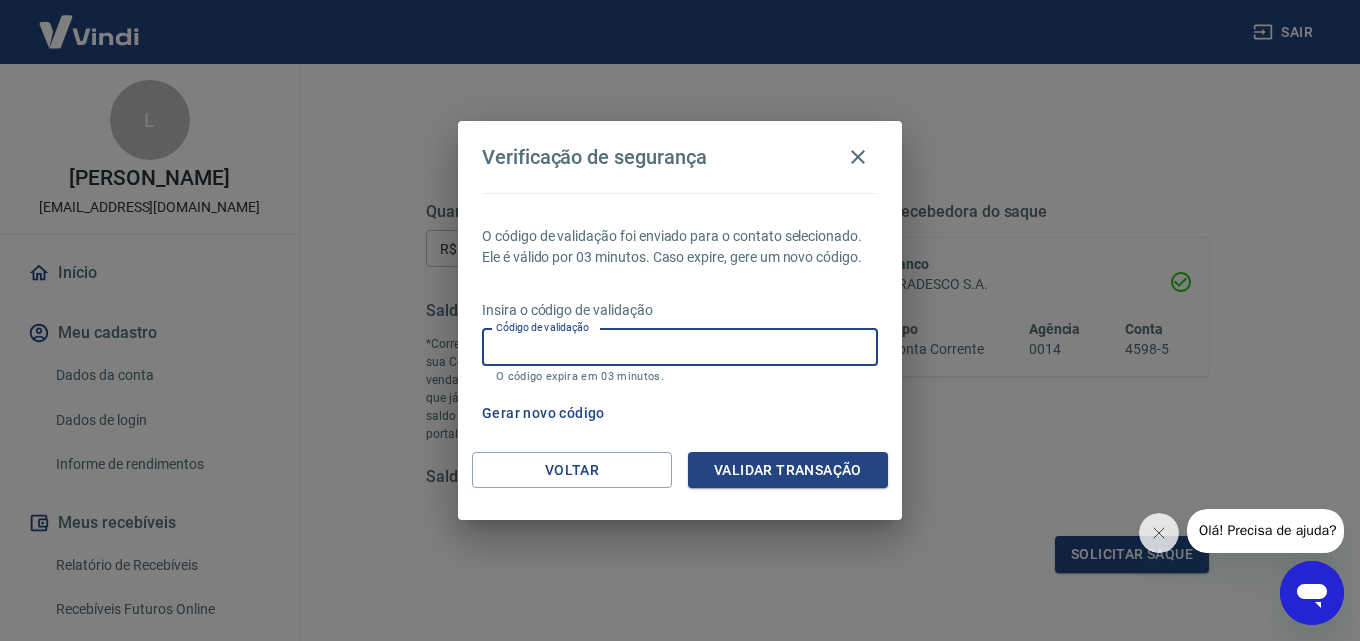 click on "Código de validação" at bounding box center (680, 347) 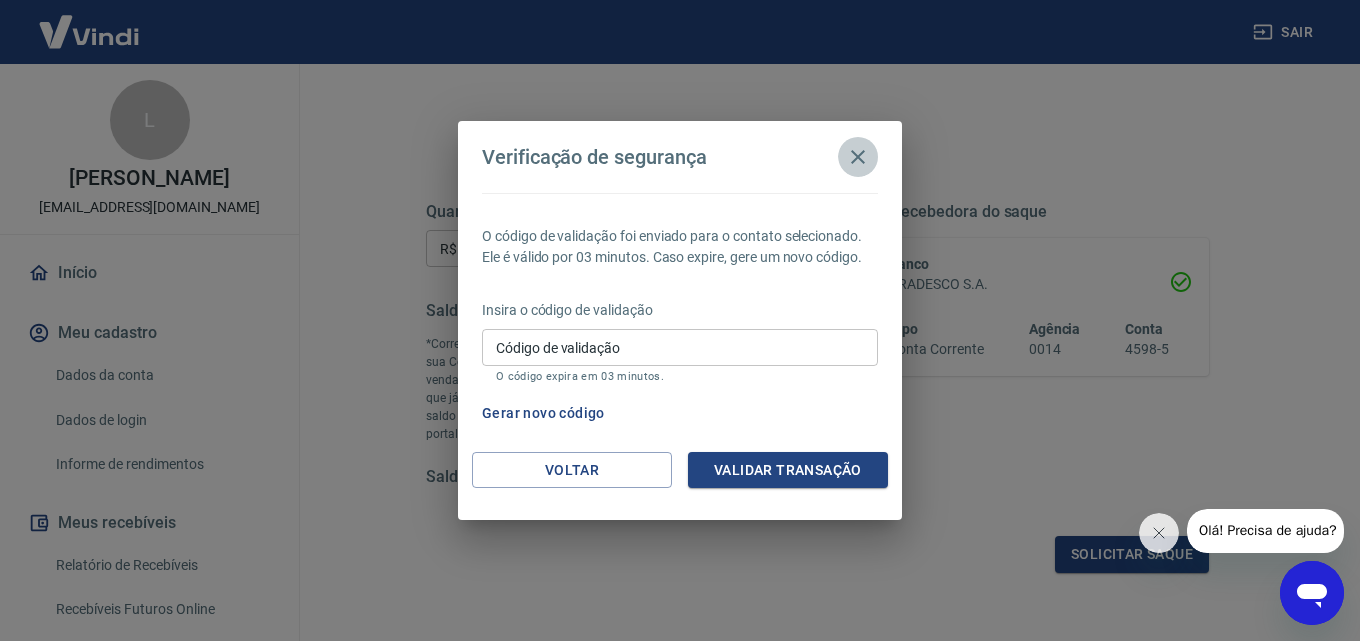 click 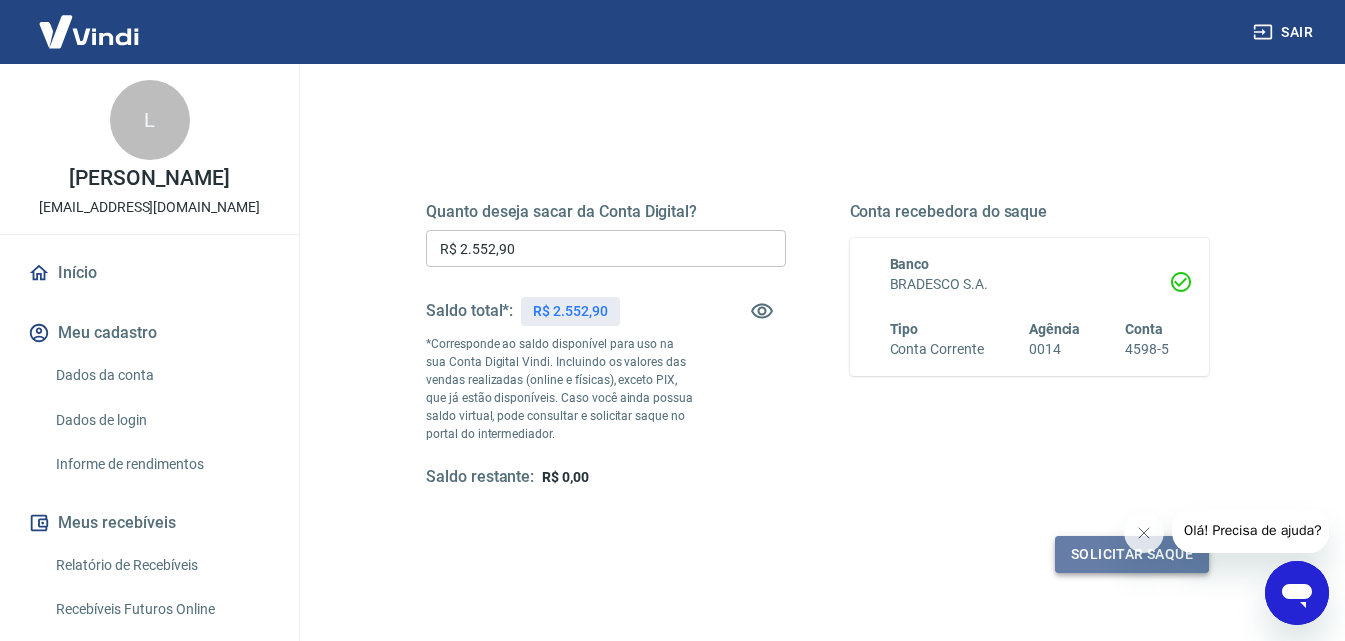 click on "Solicitar saque" at bounding box center [1132, 554] 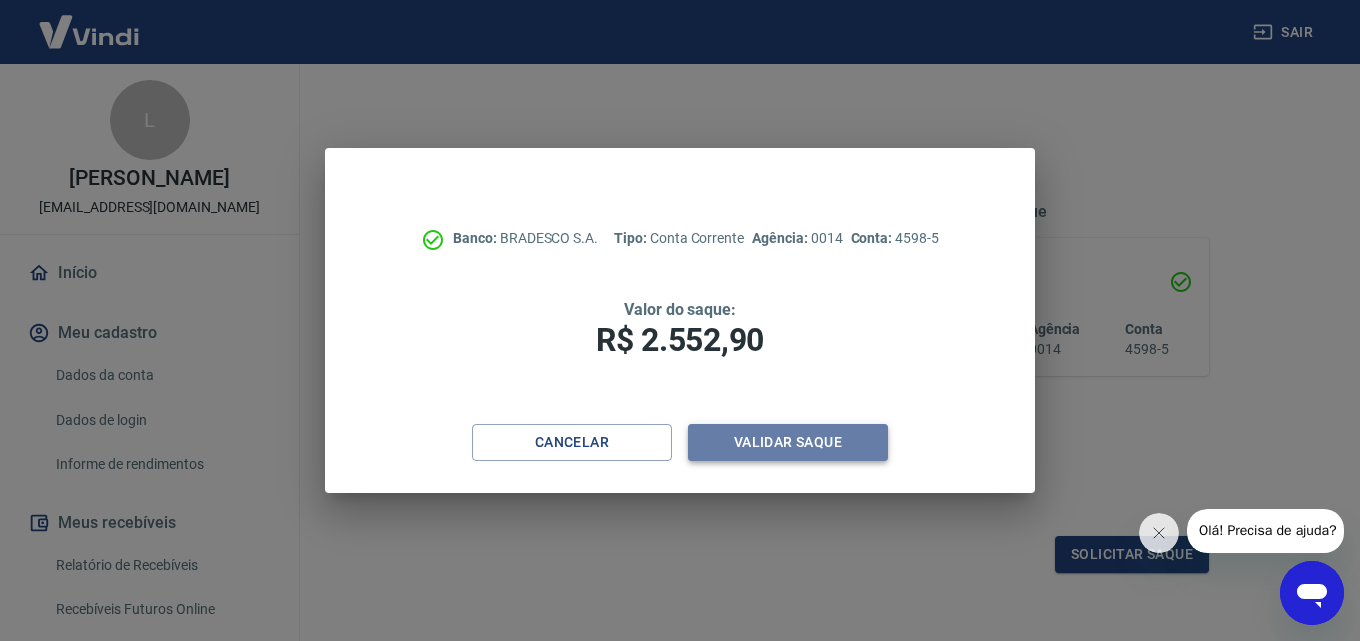 click on "Validar saque" at bounding box center (788, 442) 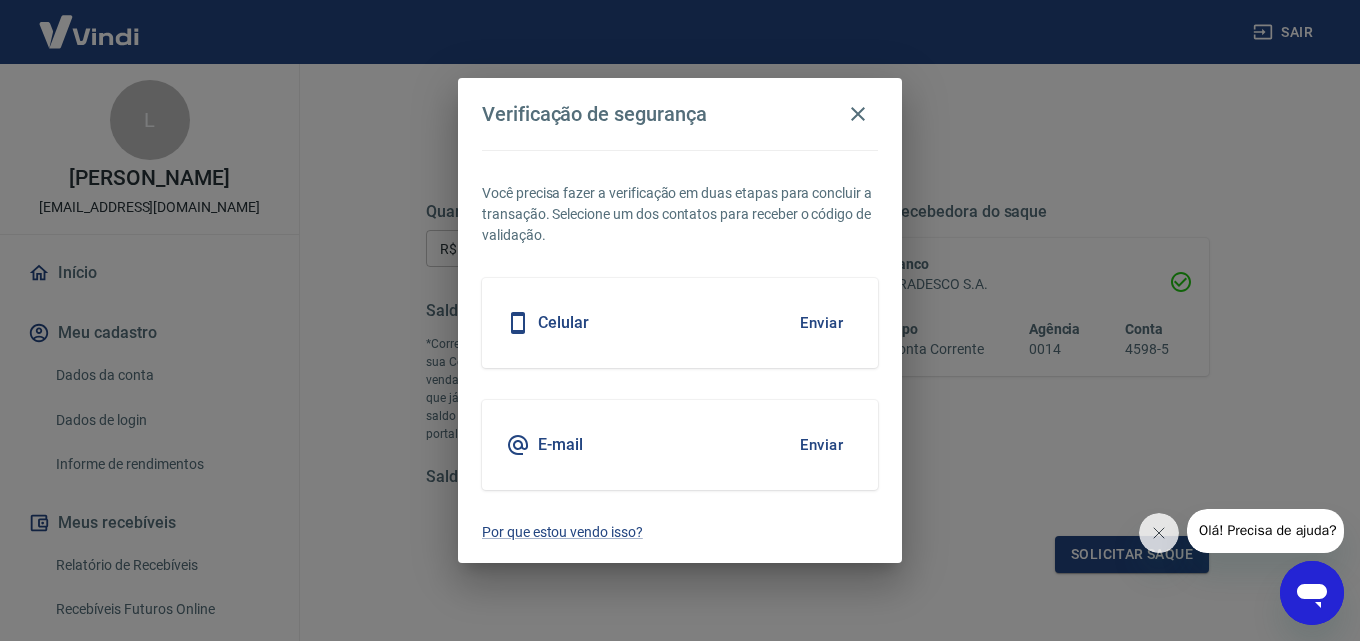 click on "Enviar" at bounding box center (821, 445) 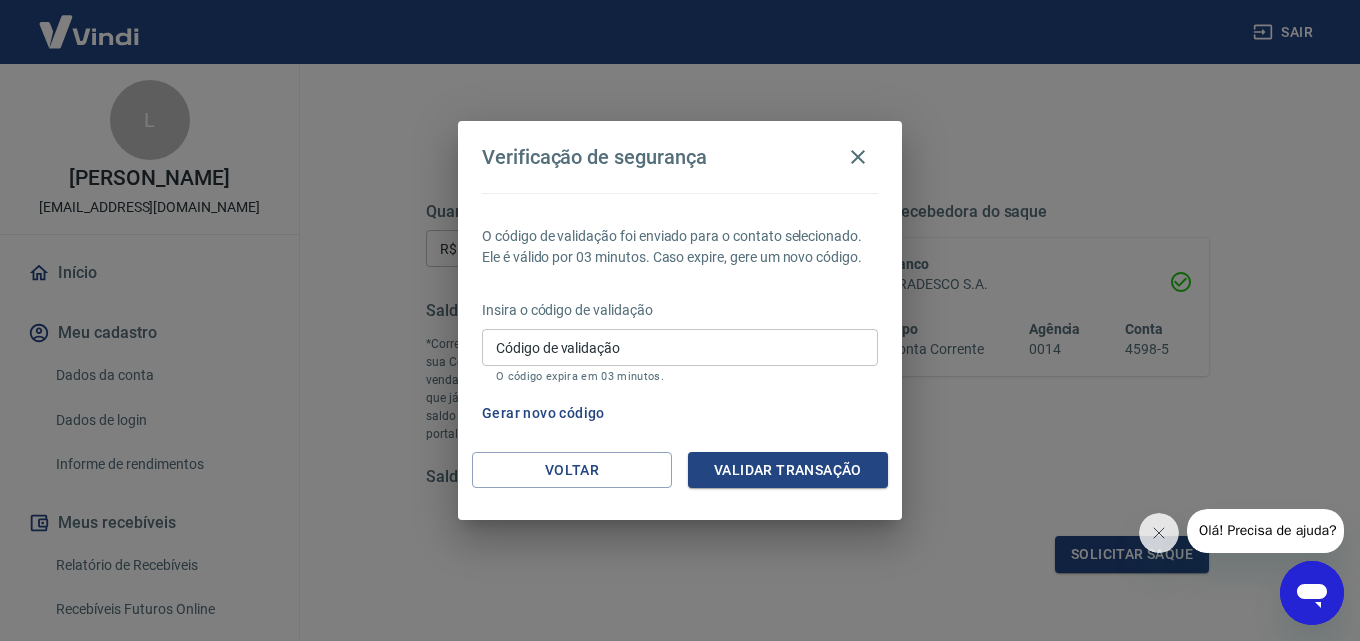 click on "Código de validação" at bounding box center [680, 347] 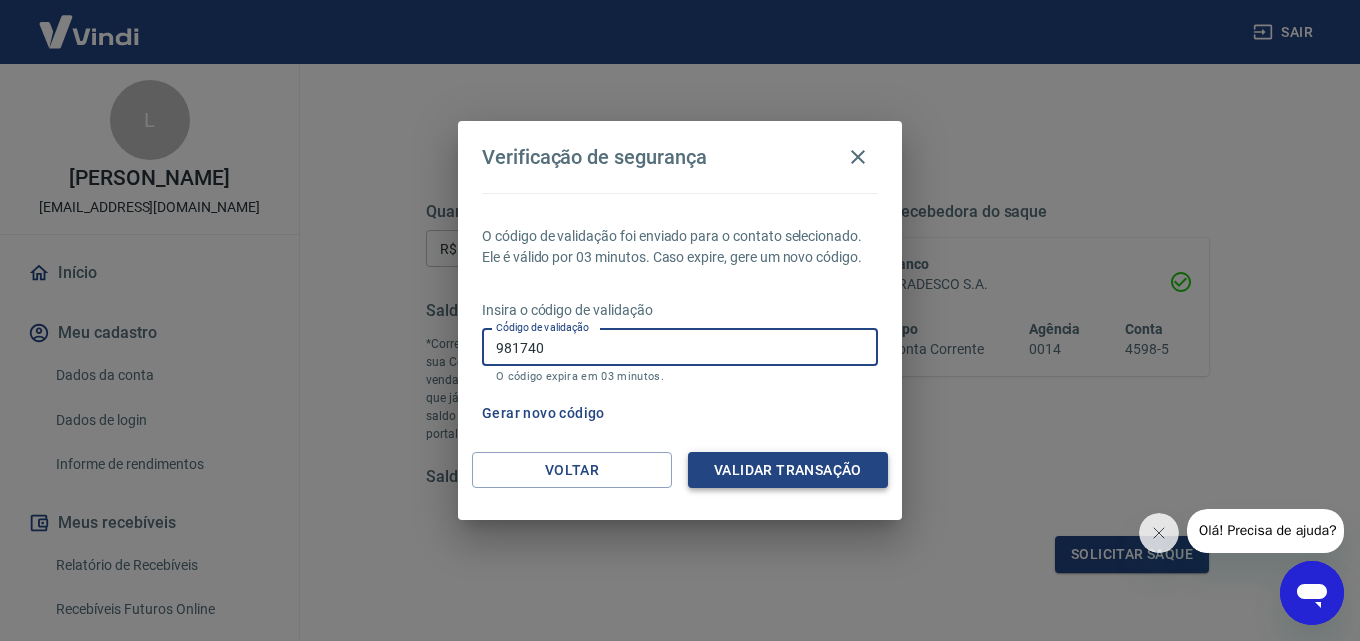 type on "981740" 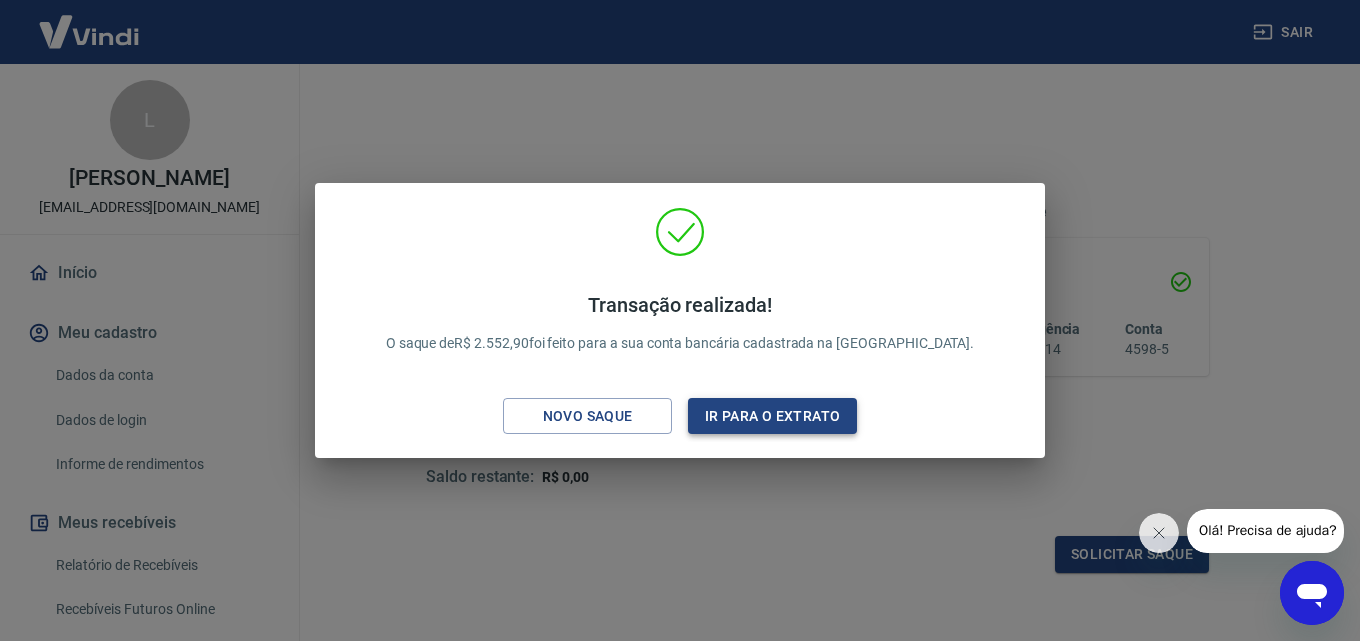 click on "Ir para o extrato" at bounding box center (772, 416) 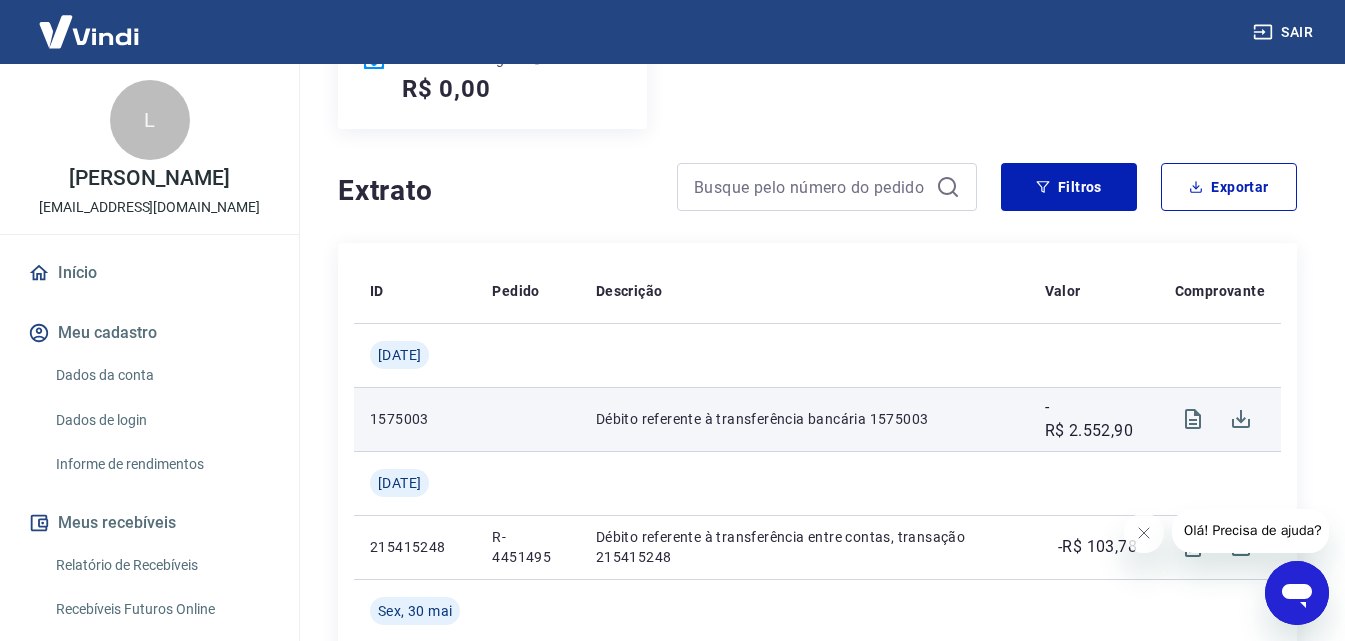 scroll, scrollTop: 400, scrollLeft: 0, axis: vertical 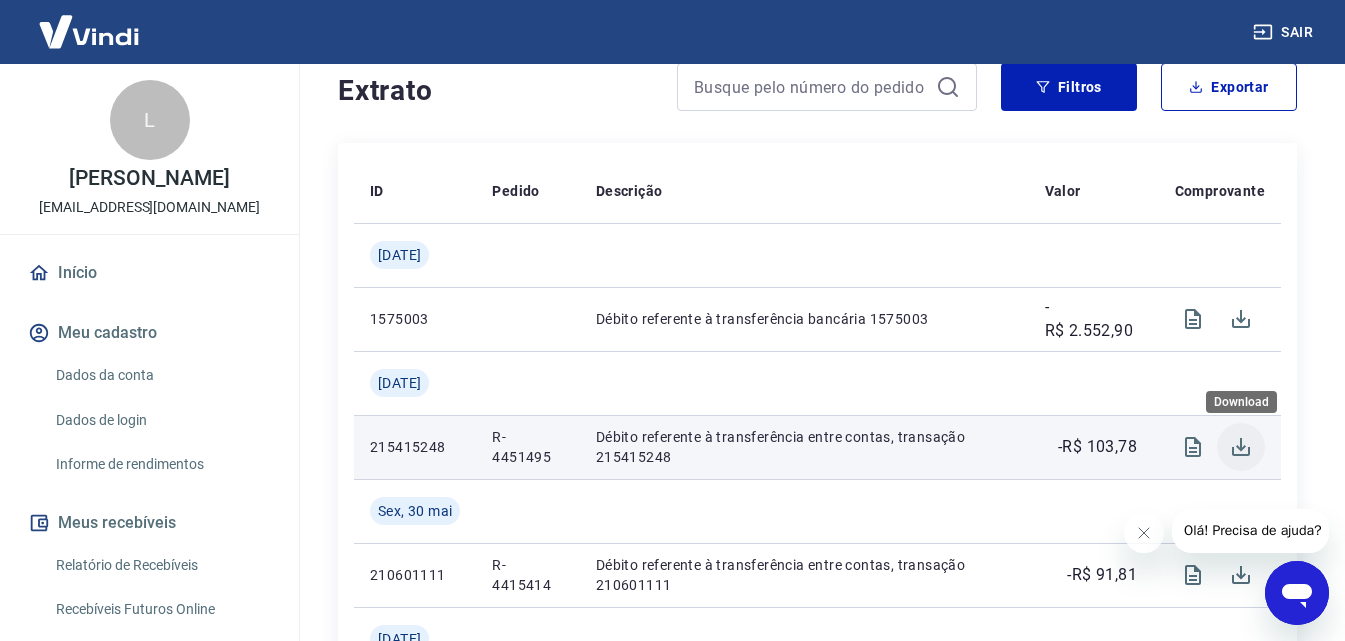 click 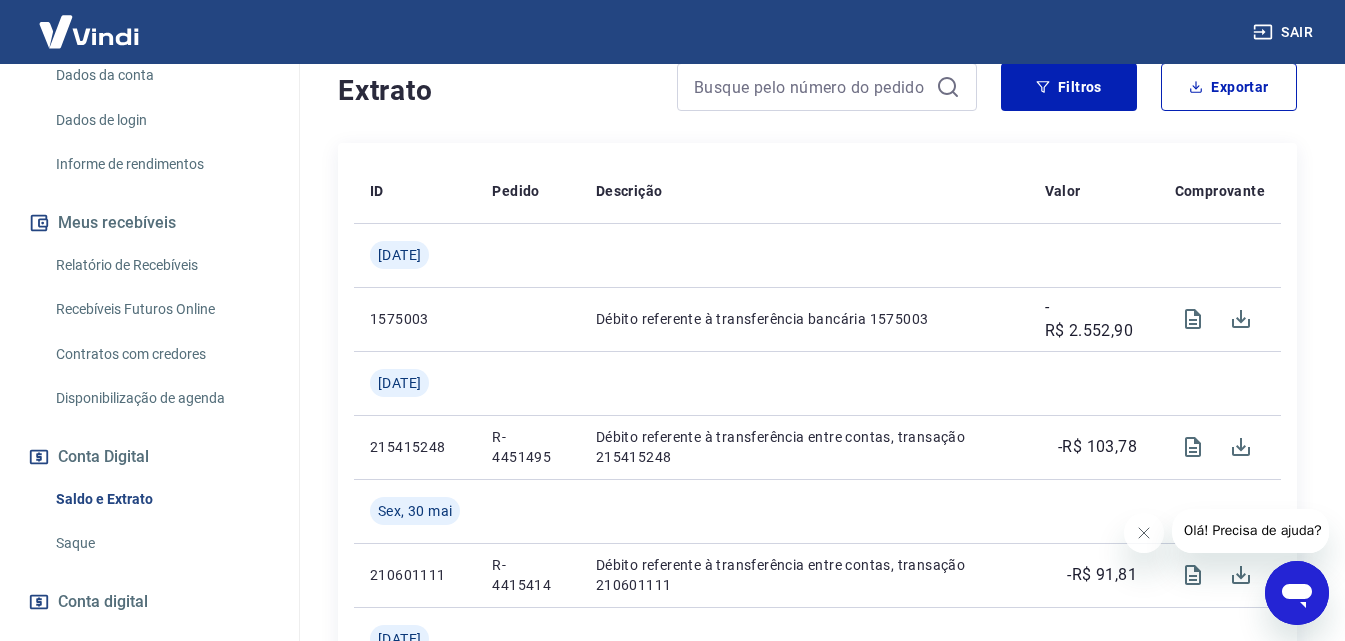 scroll, scrollTop: 403, scrollLeft: 0, axis: vertical 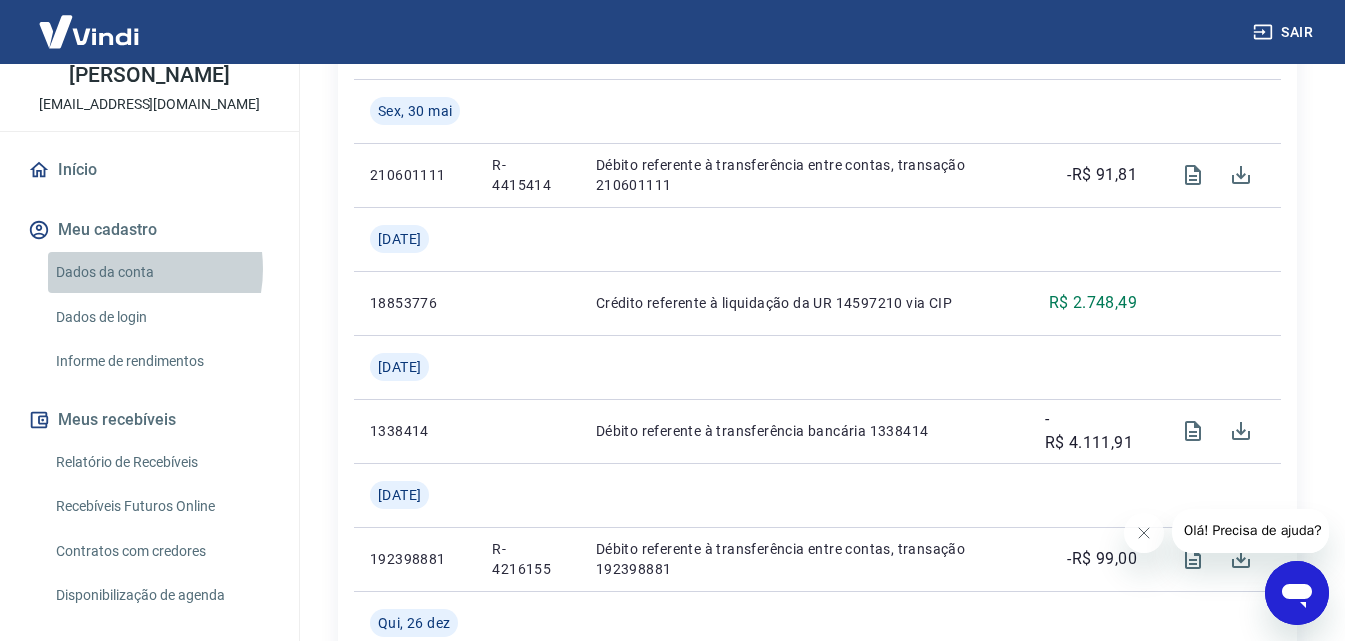 click on "Dados da conta" at bounding box center (161, 272) 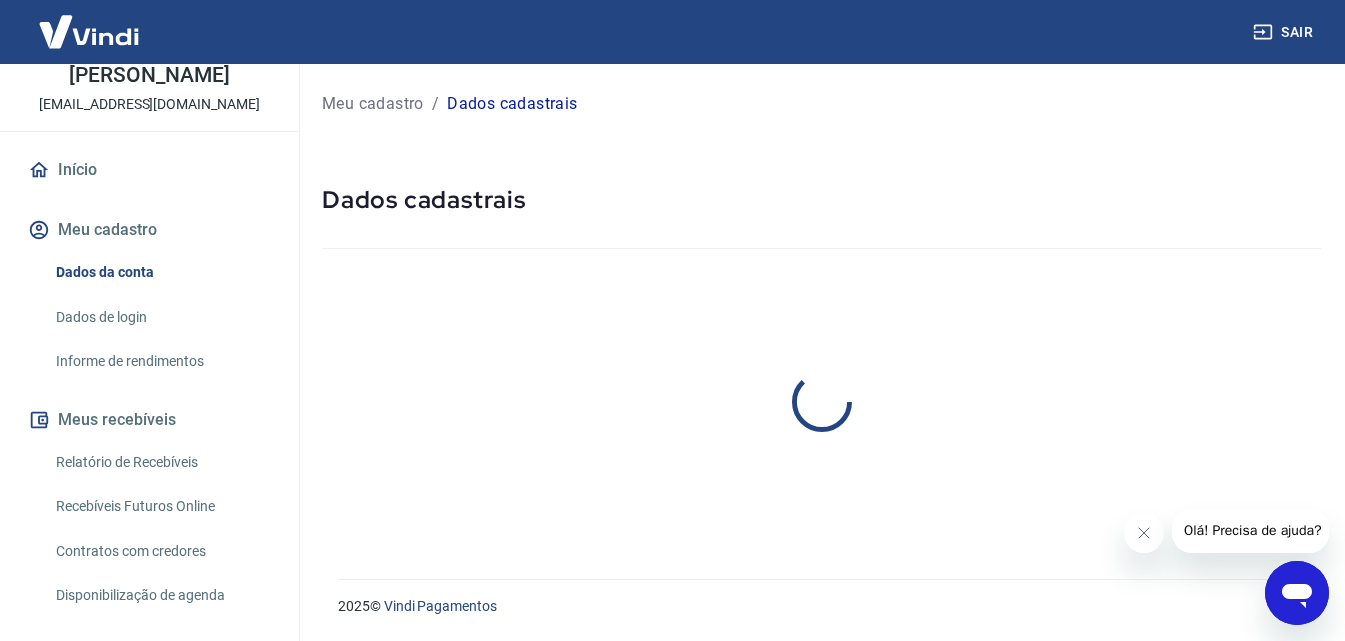 scroll, scrollTop: 0, scrollLeft: 0, axis: both 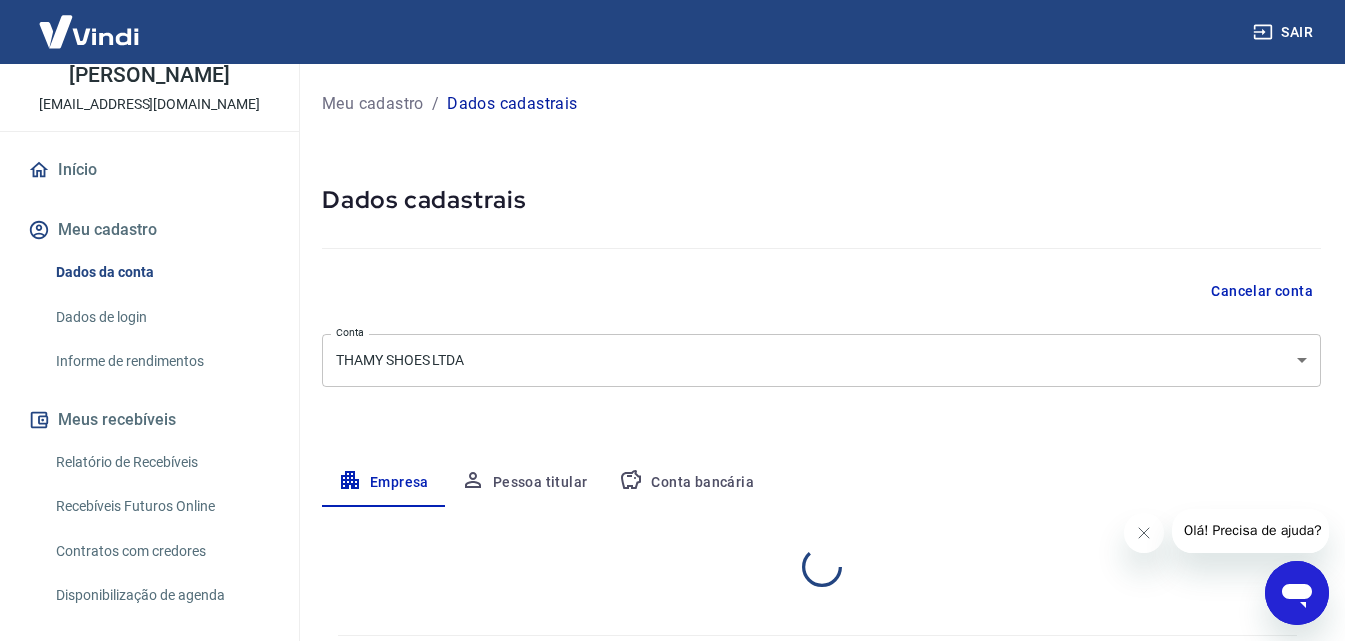 select on "SP" 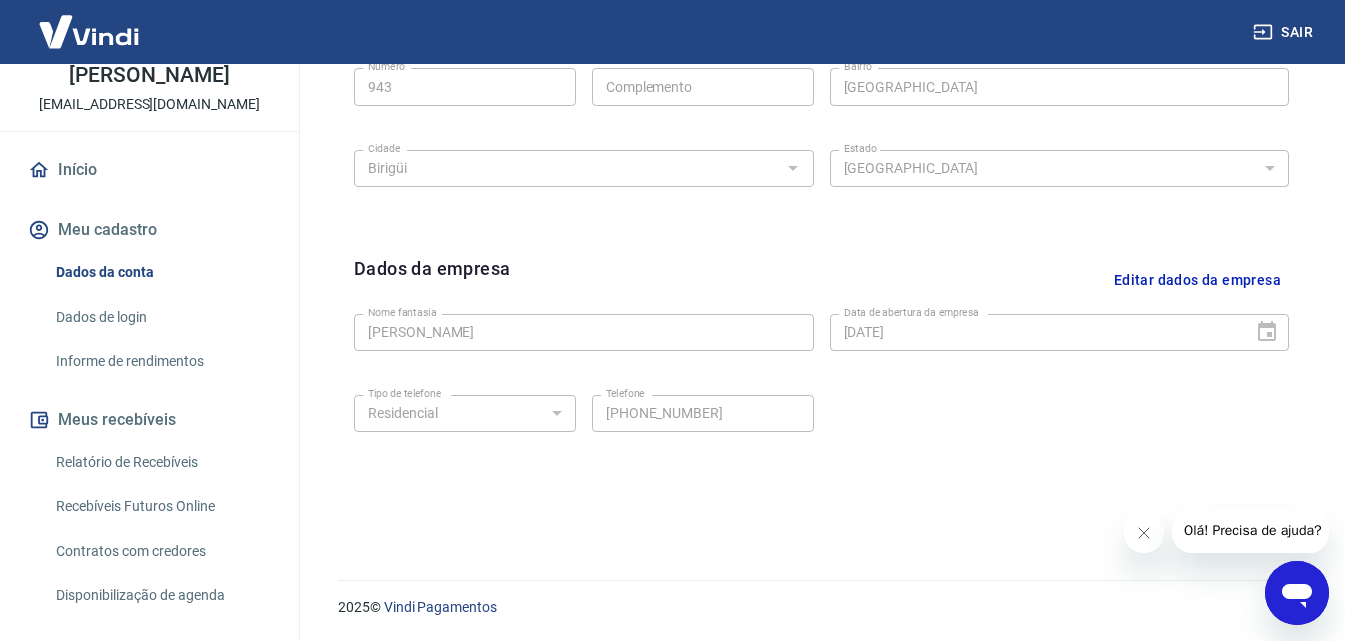 scroll, scrollTop: 801, scrollLeft: 0, axis: vertical 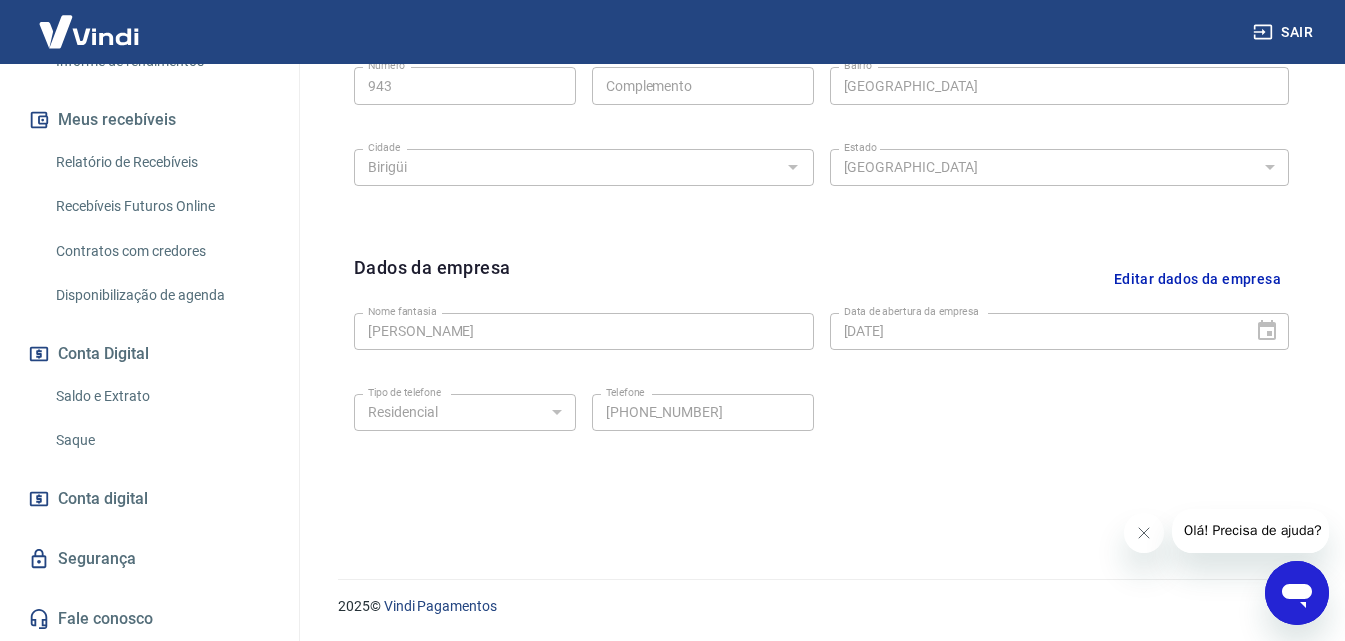 click on "Conta digital" at bounding box center [103, 499] 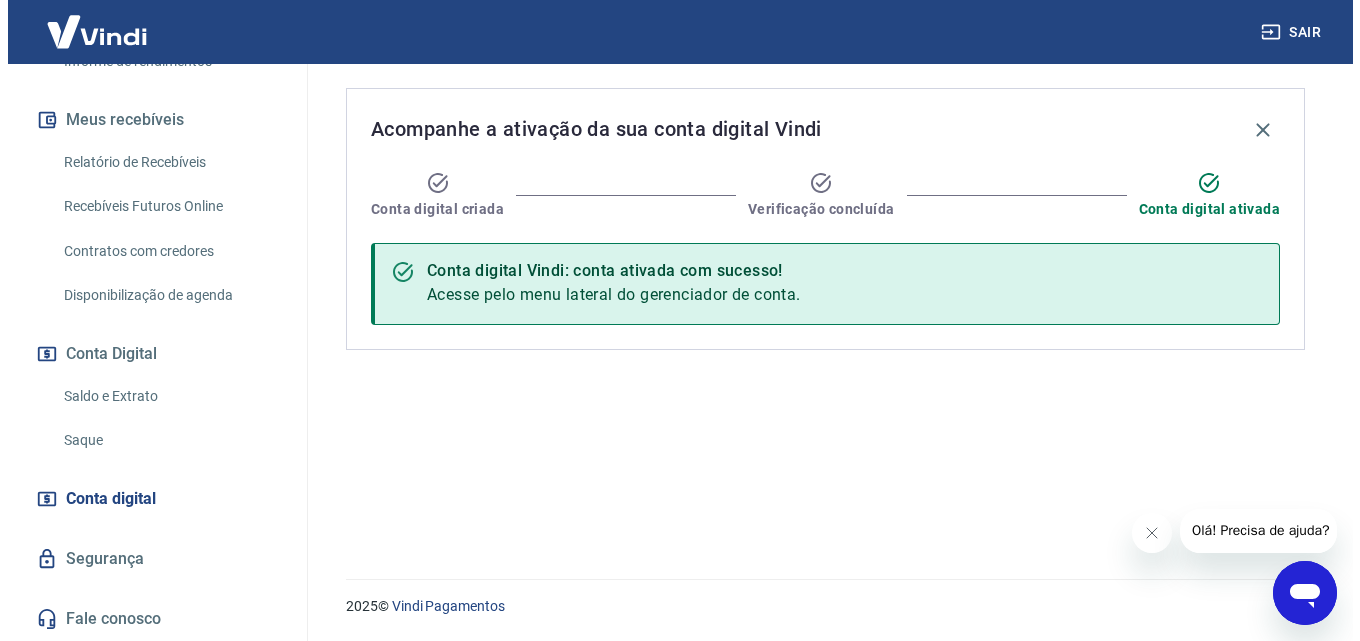 scroll, scrollTop: 0, scrollLeft: 0, axis: both 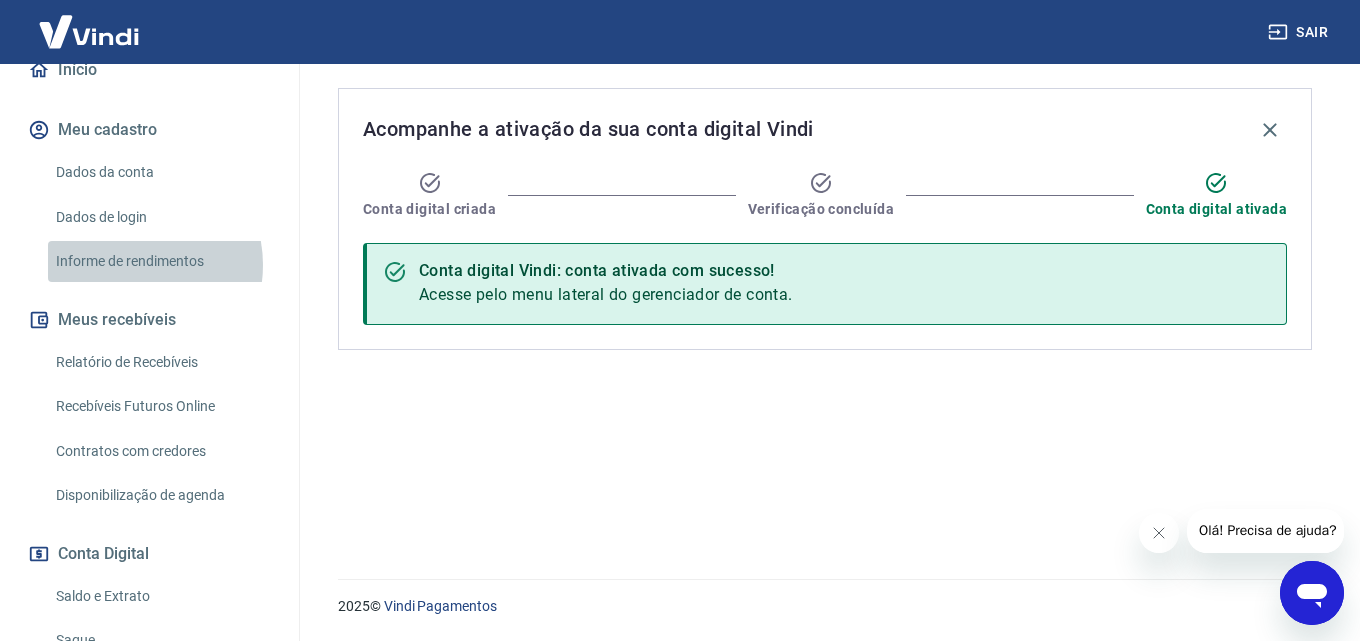 click on "Informe de rendimentos" at bounding box center [161, 261] 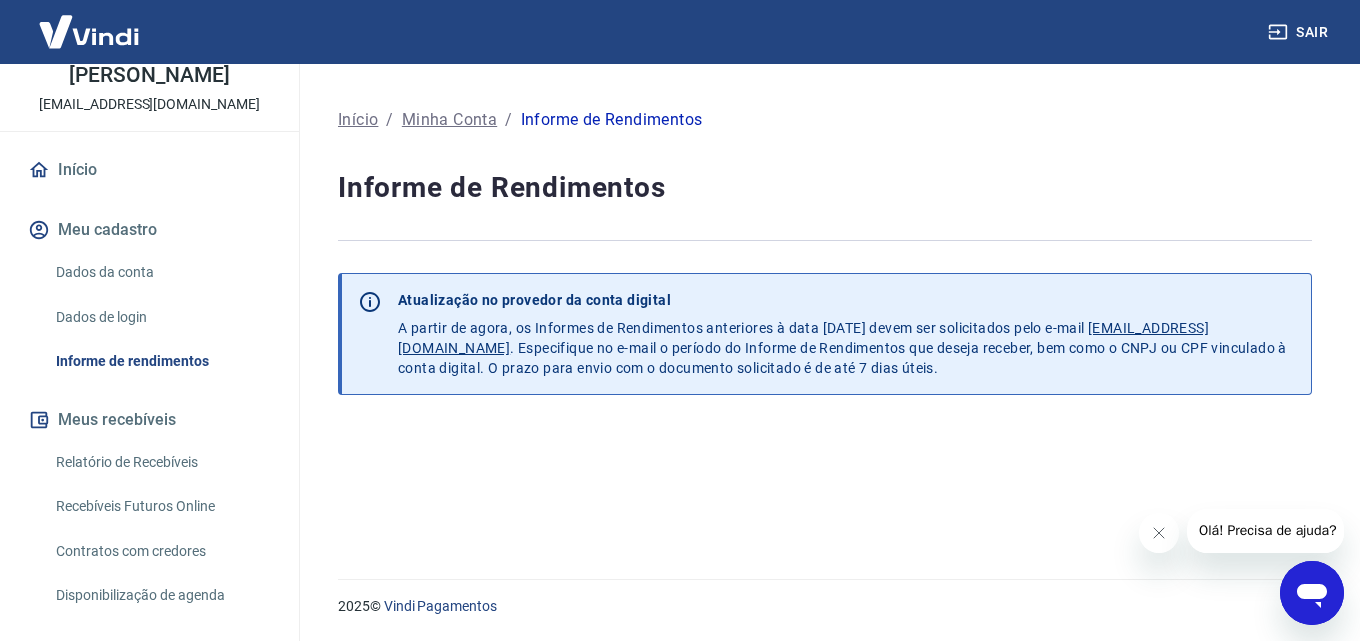 scroll, scrollTop: 0, scrollLeft: 0, axis: both 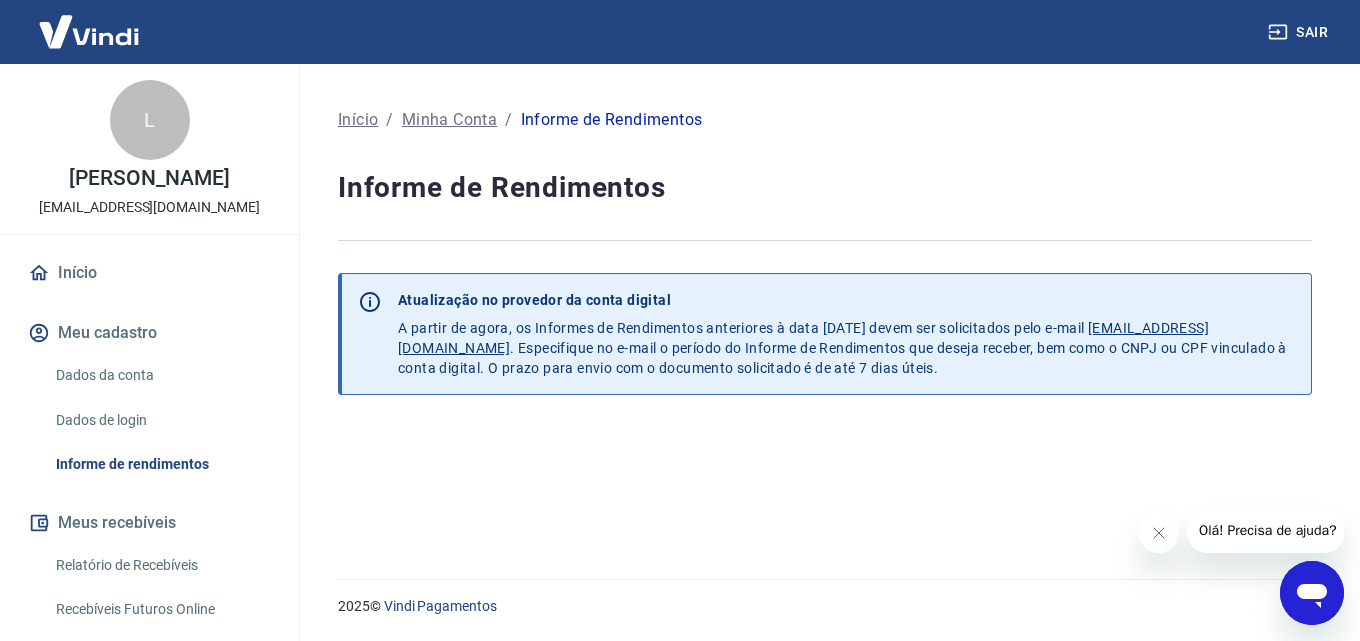 click at bounding box center [1312, 593] 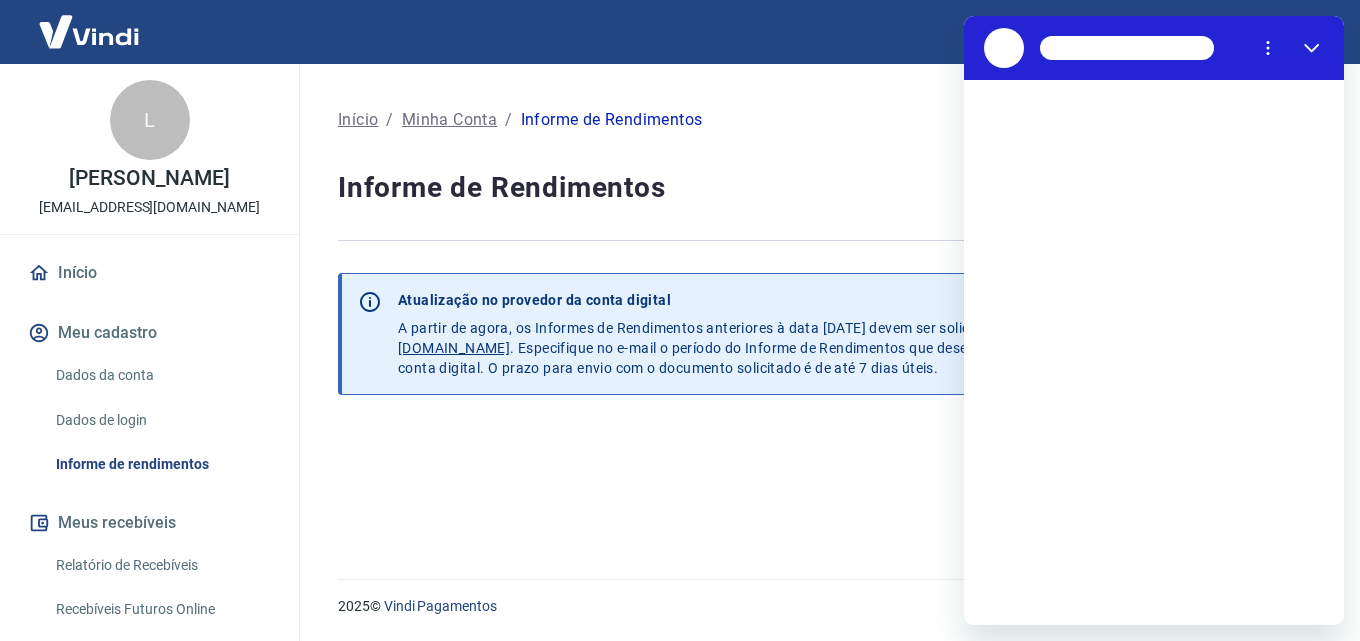 scroll, scrollTop: 0, scrollLeft: 0, axis: both 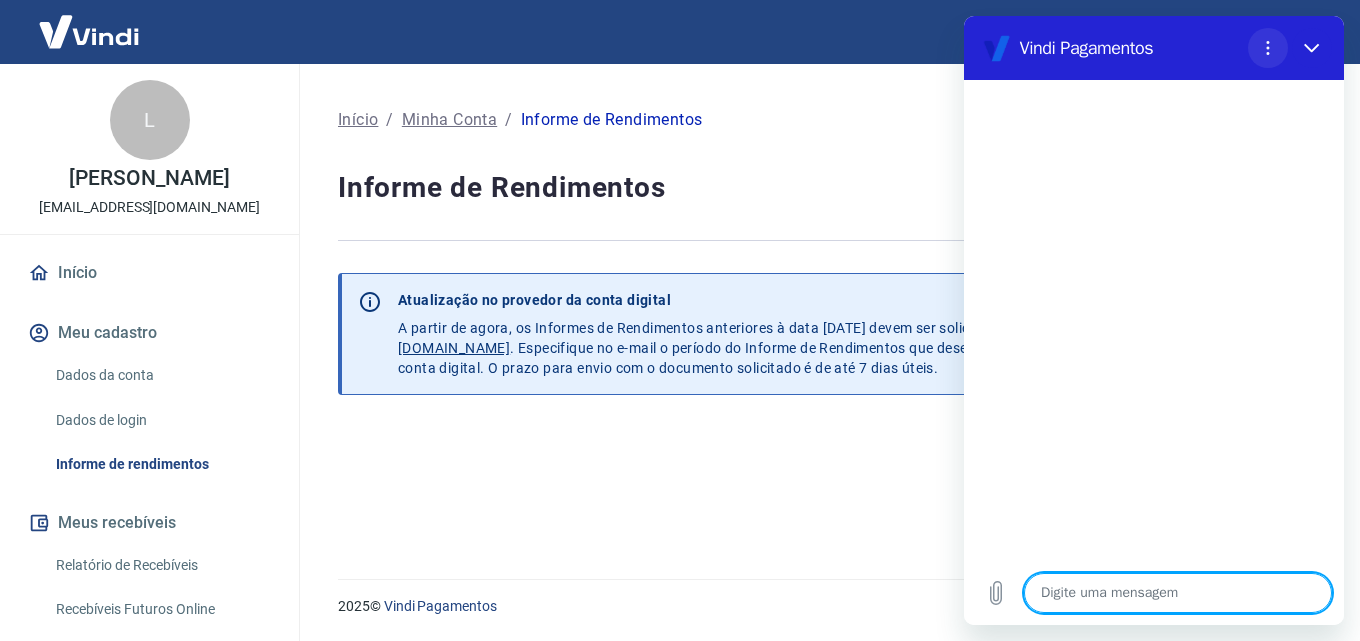 click 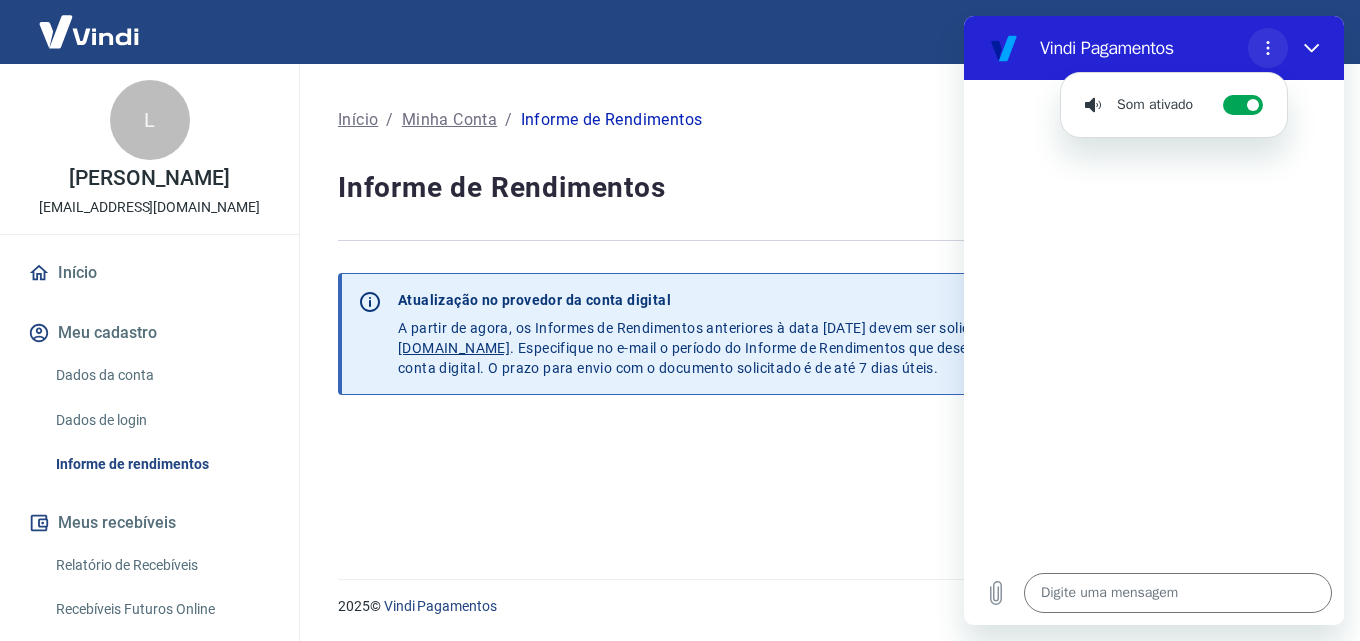 click 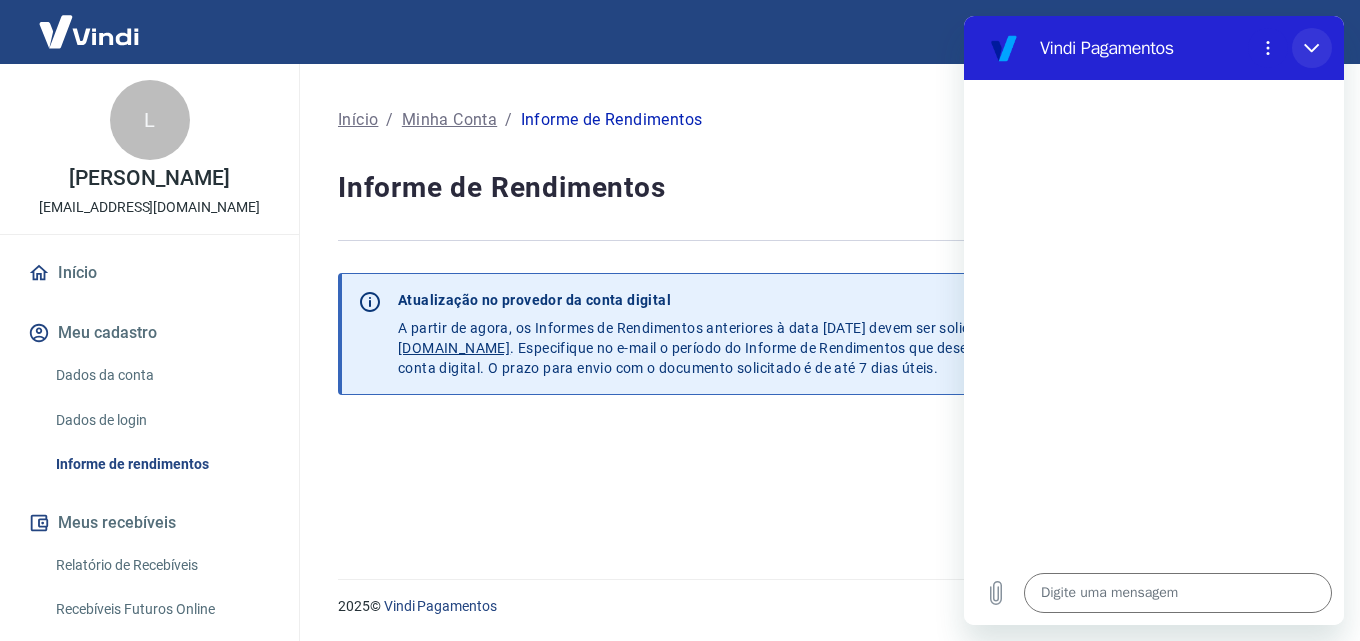 click 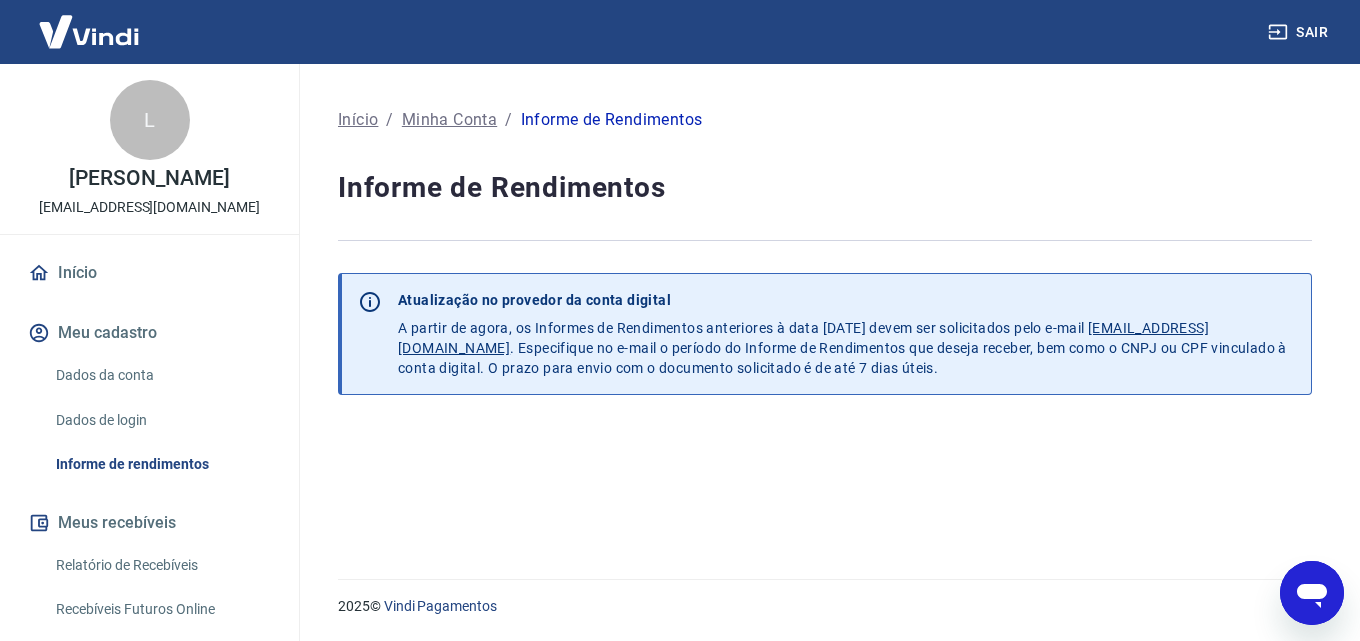 click 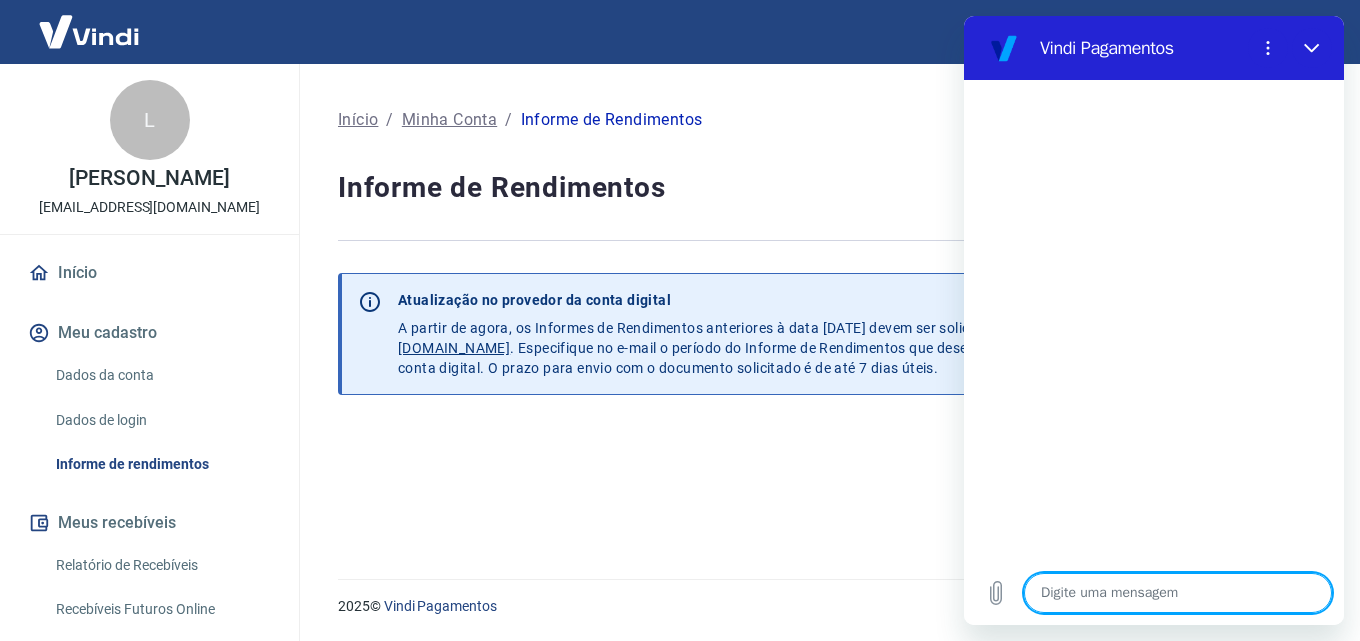 type on "b" 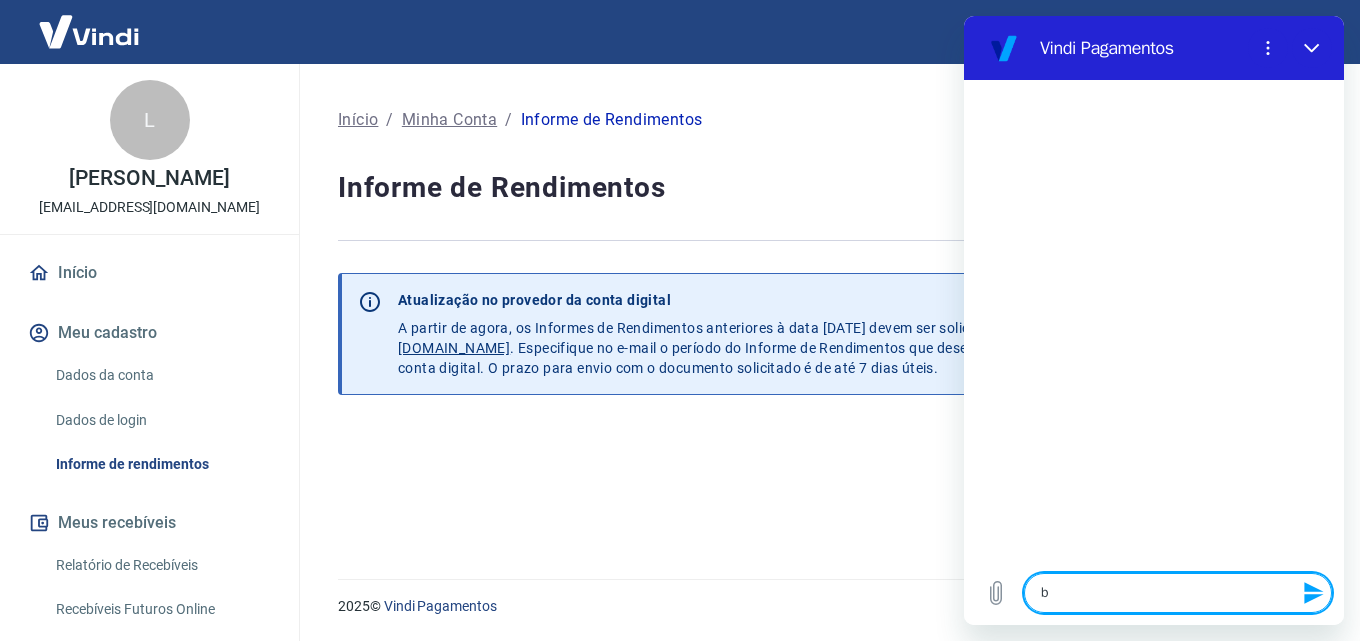 type on "bo" 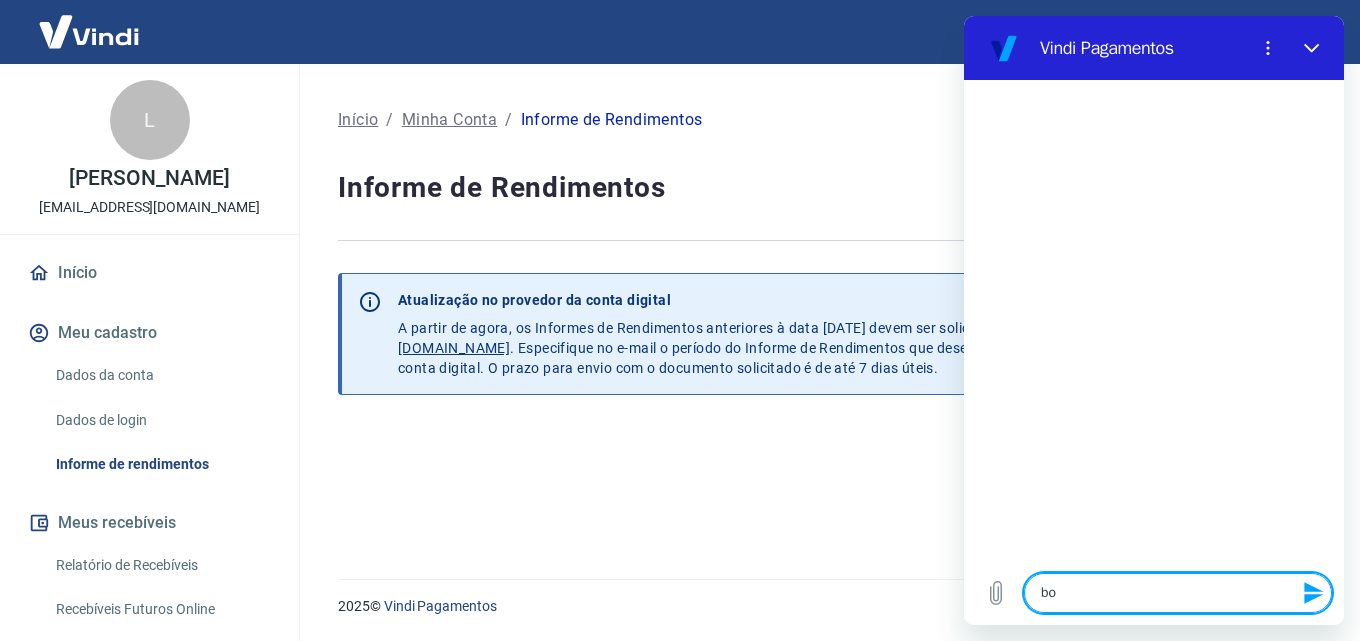 type on "bom" 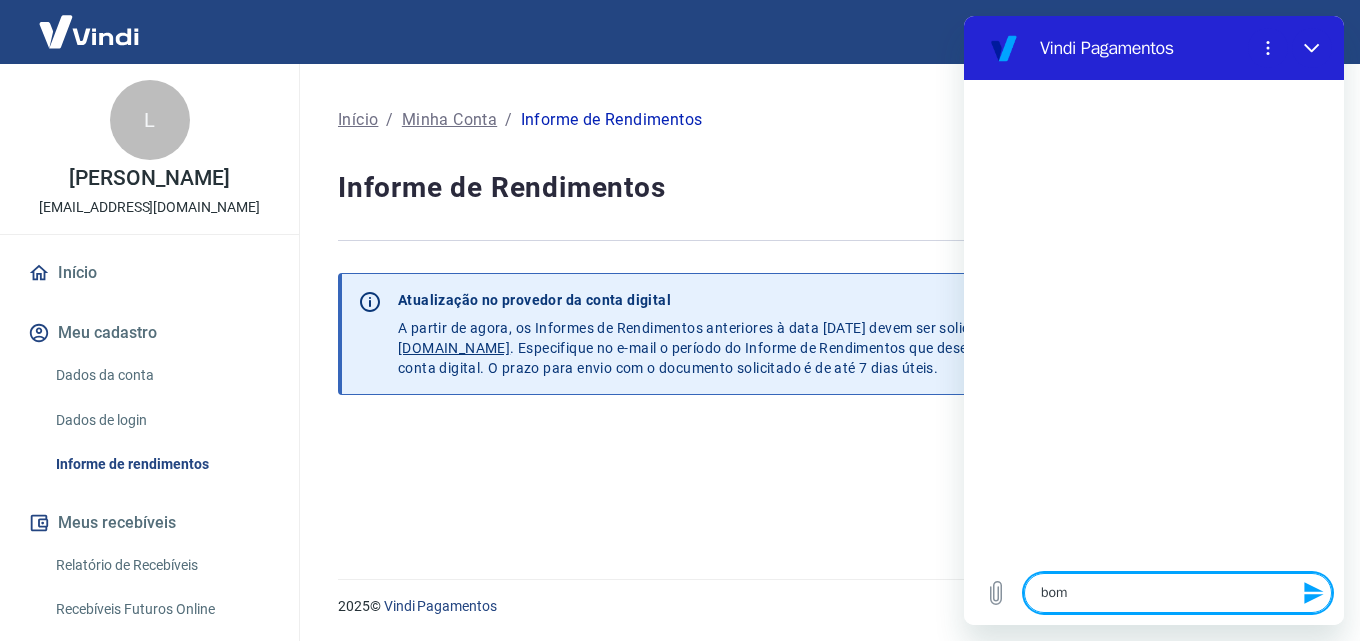 type on "bom" 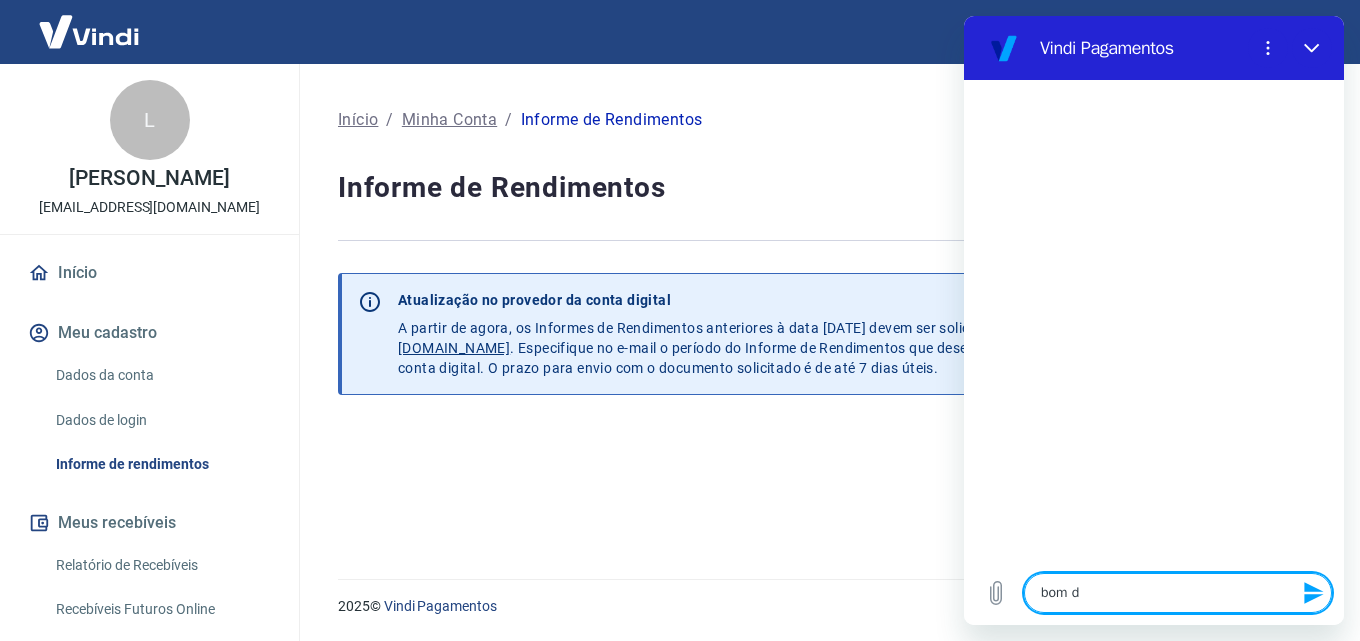 type on "bom di" 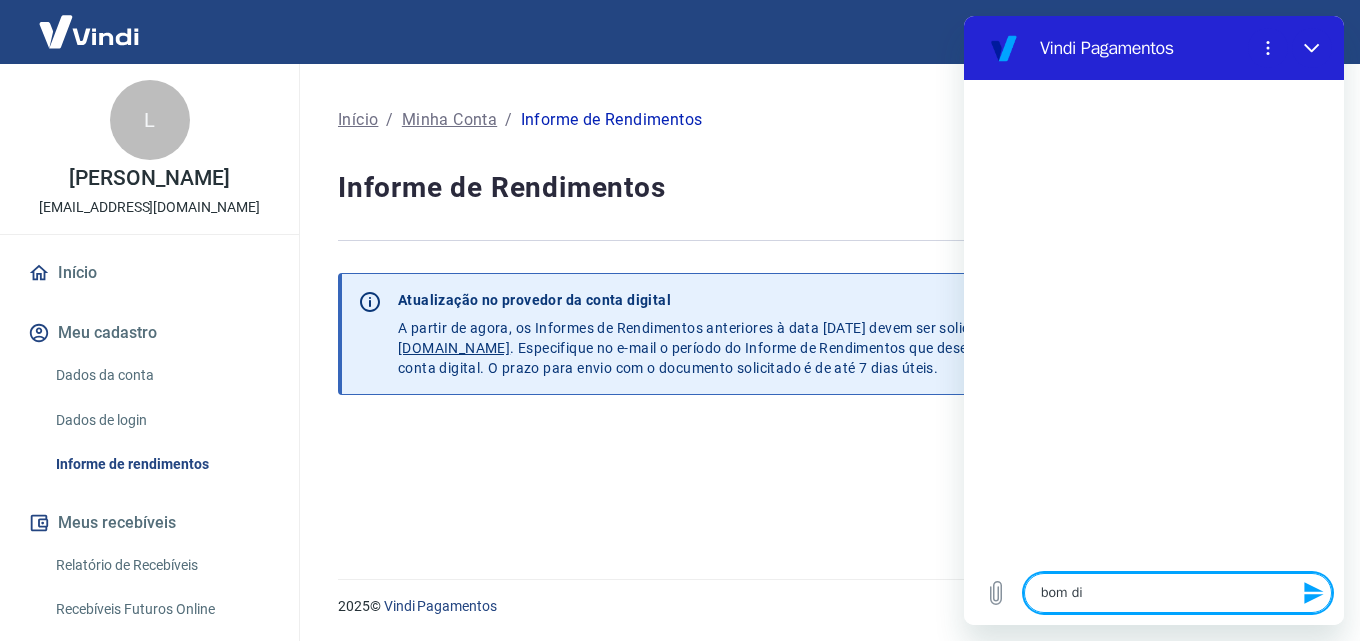 type on "bom dia" 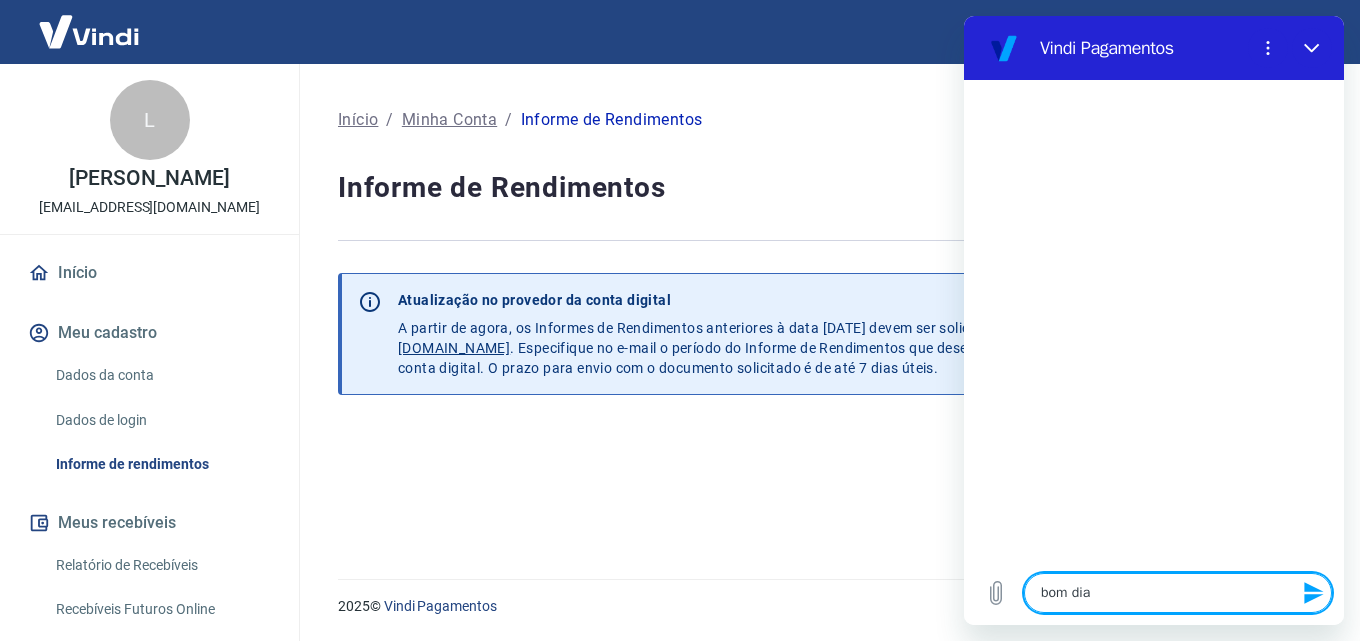 type 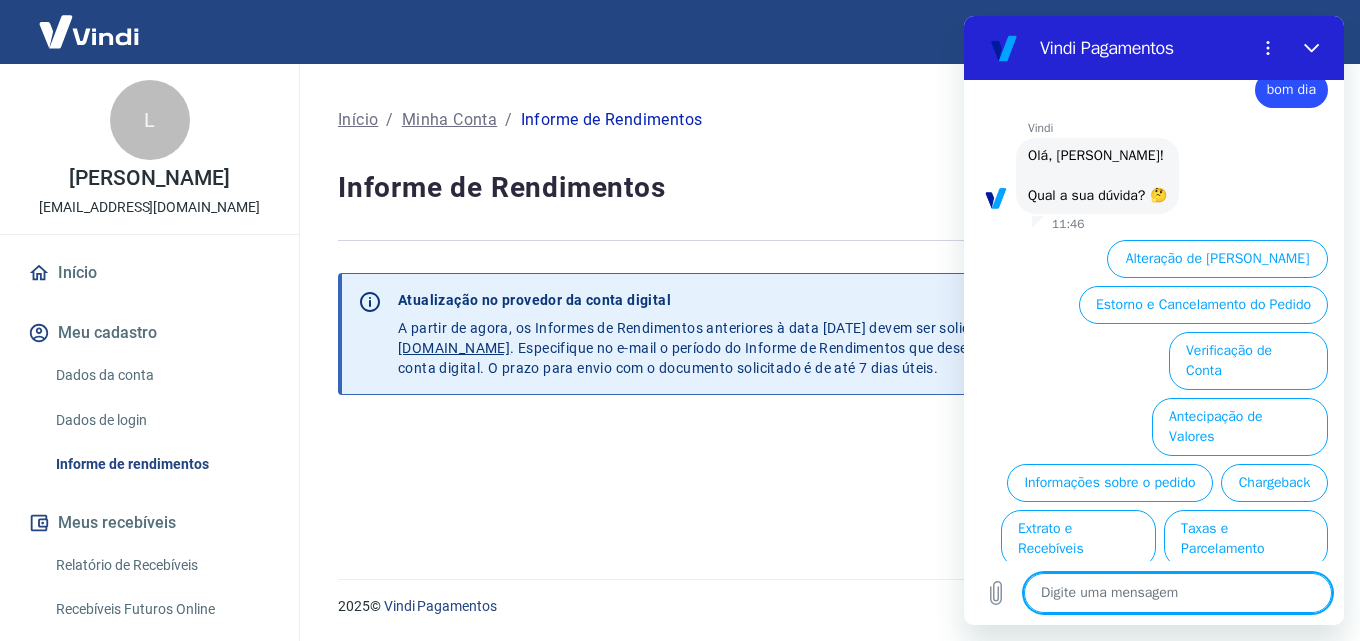 scroll, scrollTop: 0, scrollLeft: 0, axis: both 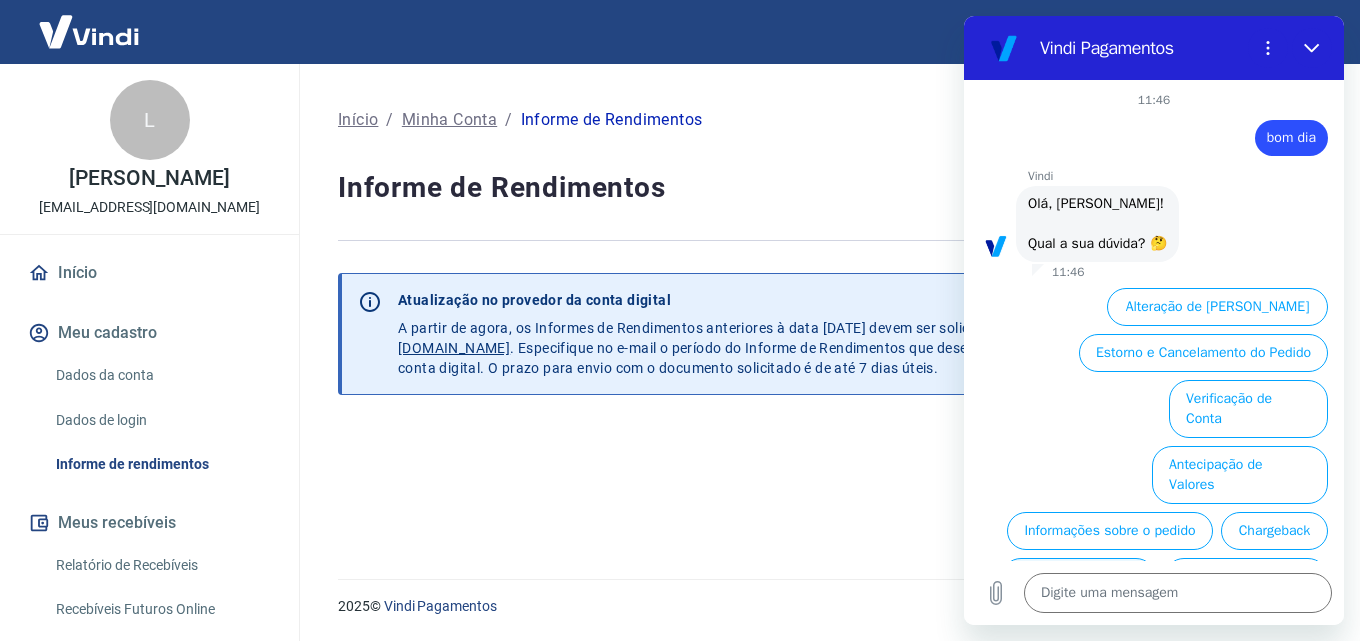 click on "Extrato e Recebíveis" at bounding box center [1078, 587] 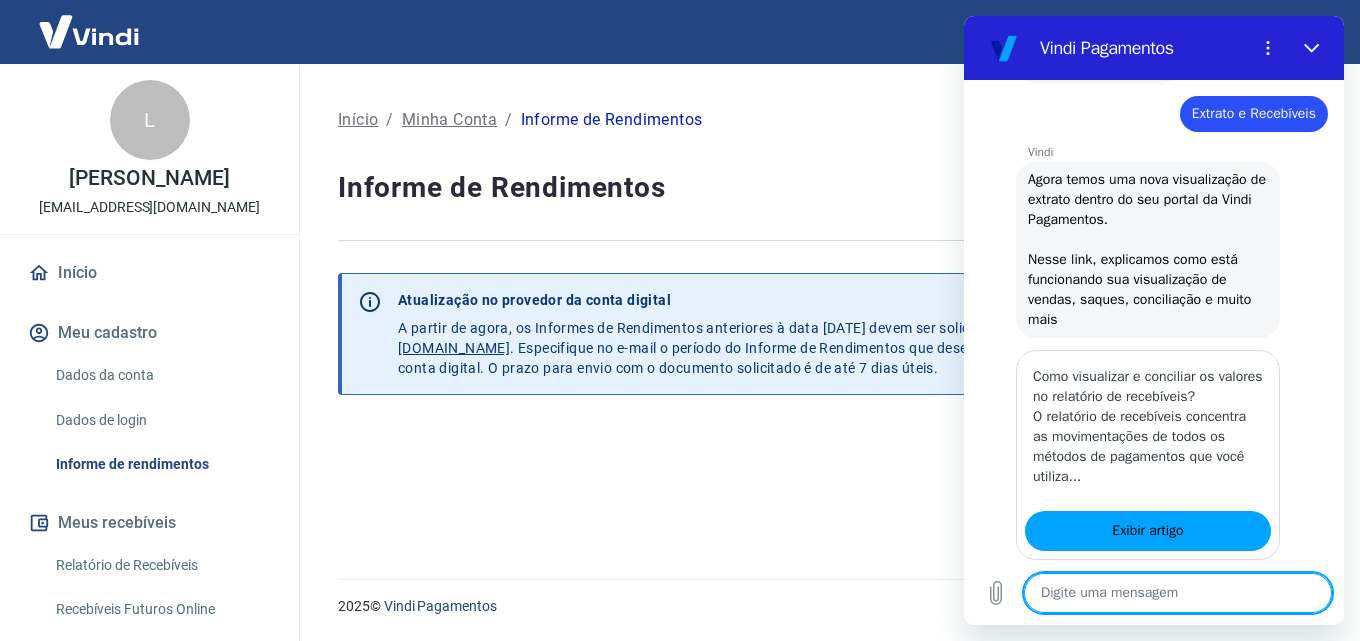 scroll, scrollTop: 296, scrollLeft: 0, axis: vertical 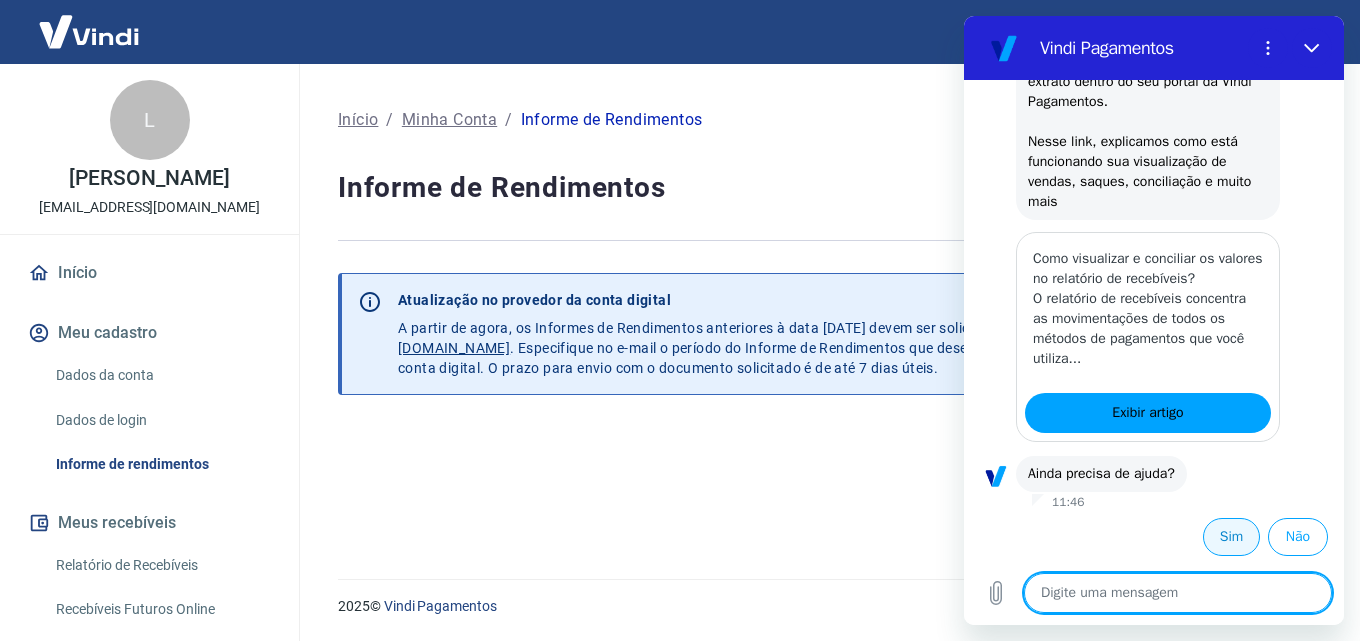 click on "Sim" at bounding box center (1231, 537) 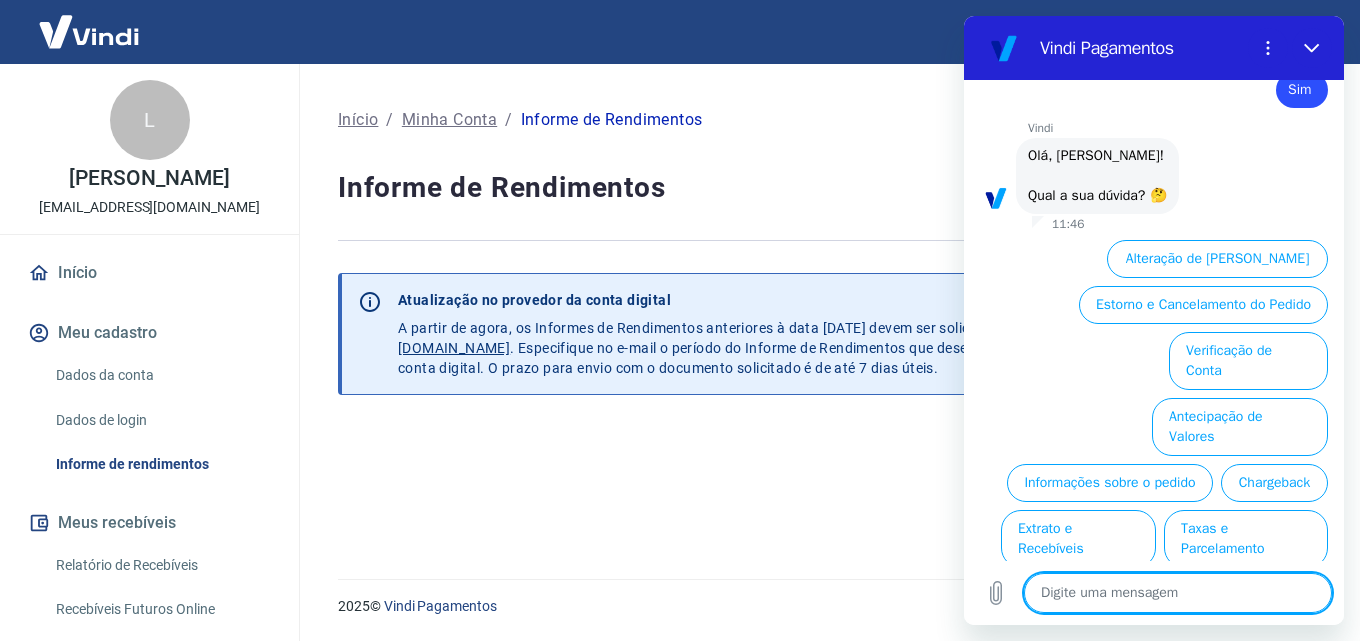 scroll, scrollTop: 726, scrollLeft: 0, axis: vertical 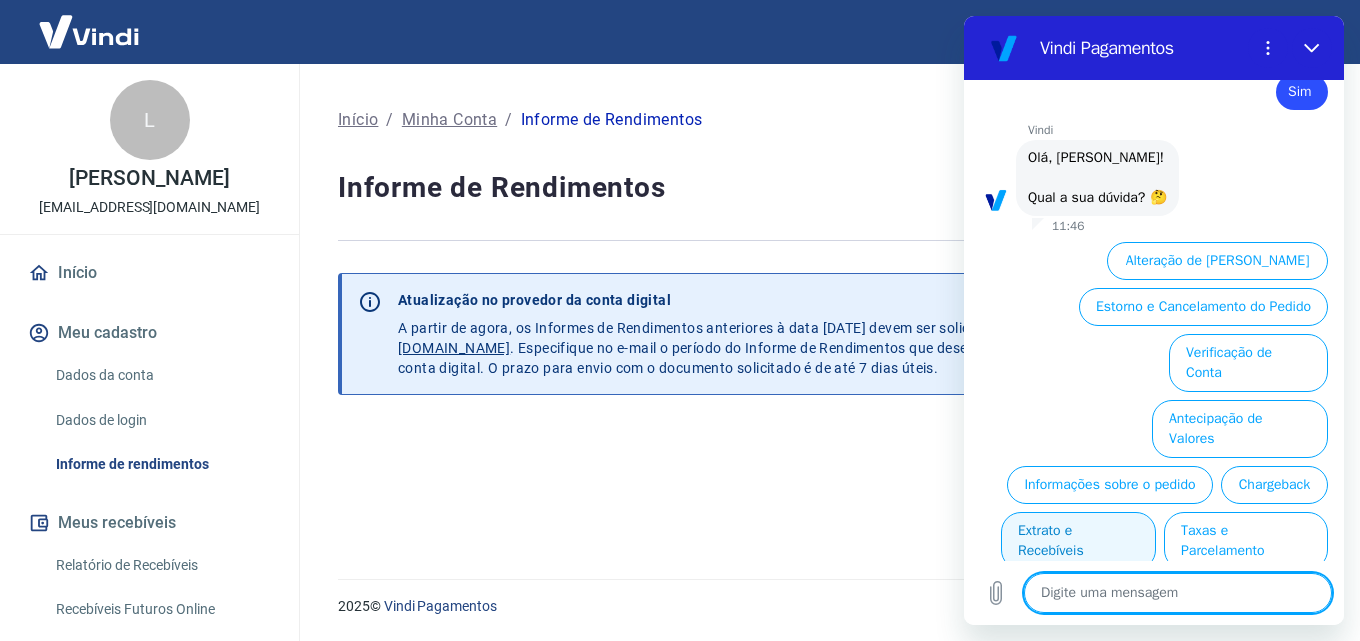 click on "Extrato e Recebíveis" at bounding box center (1078, 541) 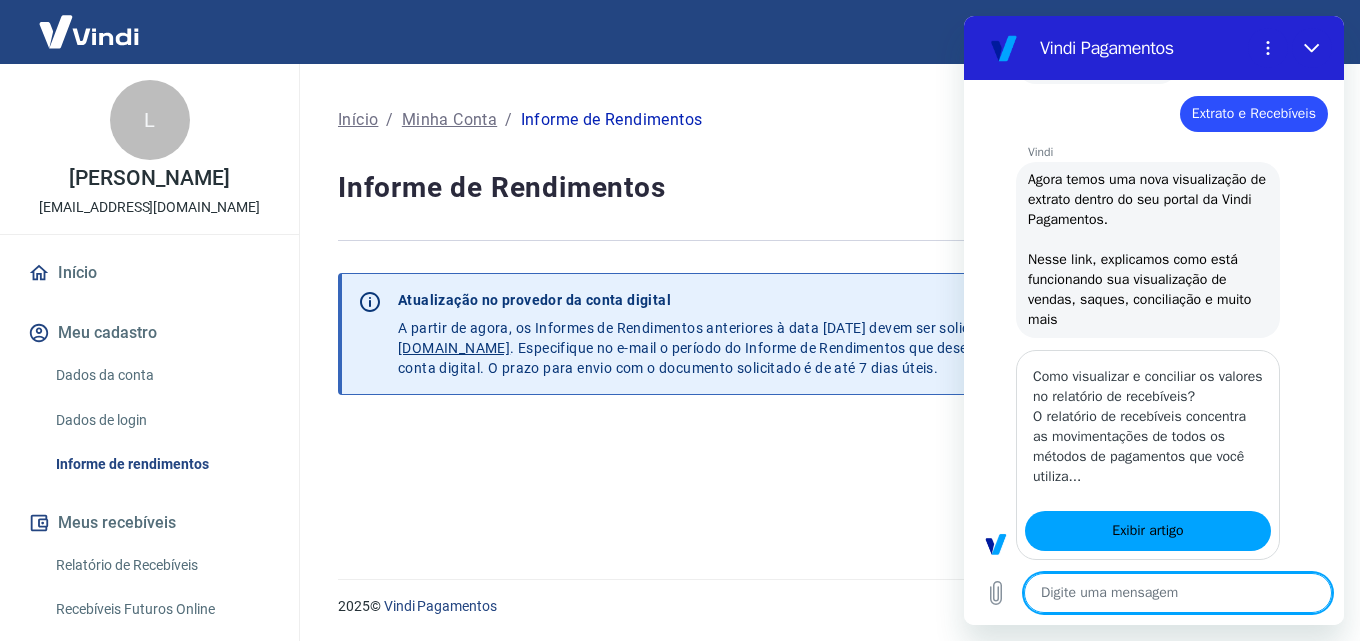 scroll, scrollTop: 976, scrollLeft: 0, axis: vertical 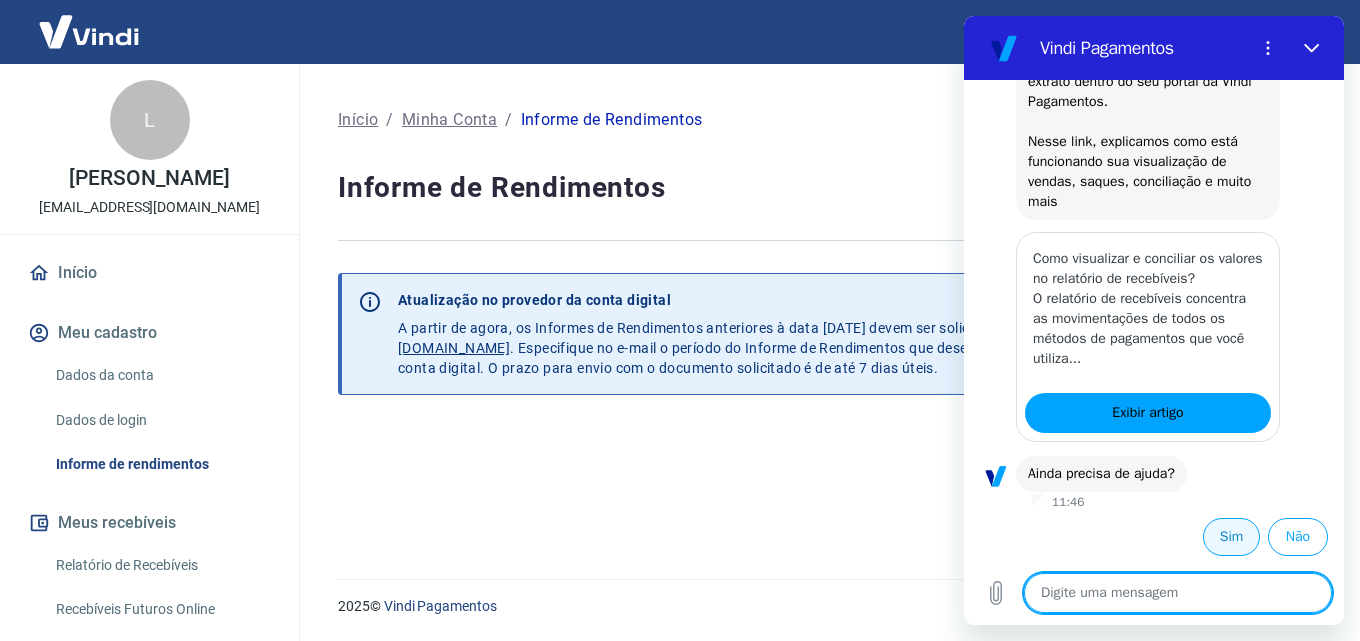 click on "Sim" at bounding box center (1231, 537) 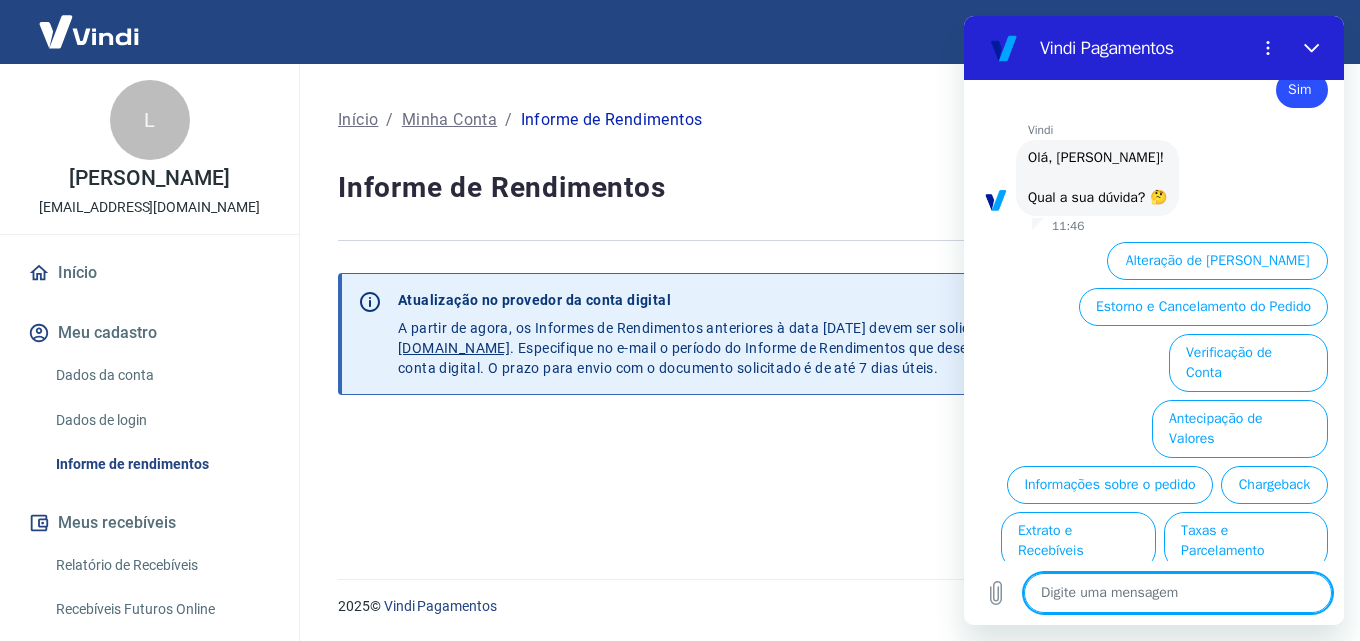 scroll, scrollTop: 1406, scrollLeft: 0, axis: vertical 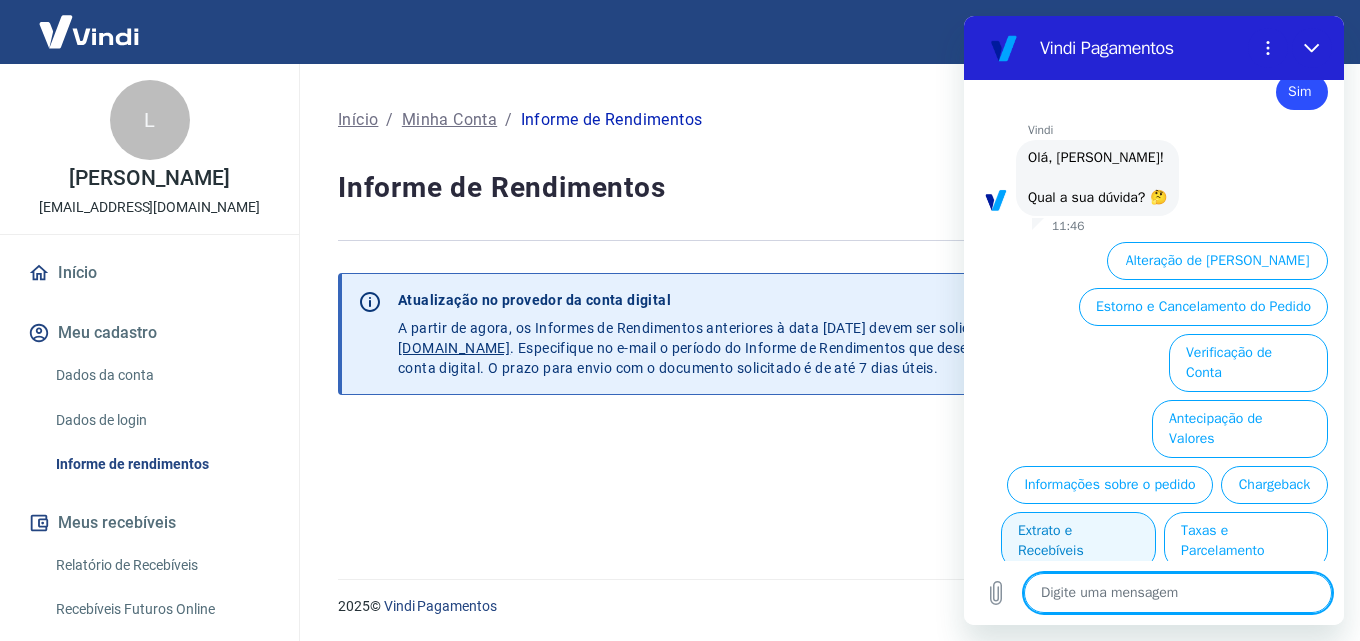 click on "Extrato e Recebíveis" at bounding box center [1078, 541] 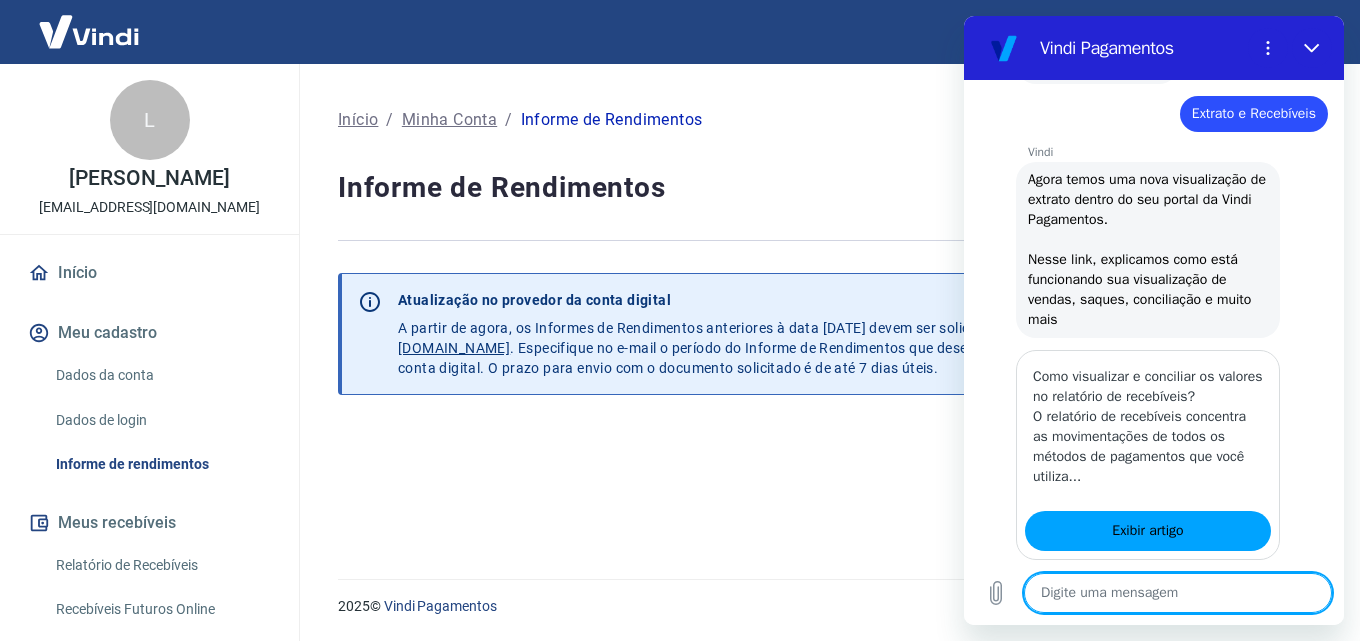 scroll, scrollTop: 1656, scrollLeft: 0, axis: vertical 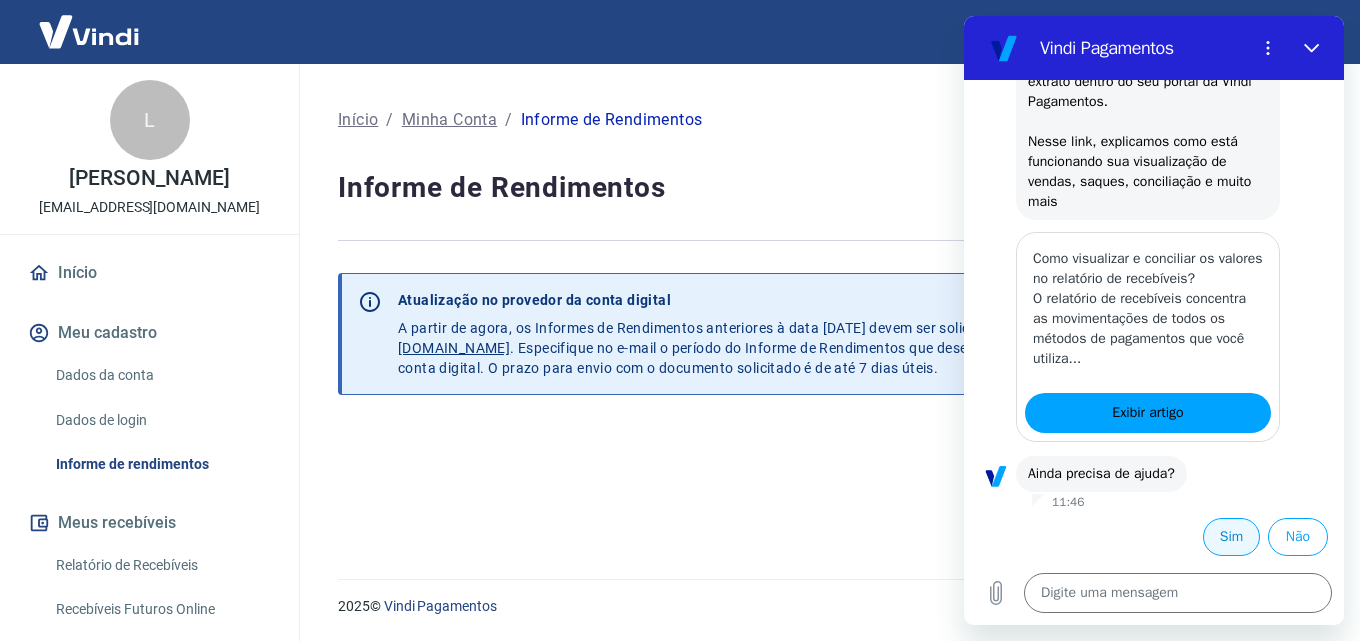 click on "Sim" at bounding box center (1231, 537) 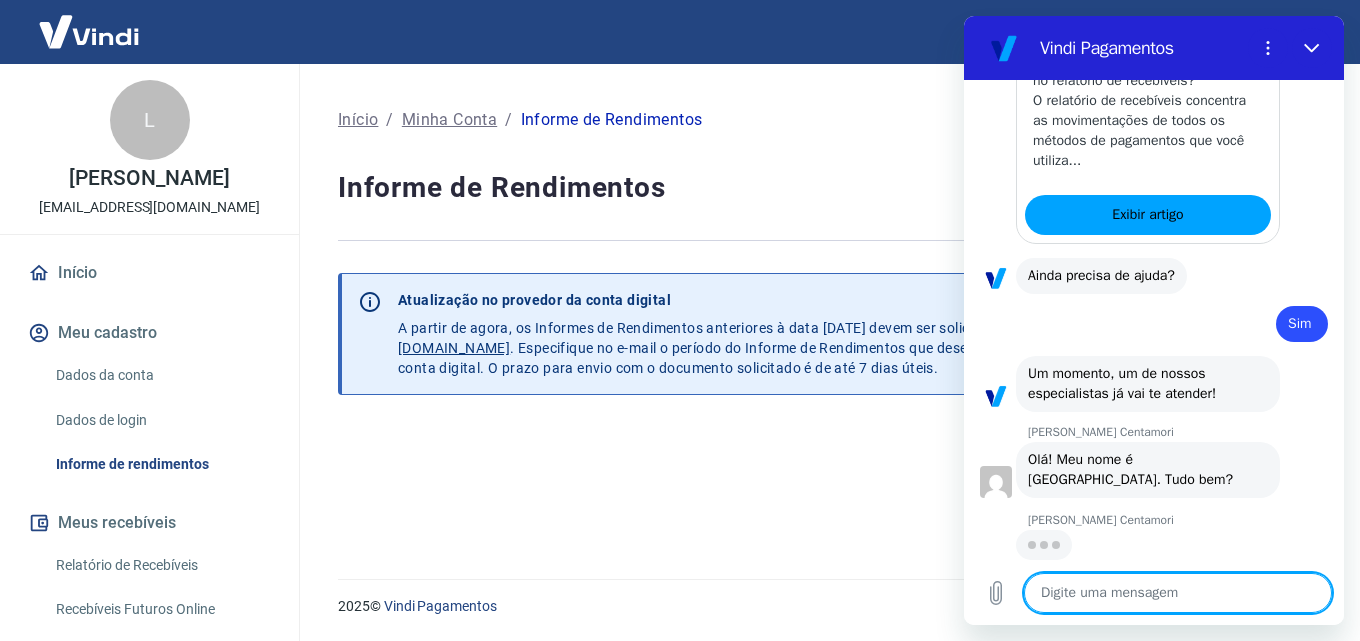 scroll, scrollTop: 1852, scrollLeft: 0, axis: vertical 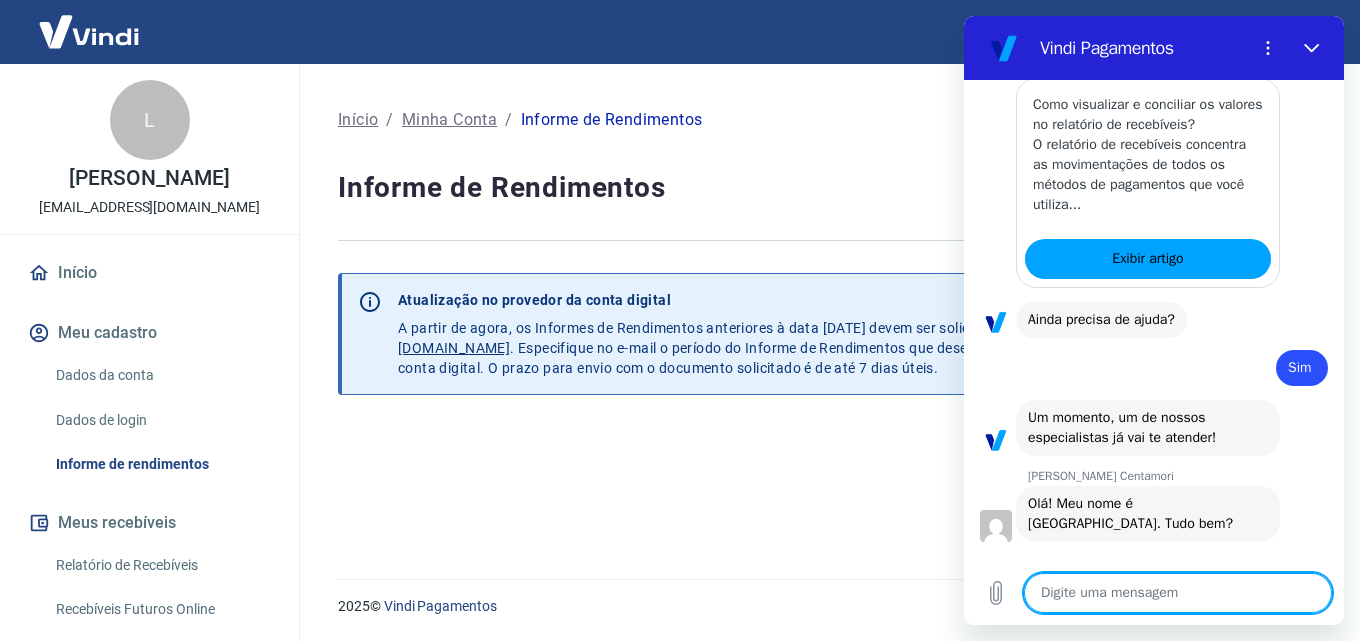 type on "x" 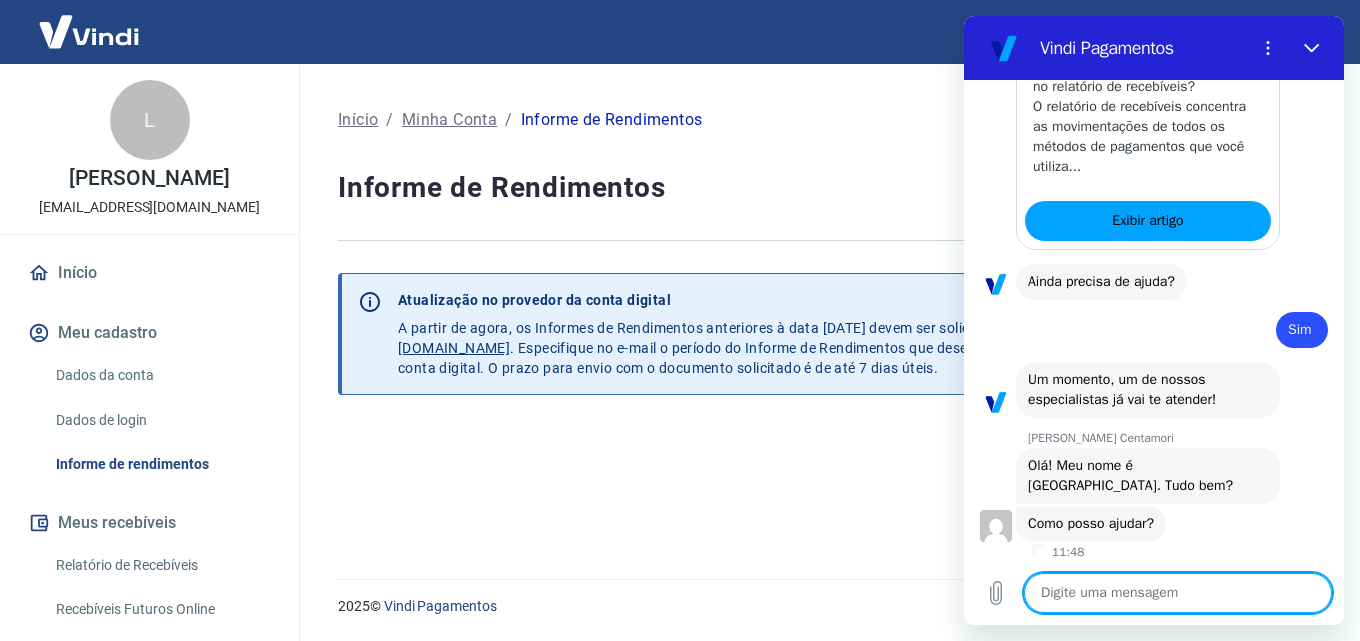 scroll, scrollTop: 1852, scrollLeft: 0, axis: vertical 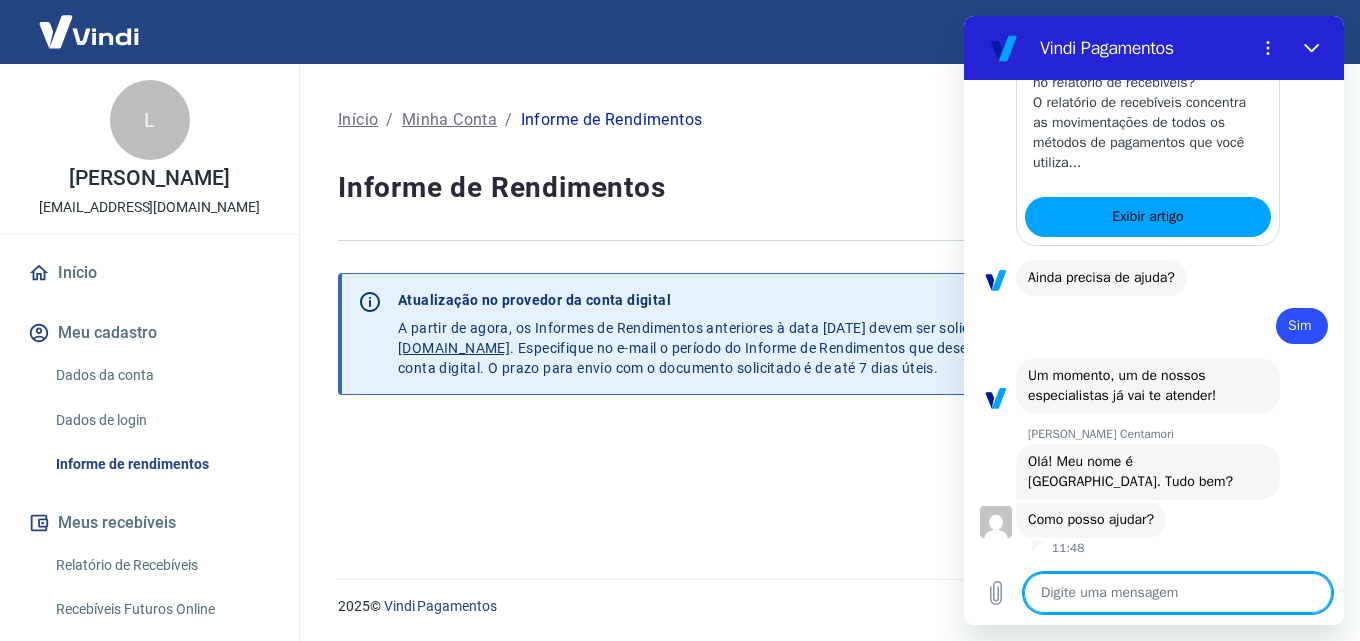 type on "T" 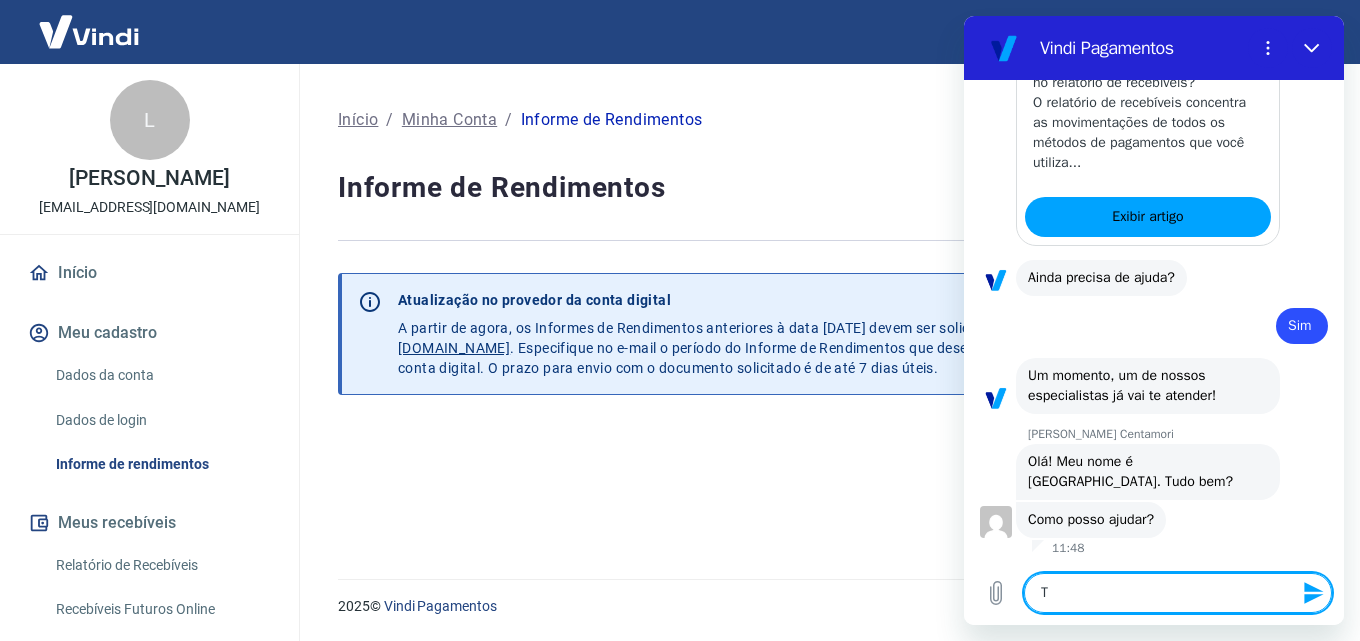 type on "Tu" 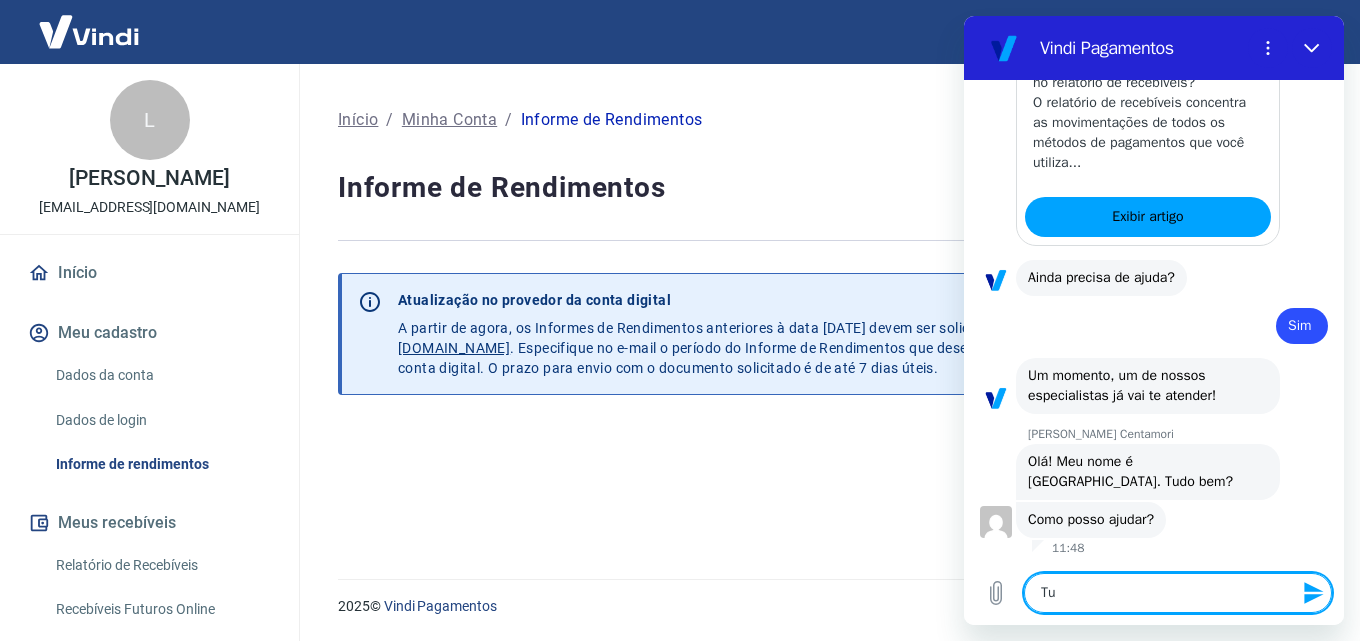 type on "Tud" 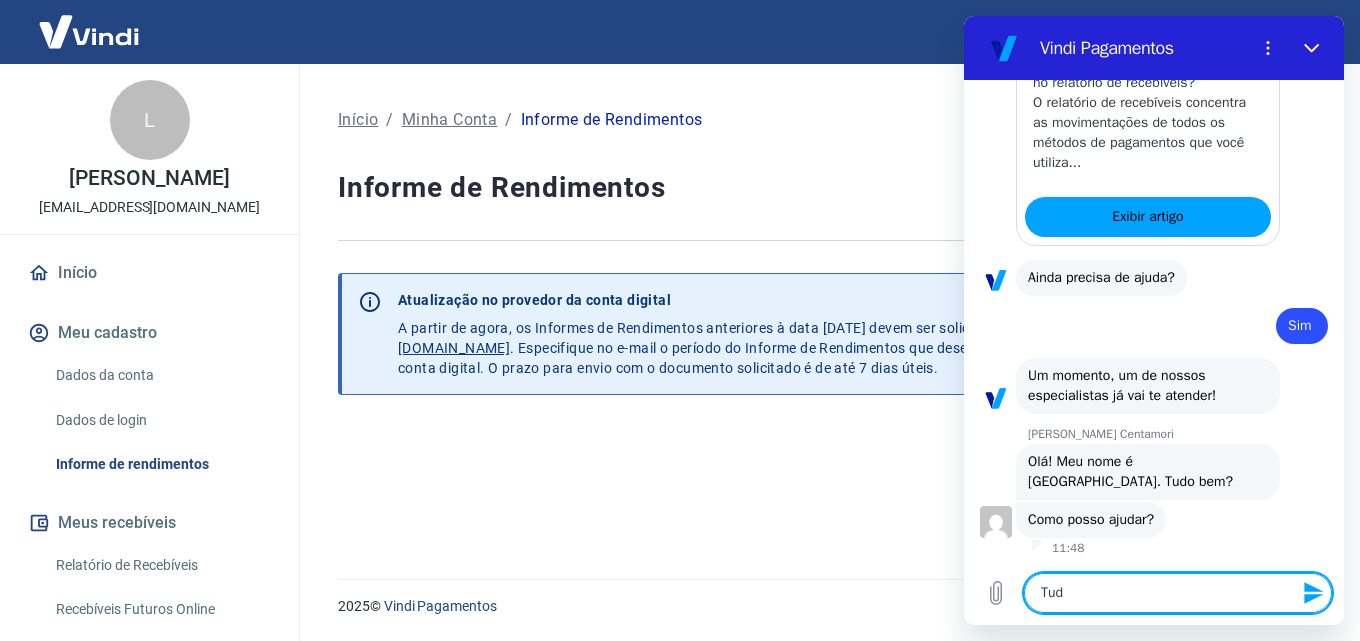 type on "Tudo" 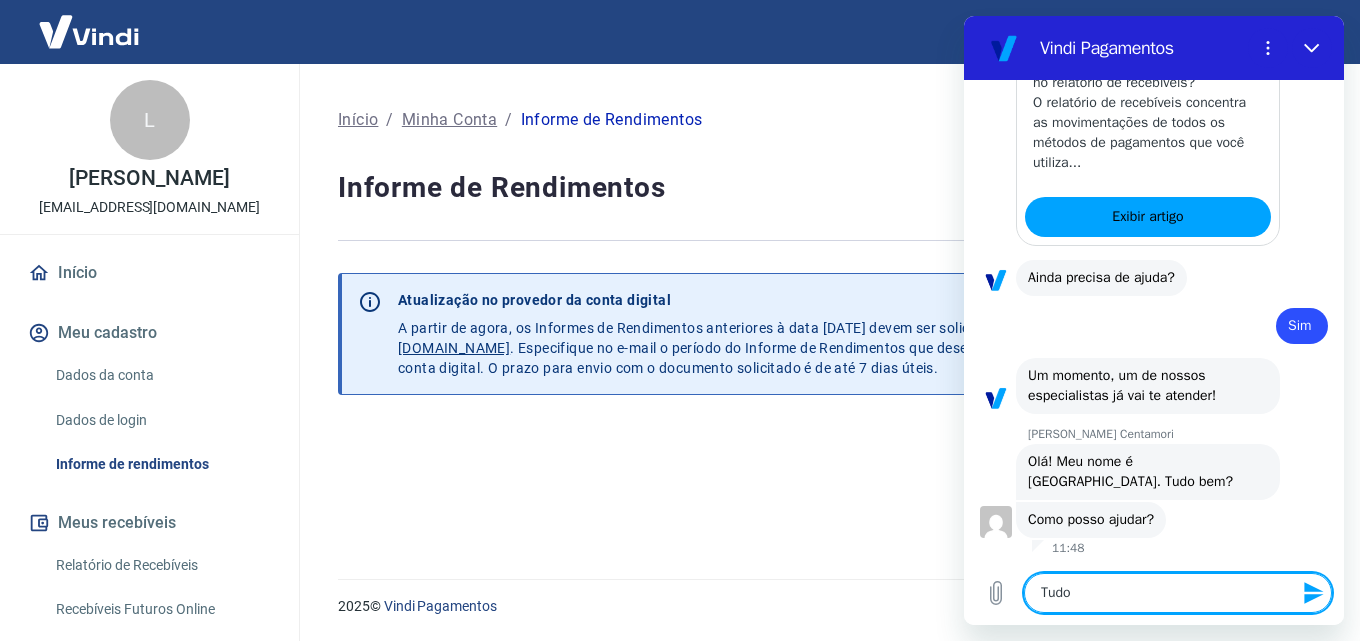 type on "Tudo" 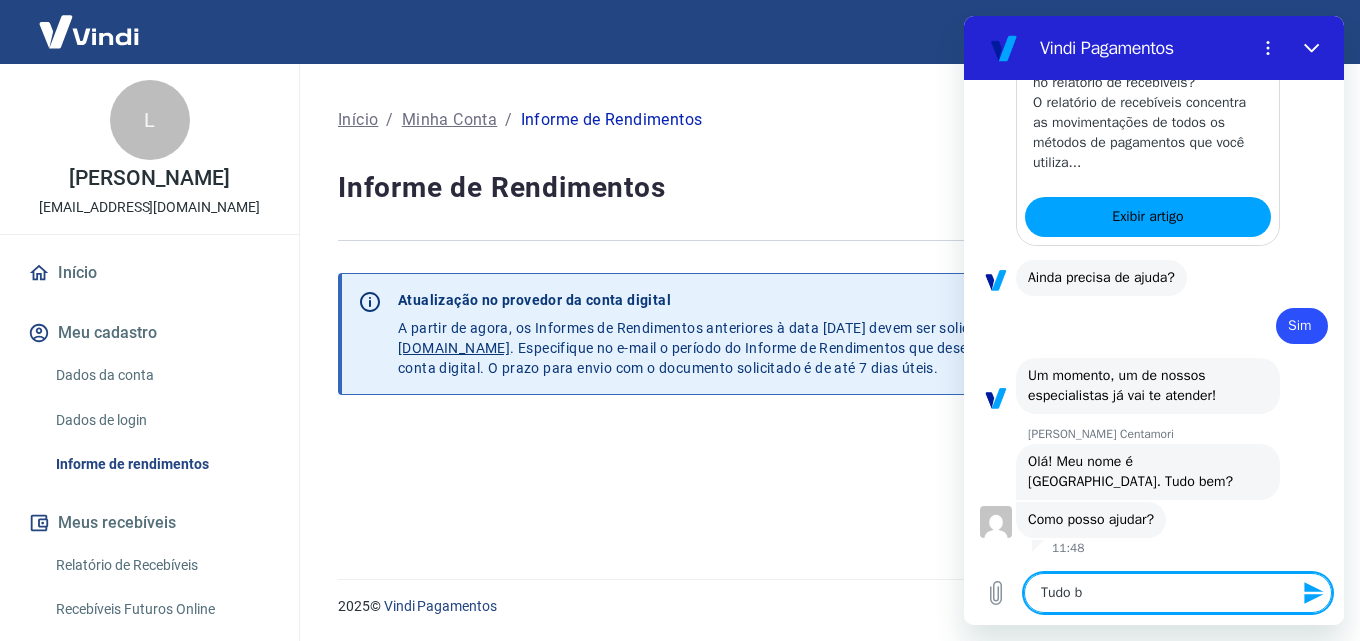 type on "Tudo be" 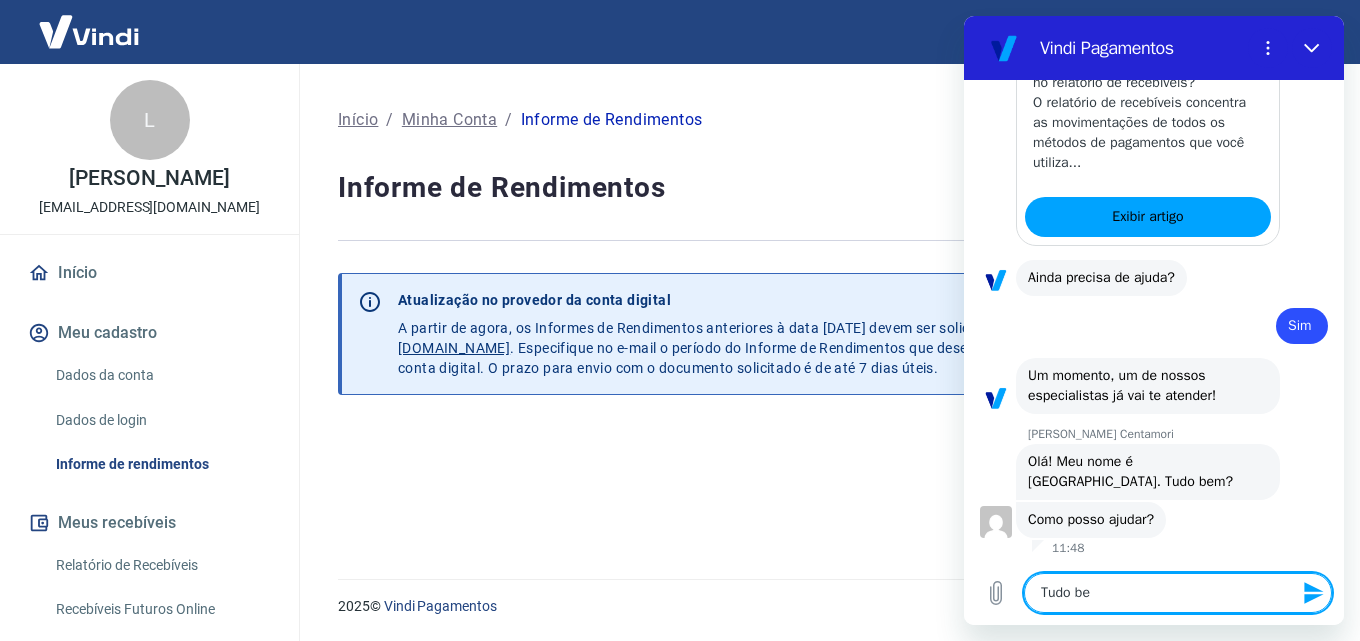 type on "Tudo bem" 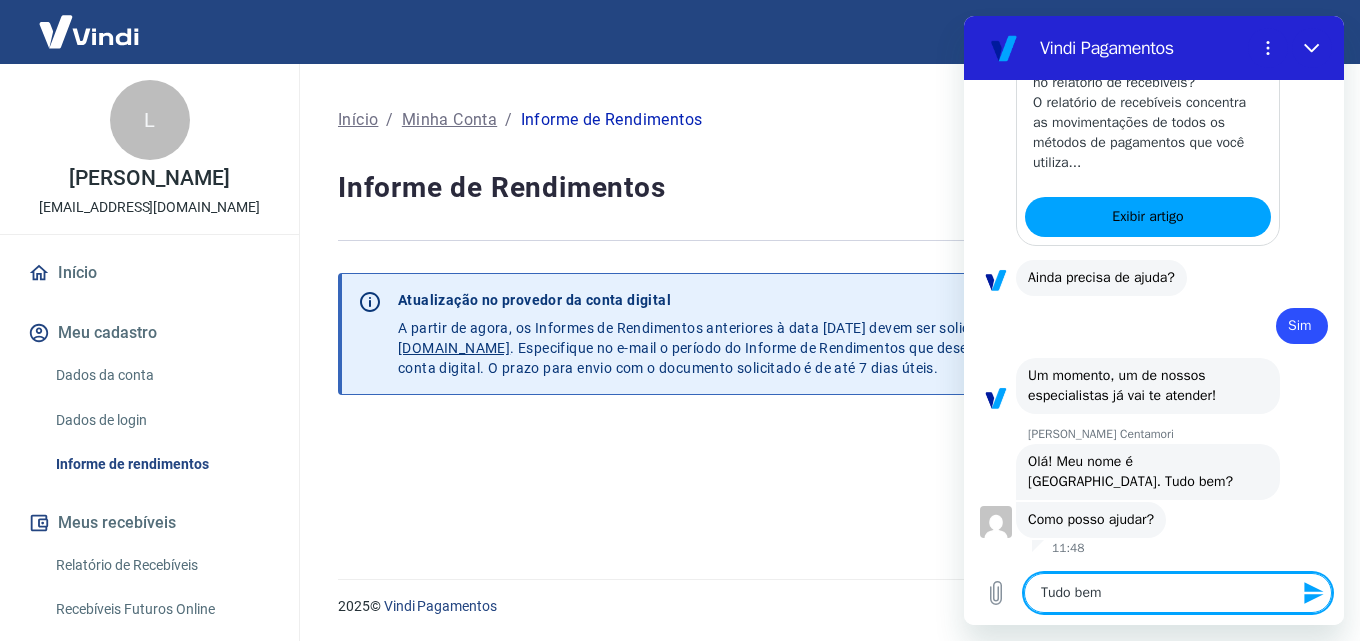 type on "Tudo bem" 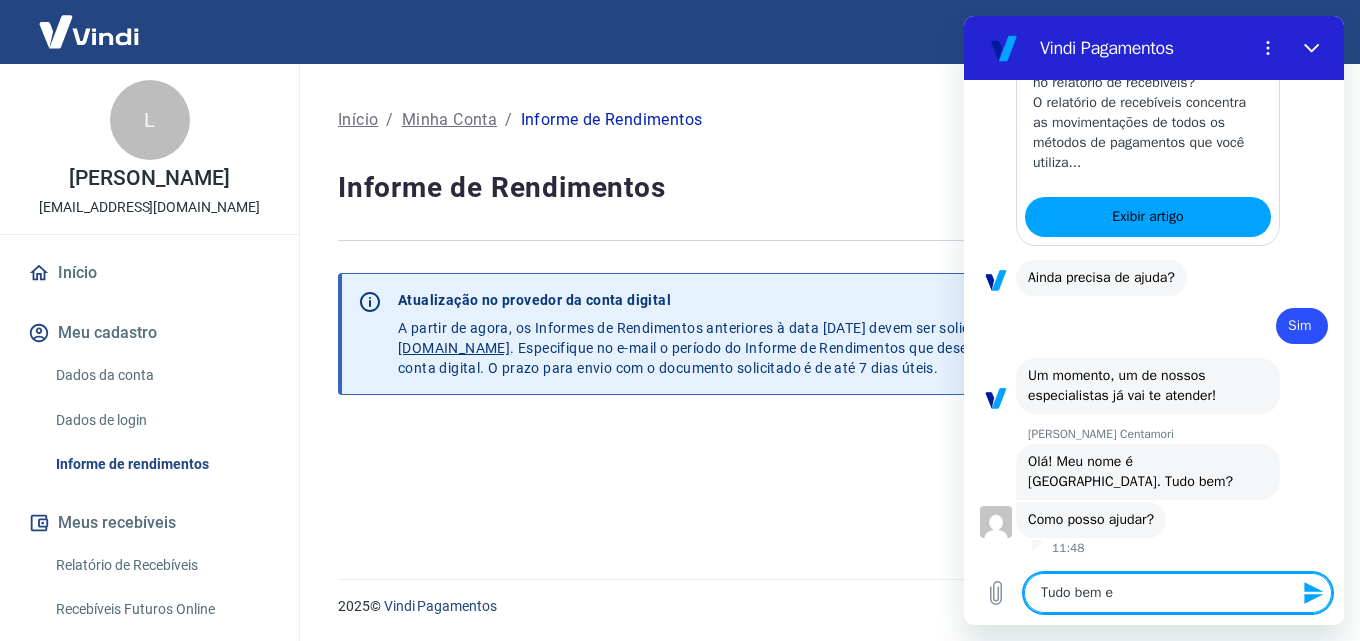 type on "Tudo bem e" 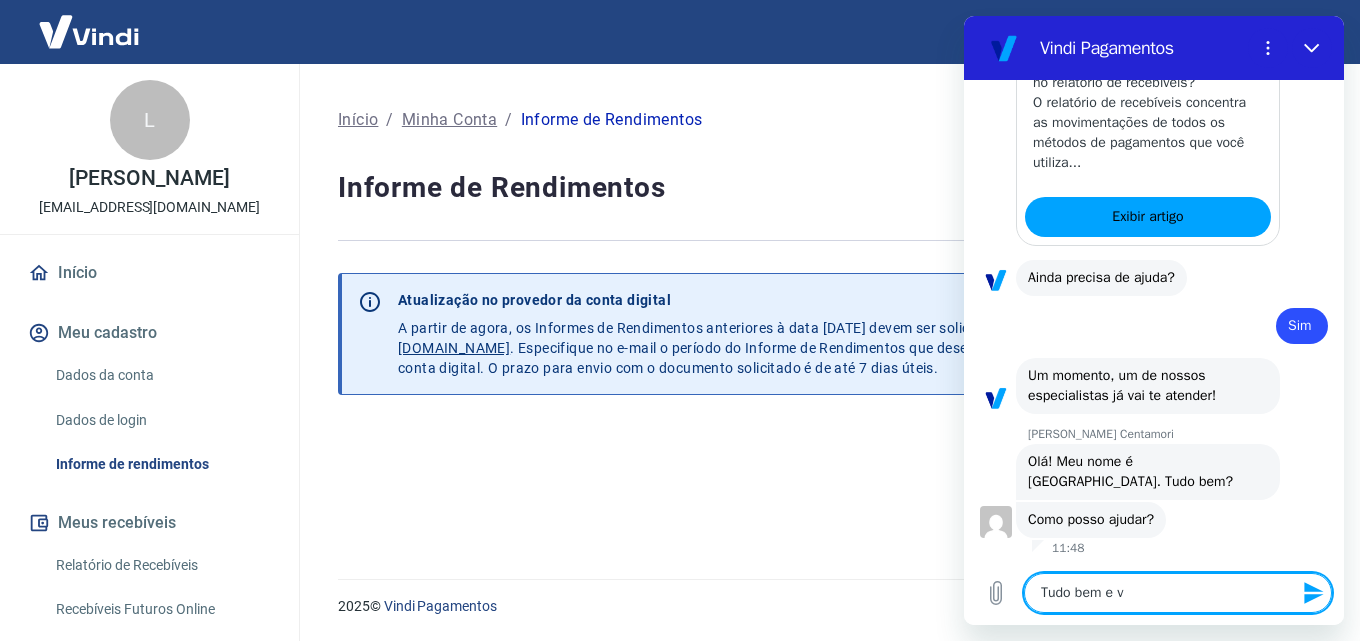 type on "Tudo bem e vo" 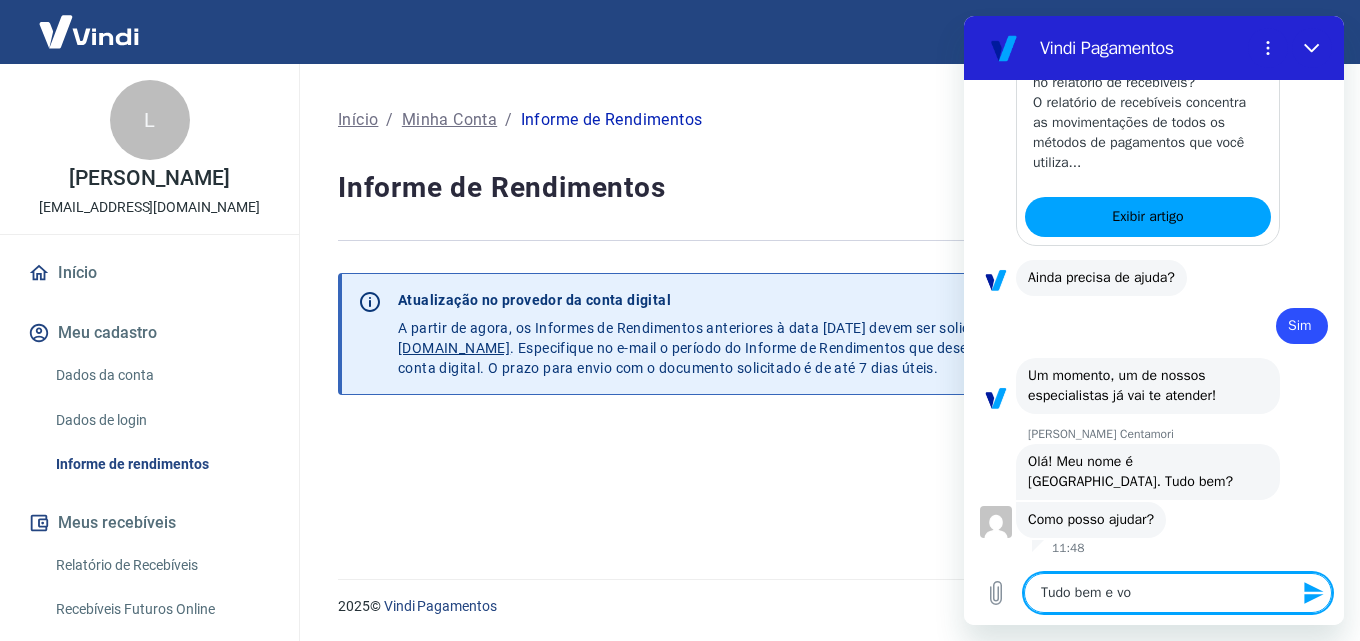 type on "x" 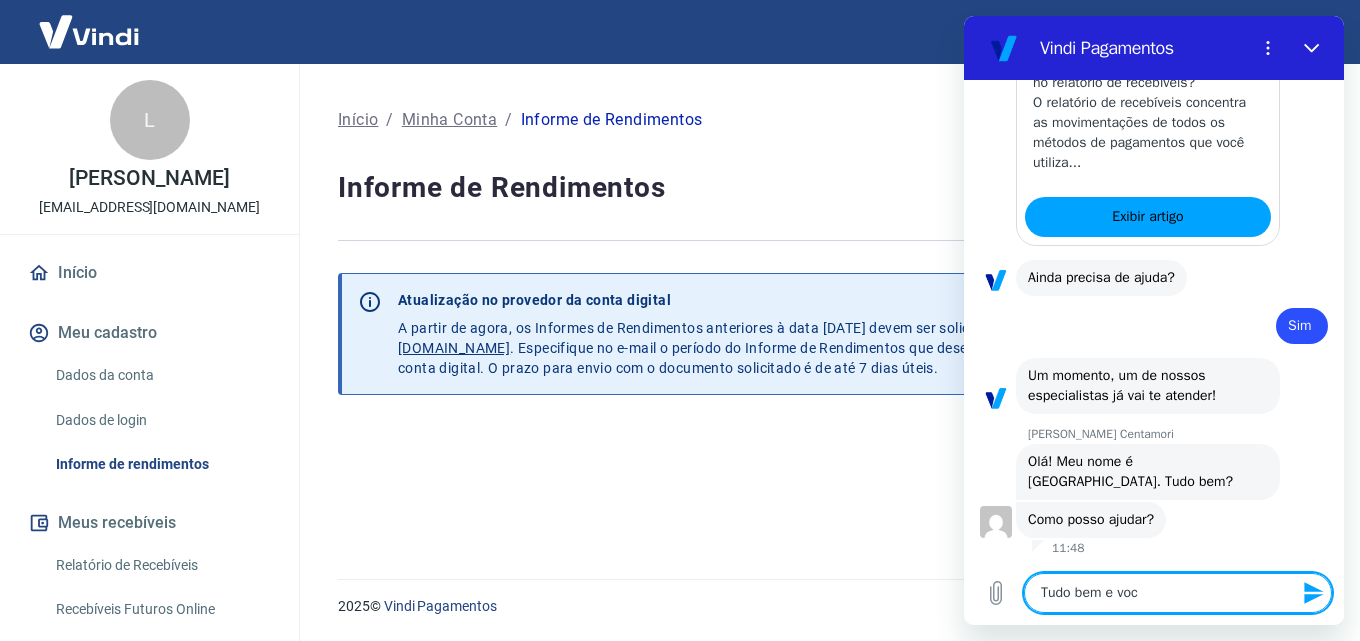 type on "Tudo bem e você" 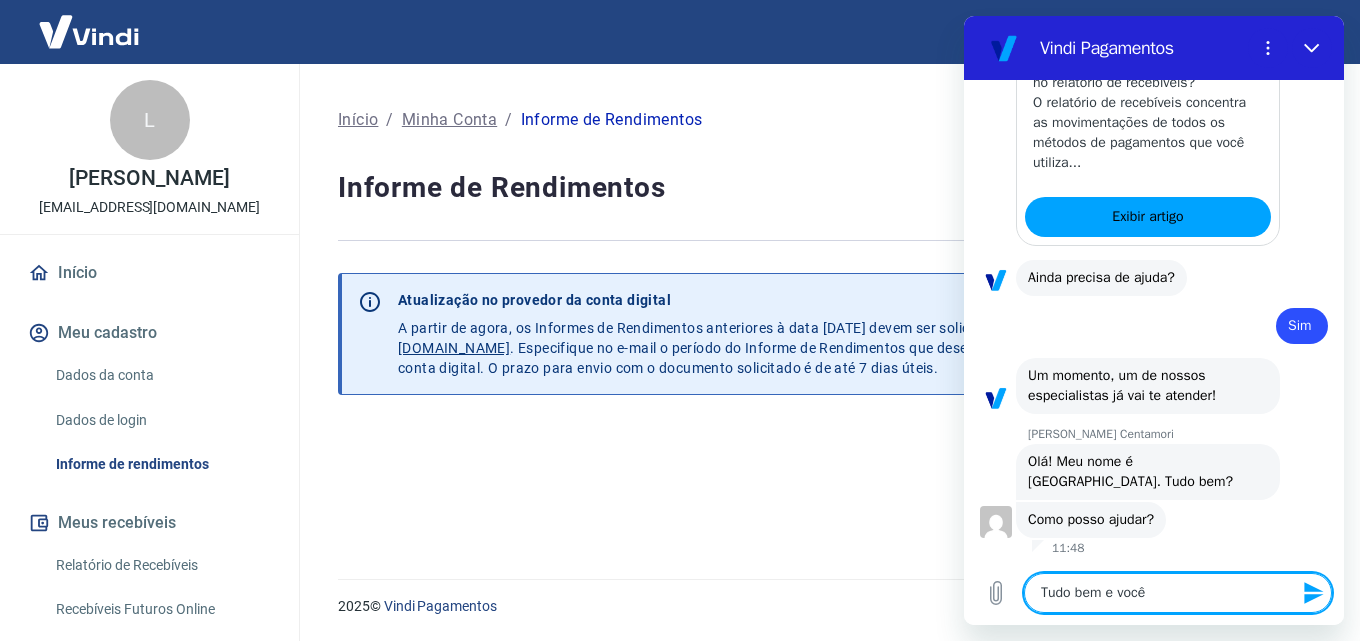 type on "Tudo bem e você?" 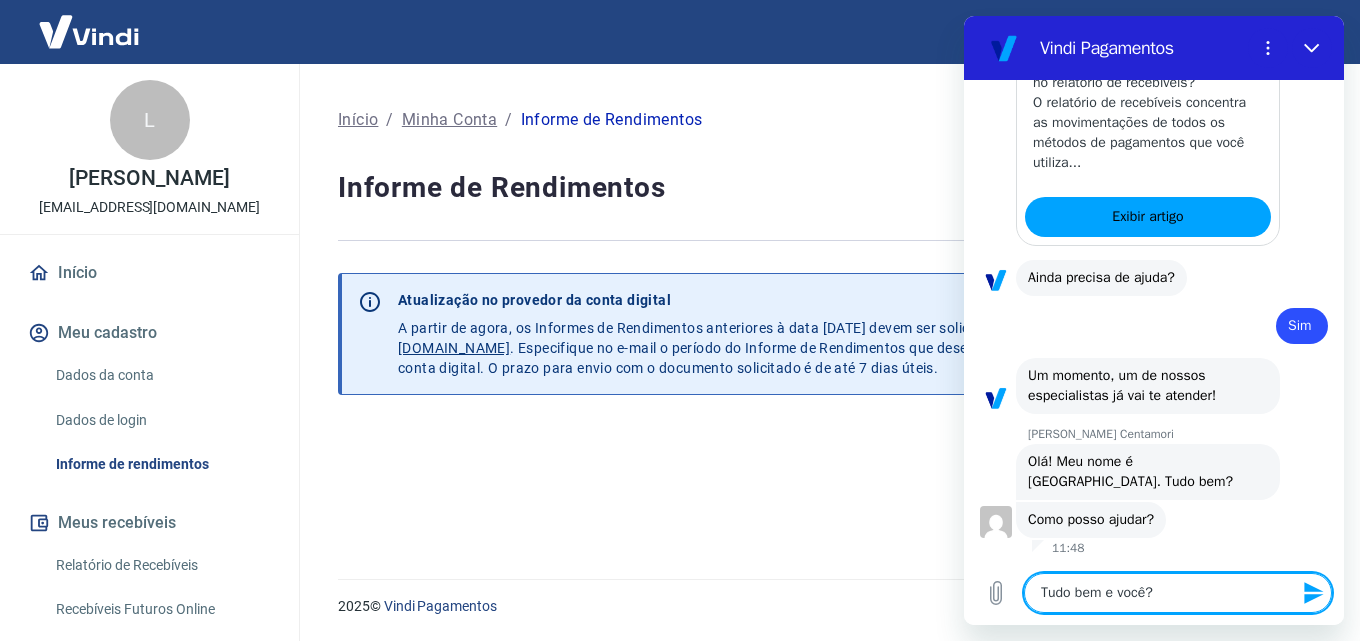 type 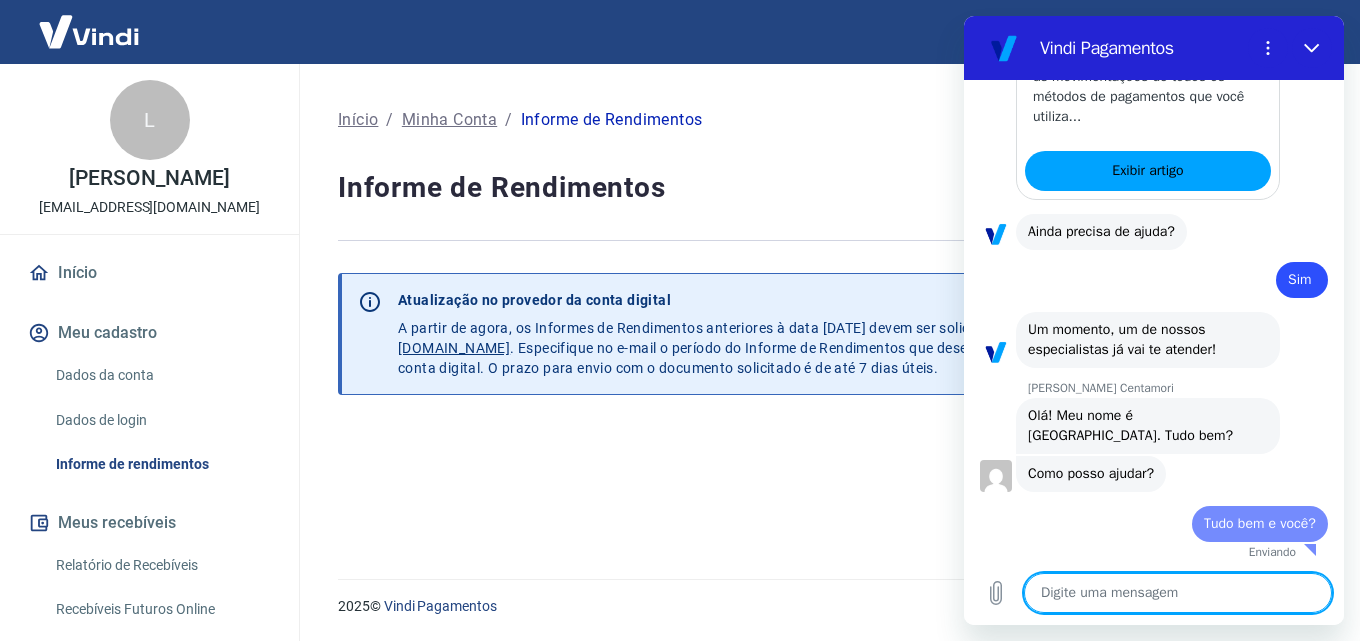 type on "x" 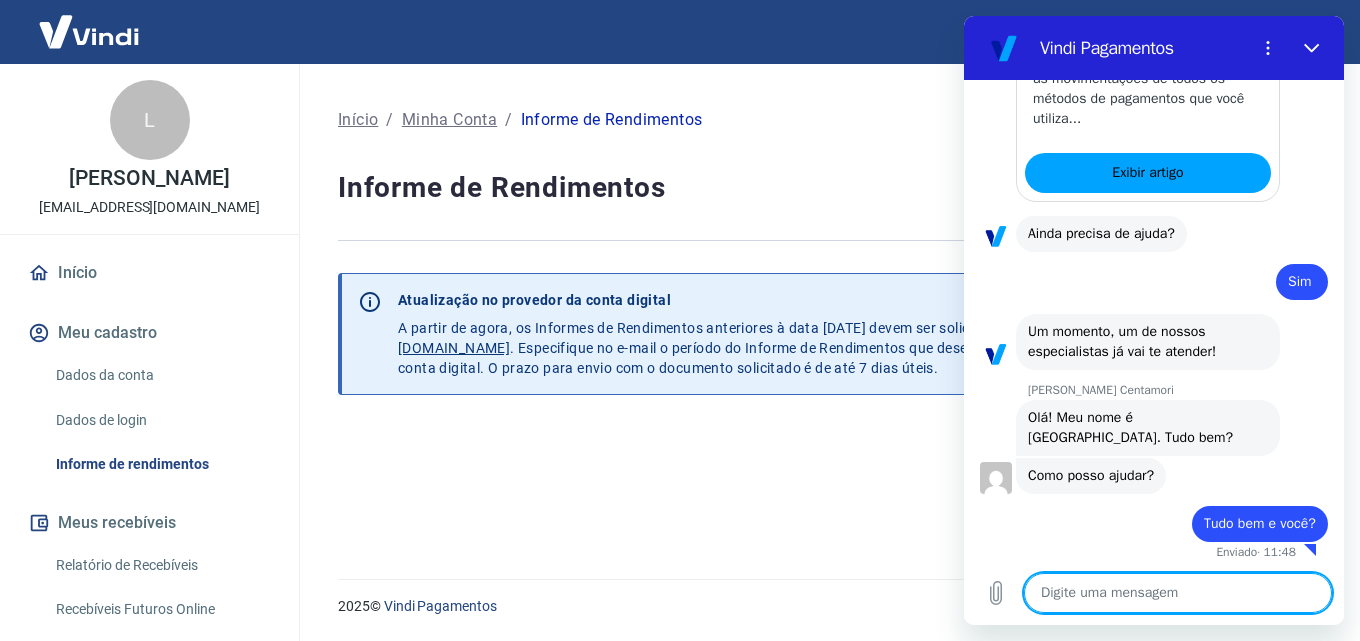 scroll, scrollTop: 1900, scrollLeft: 0, axis: vertical 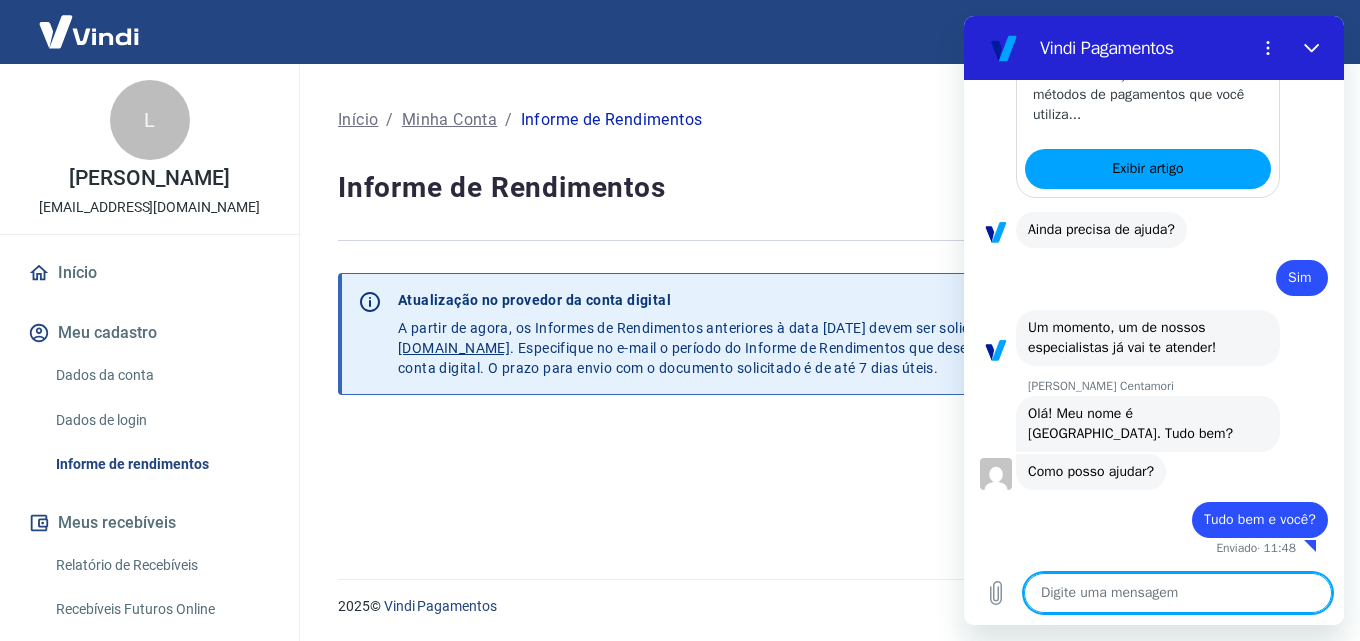 type on "t" 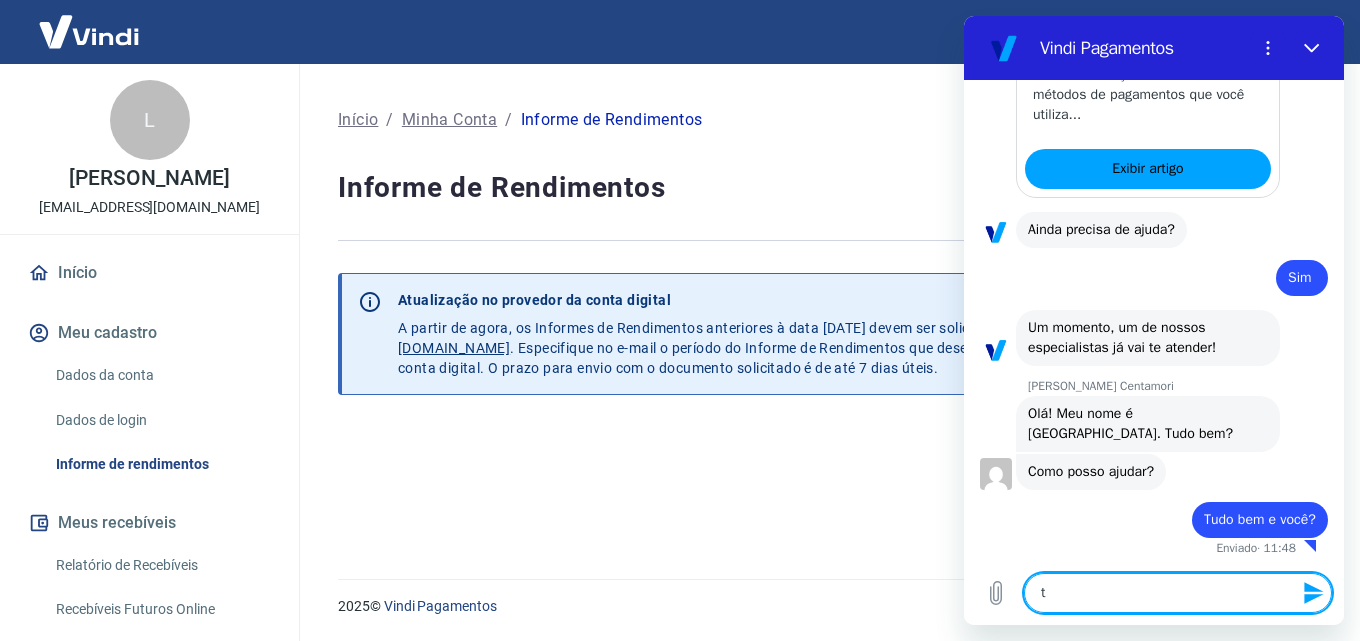 type on "te" 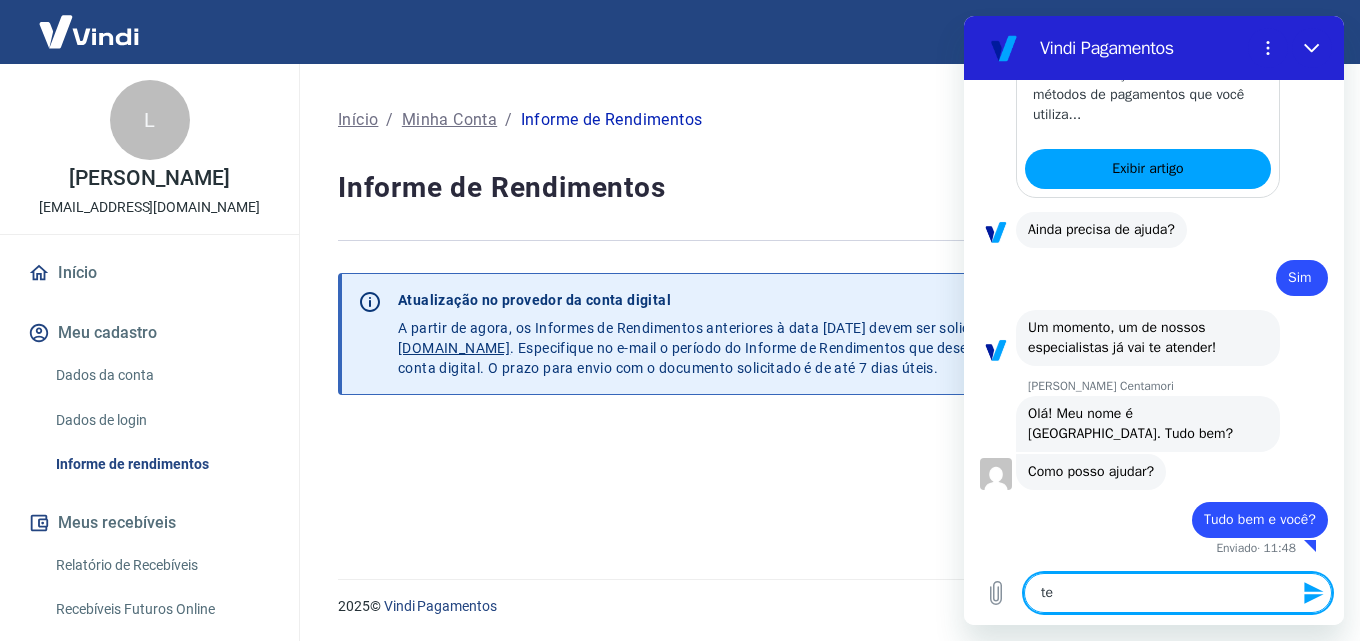 type on "ten" 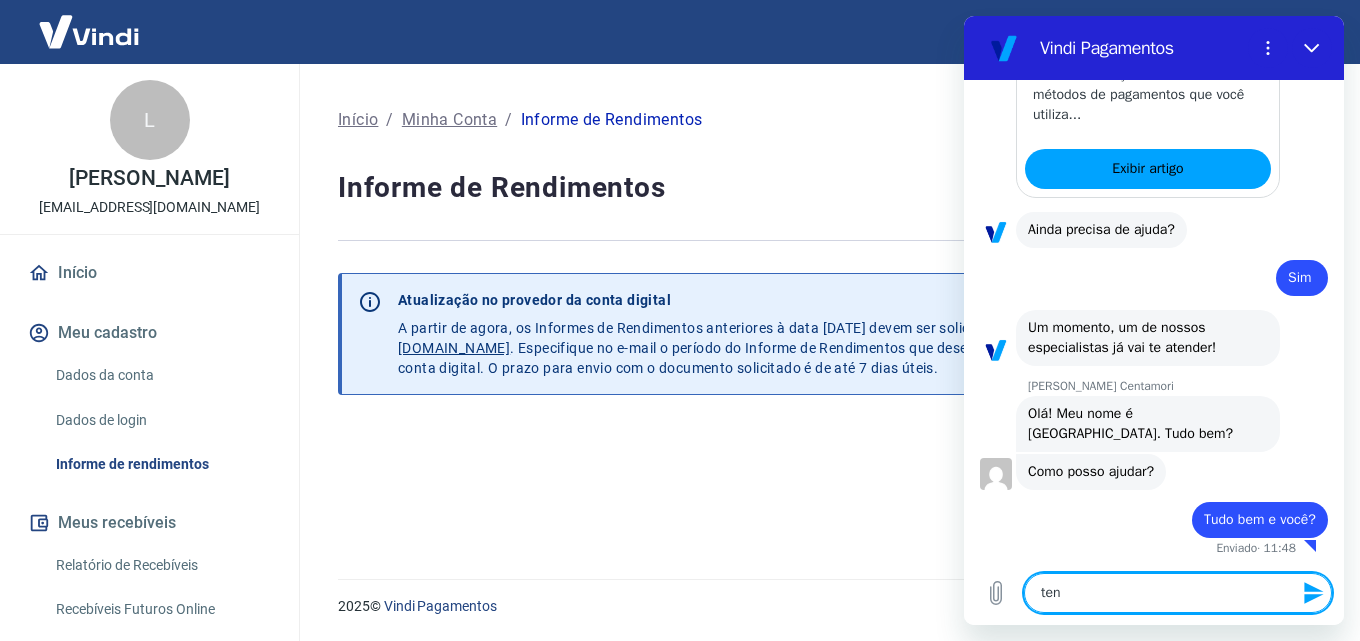 type on "tenh" 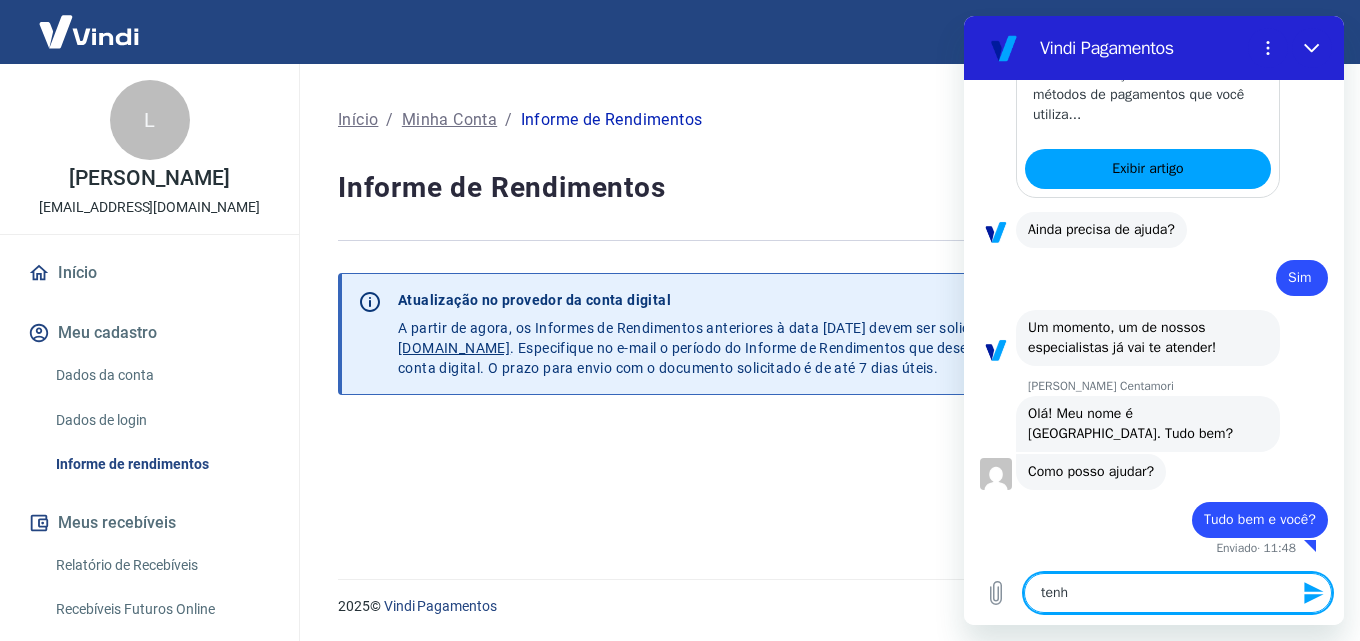 type on "tenho" 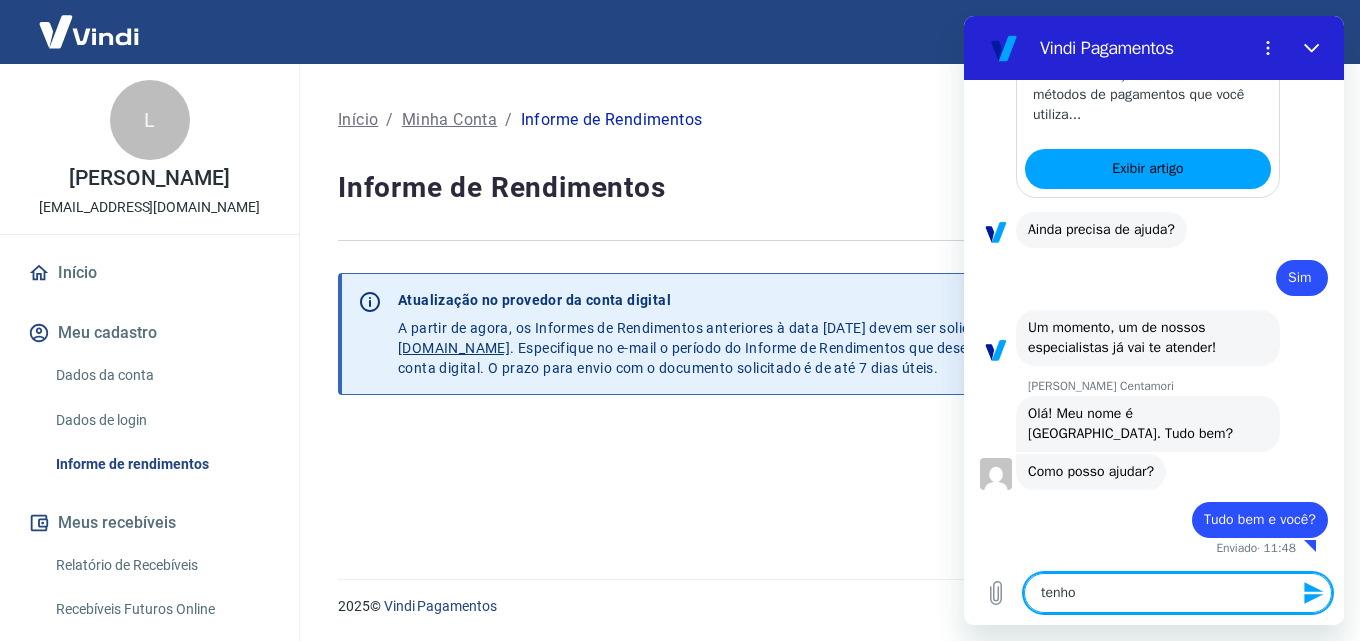 type on "tenho" 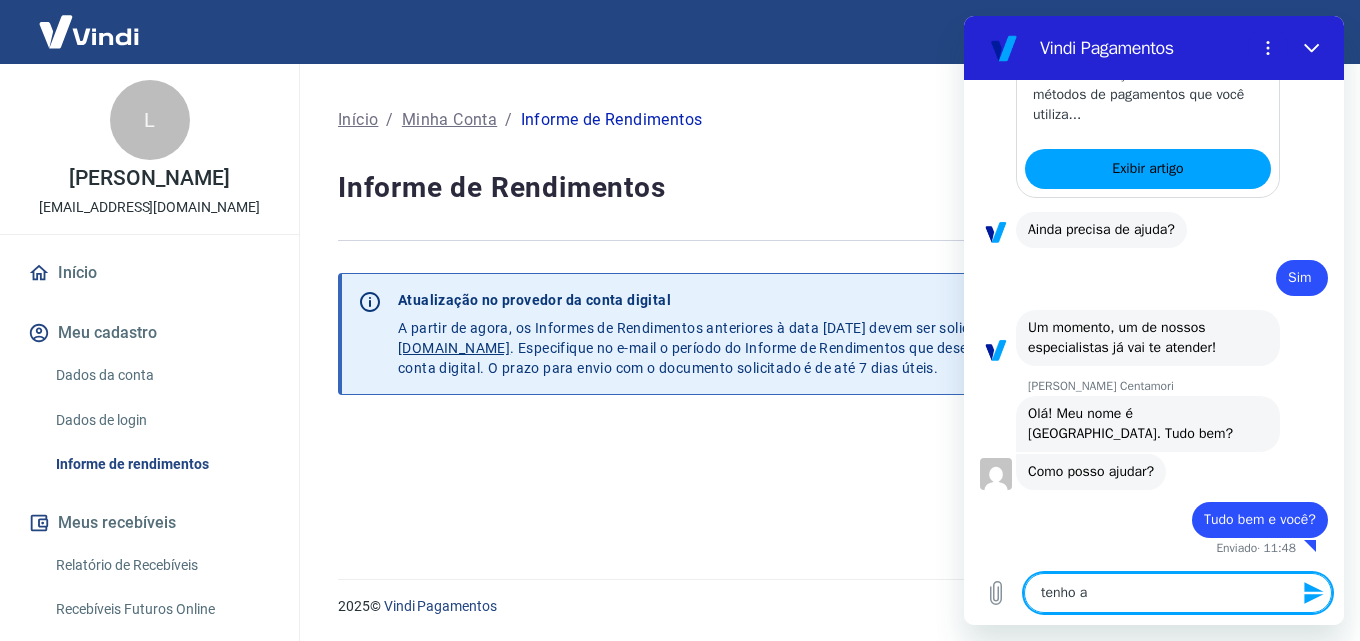 type on "tenho al" 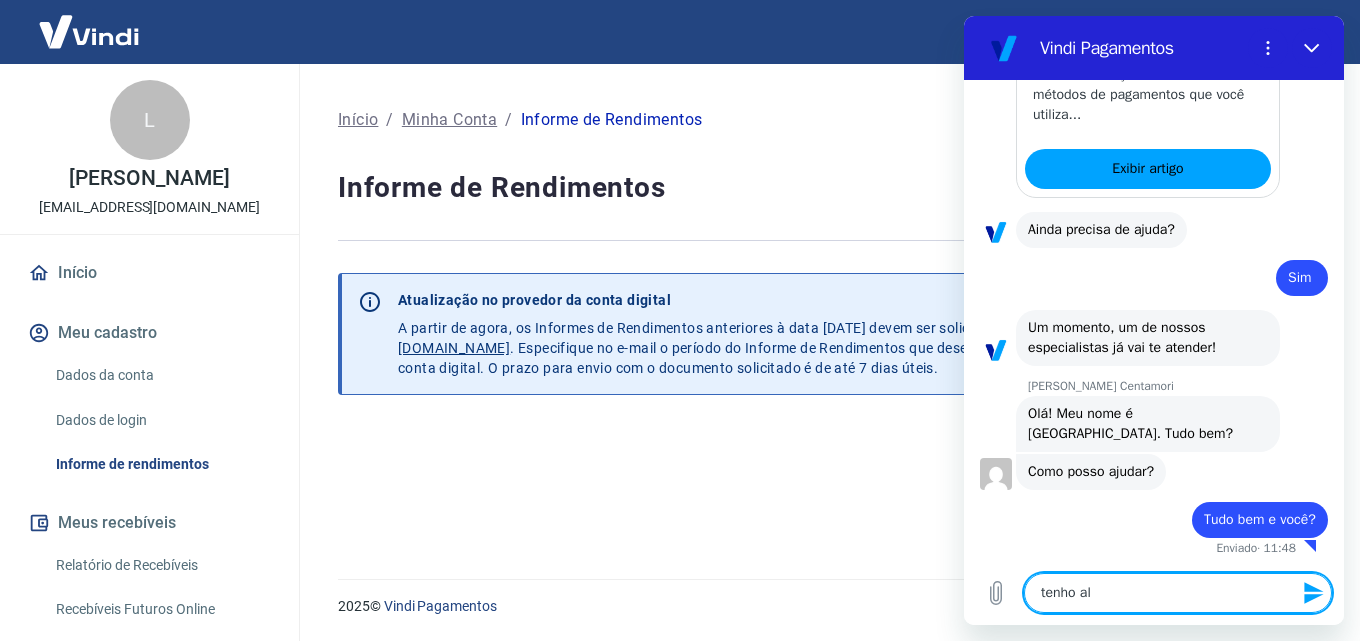 type on "tenho alg" 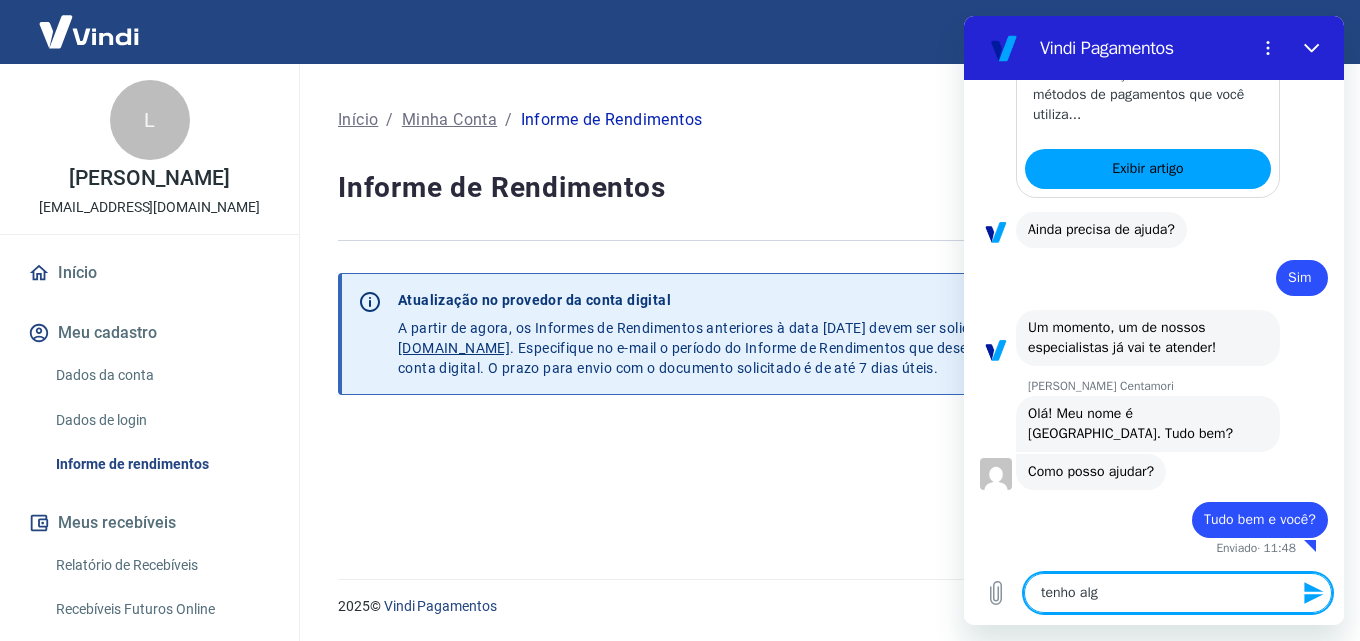 type on "tenho algu" 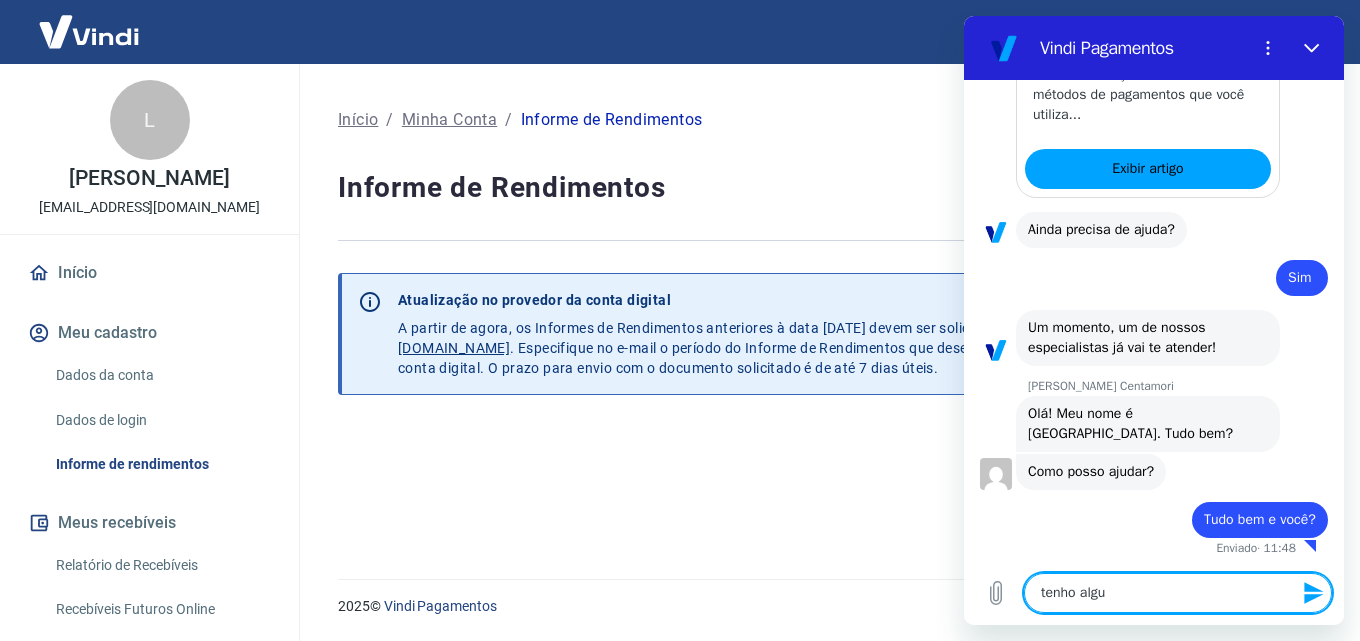 type on "tenho algun" 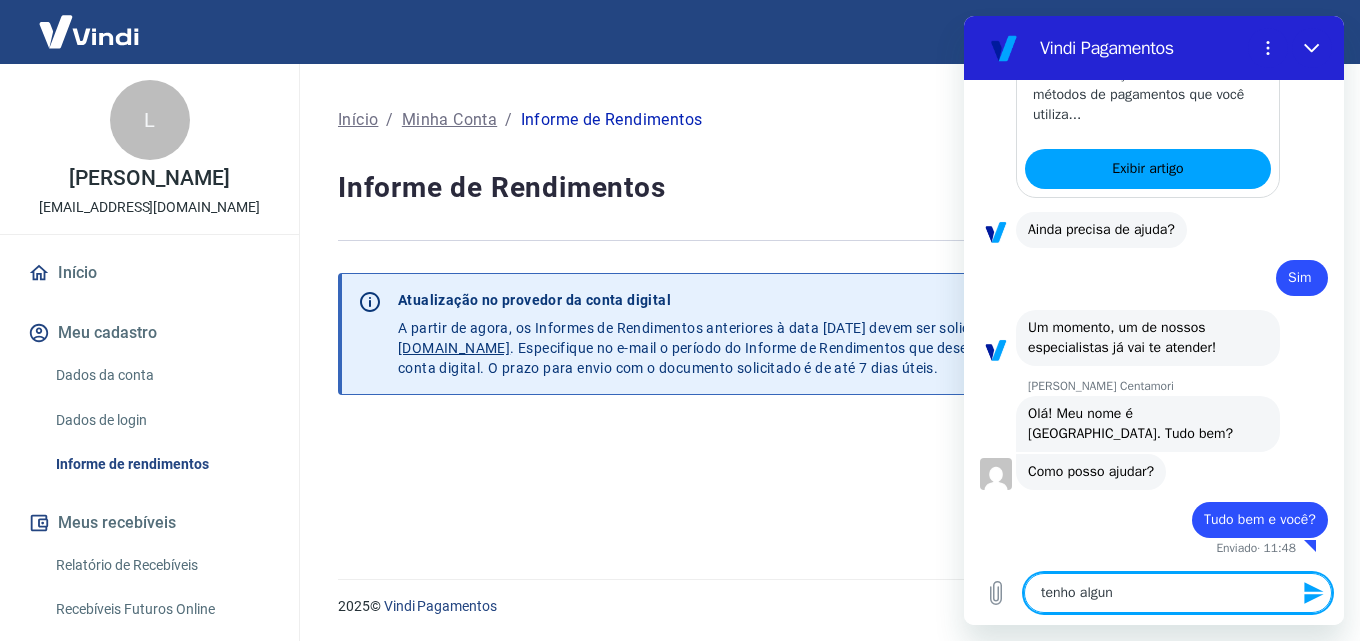 type on "tenho alguns" 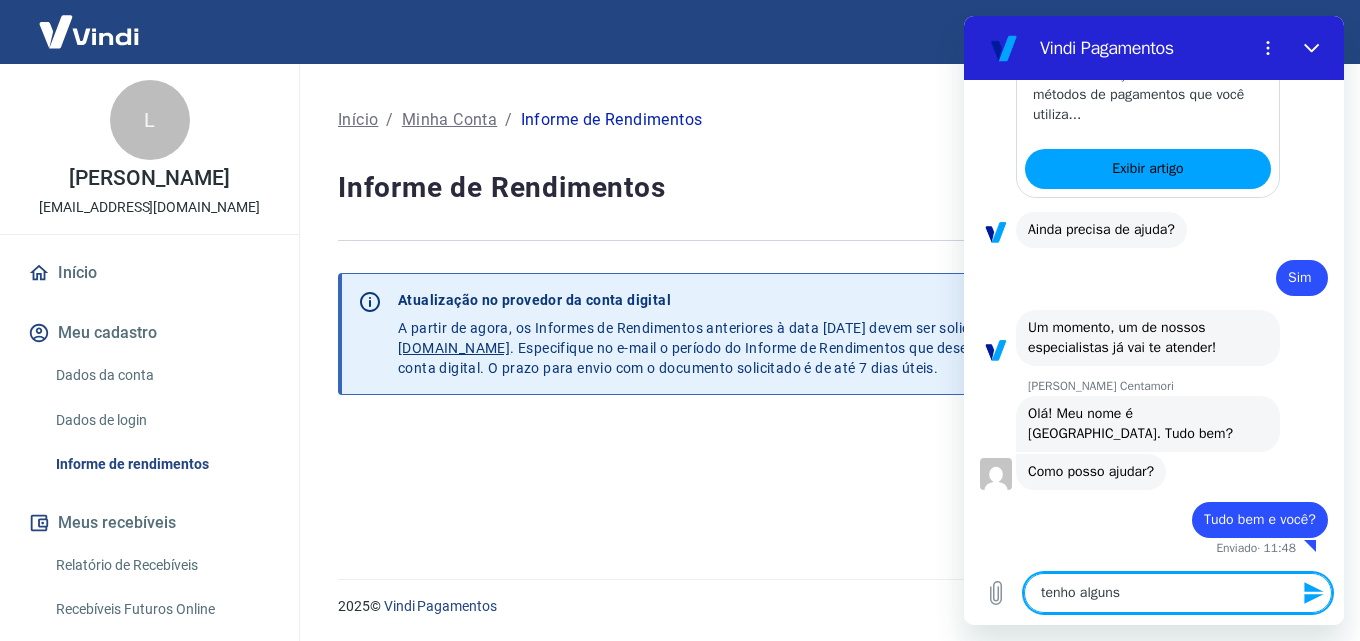 type on "tenho alguns" 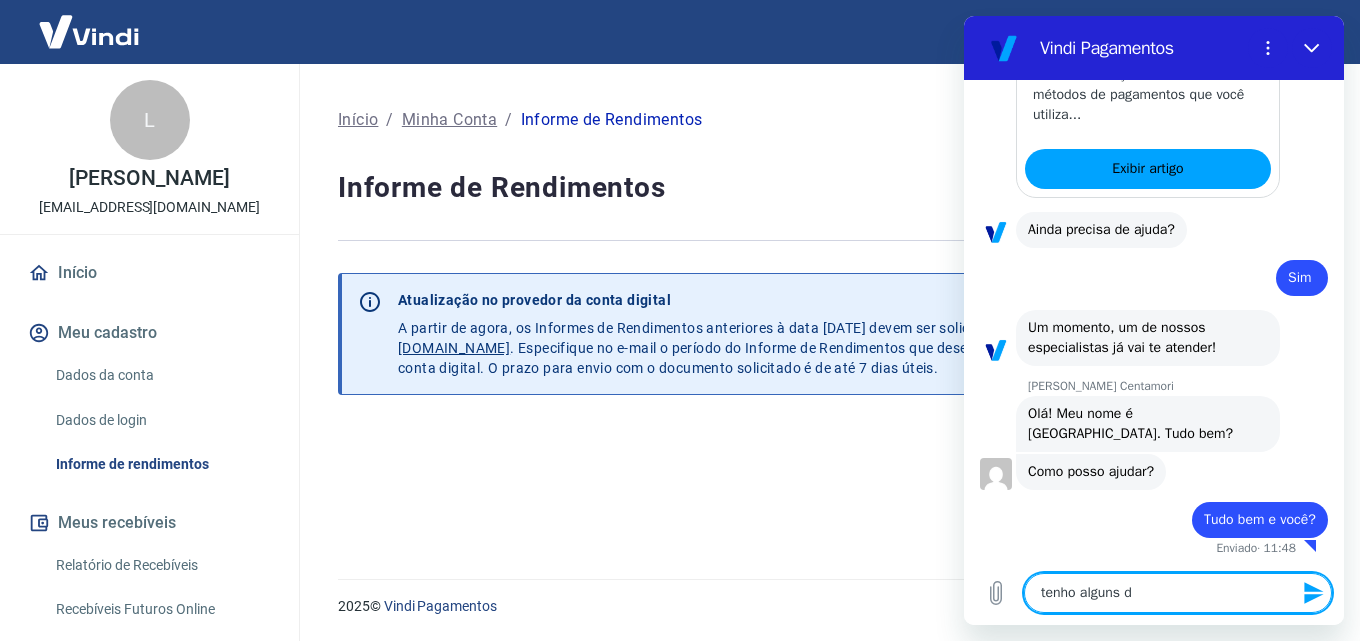 type on "tenho alguns dé" 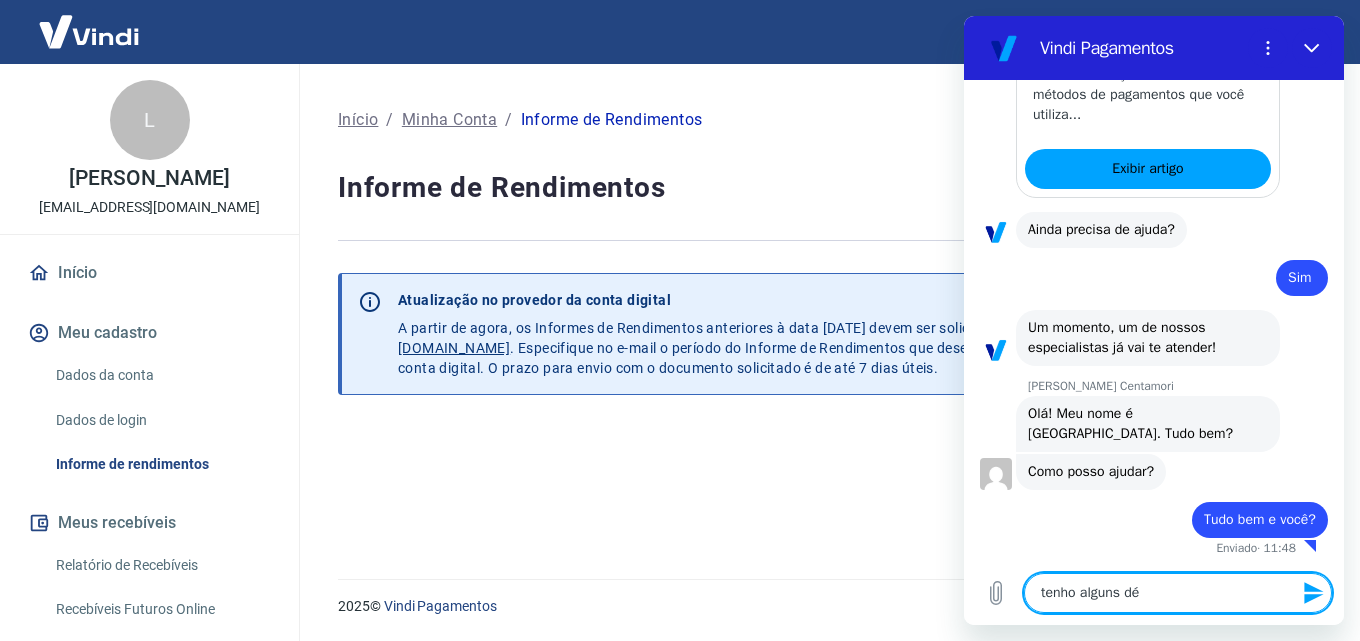 type on "tenho alguns déb" 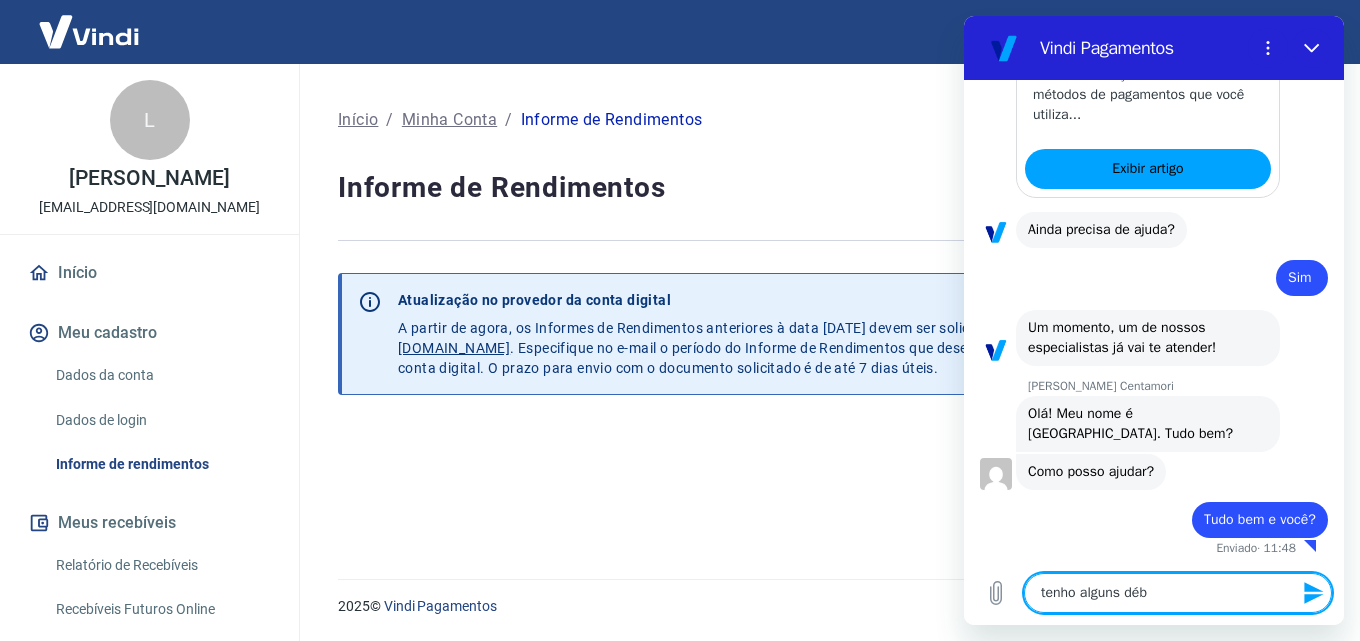 type on "tenho alguns débi" 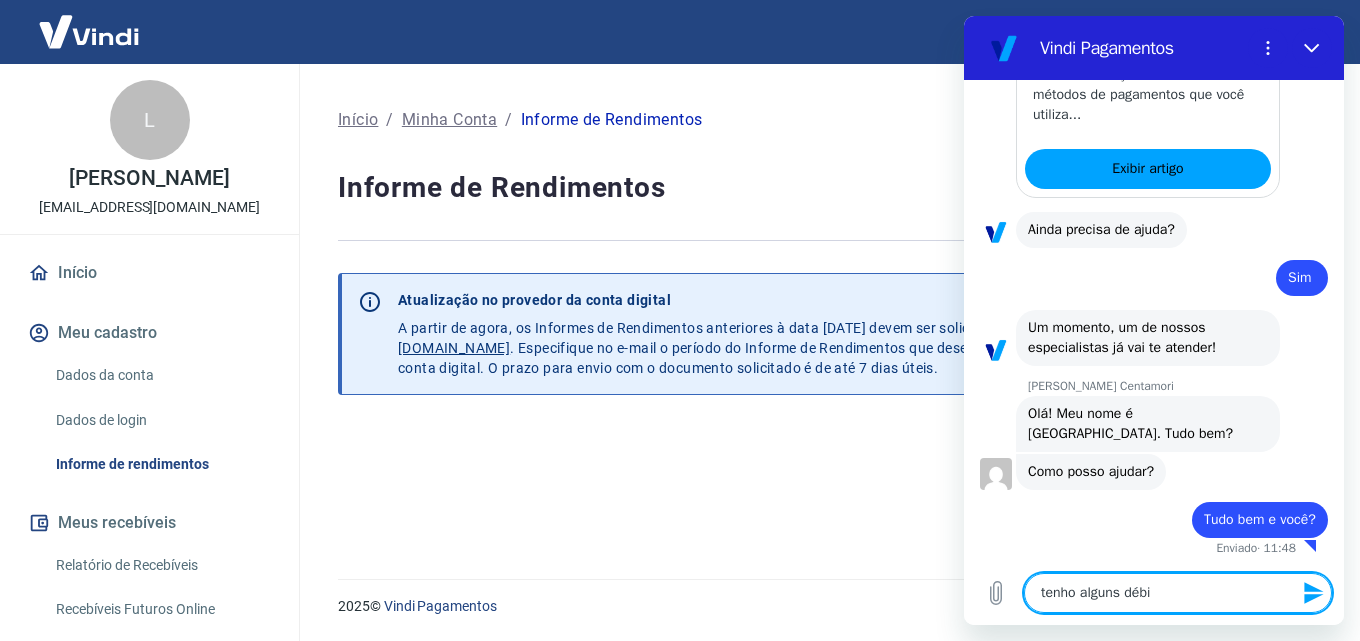 type on "tenho alguns débit" 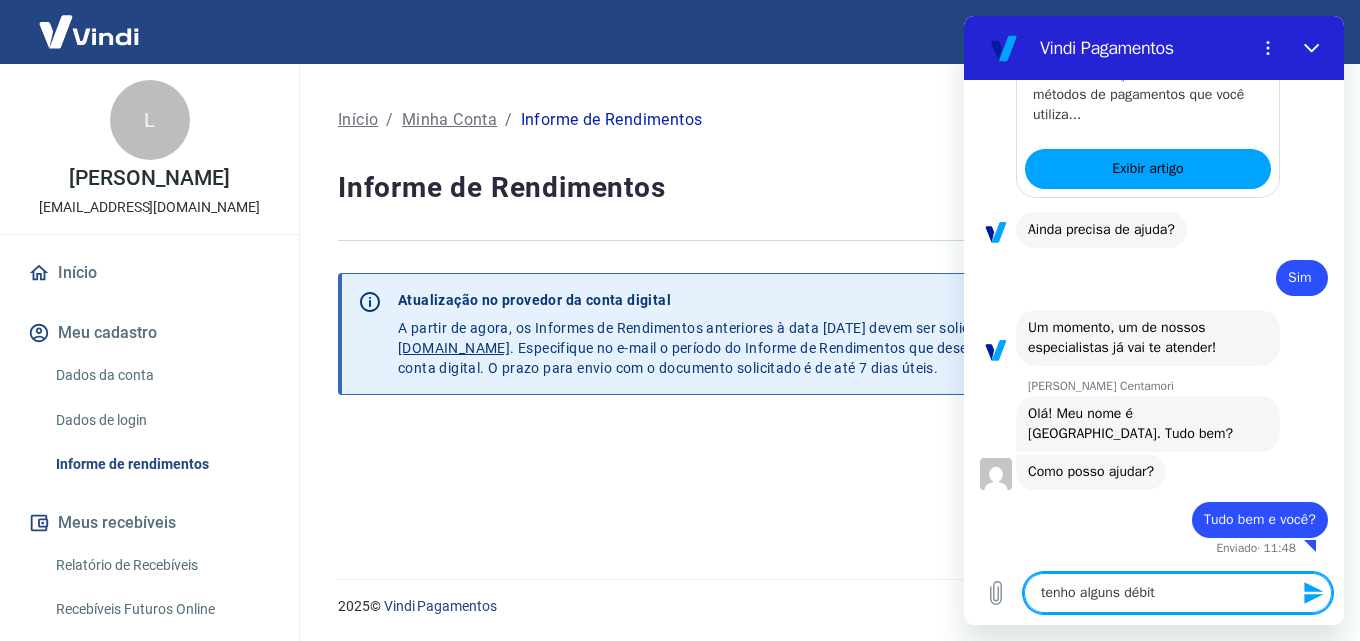 type on "tenho alguns débito" 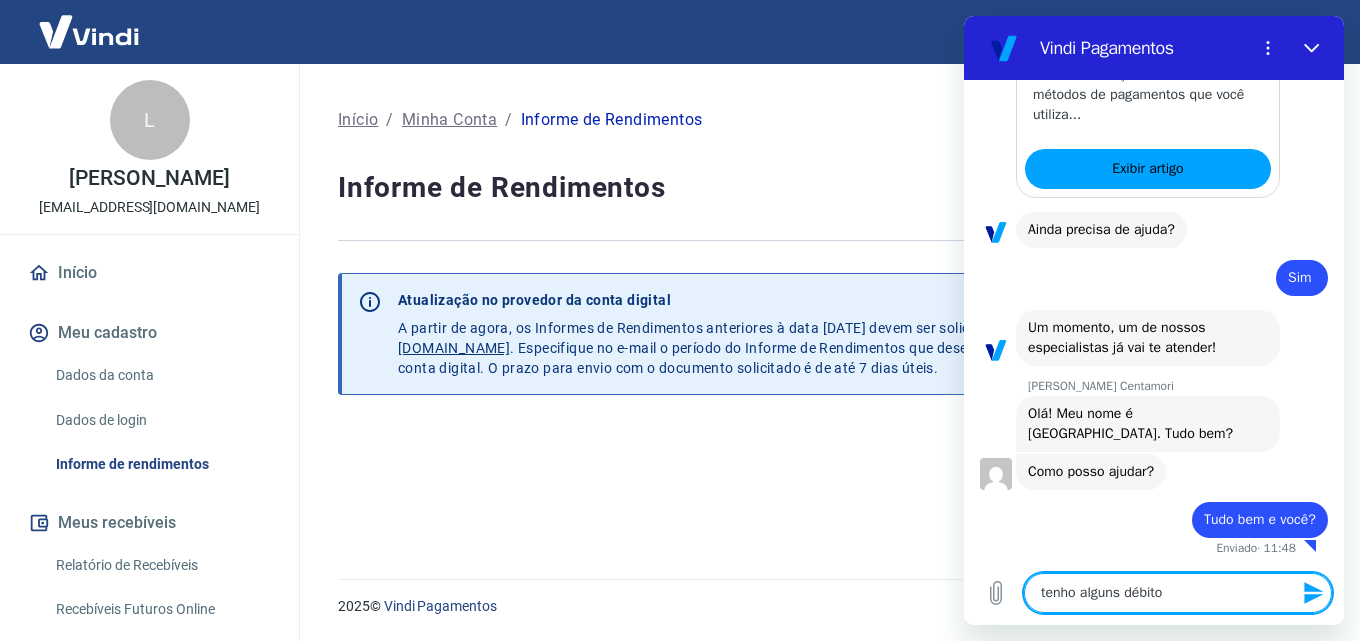 type on "tenho alguns débitos" 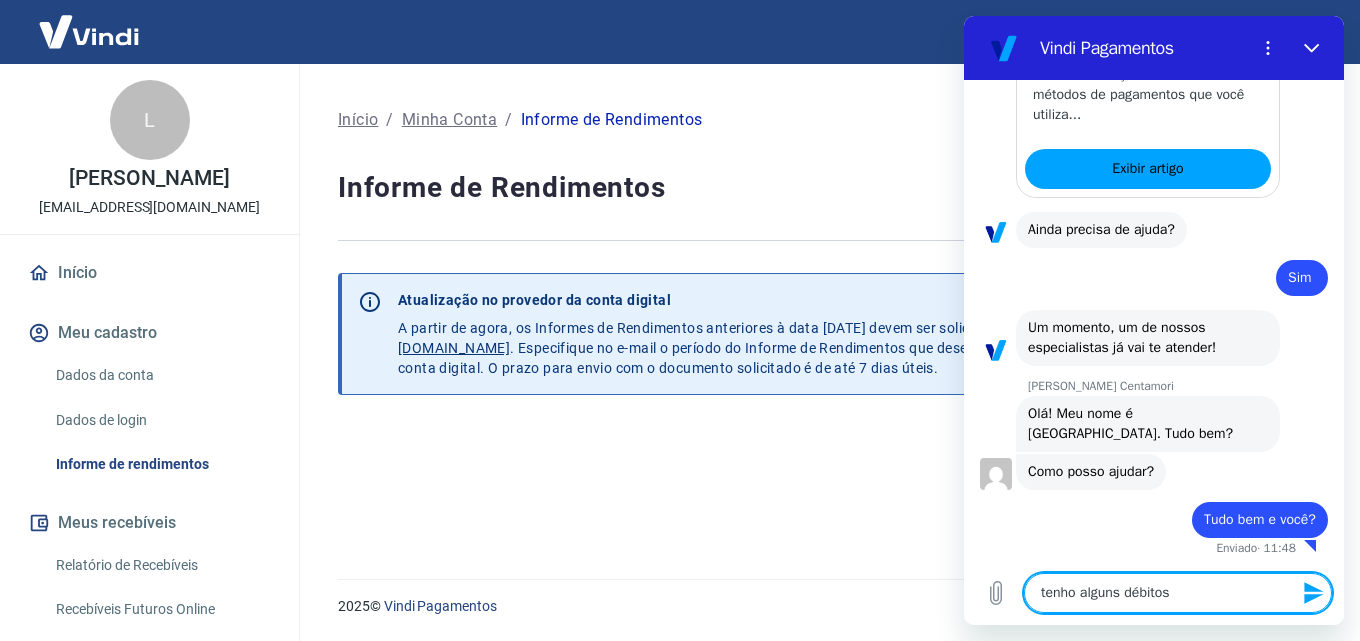 type on "tenho alguns débitos" 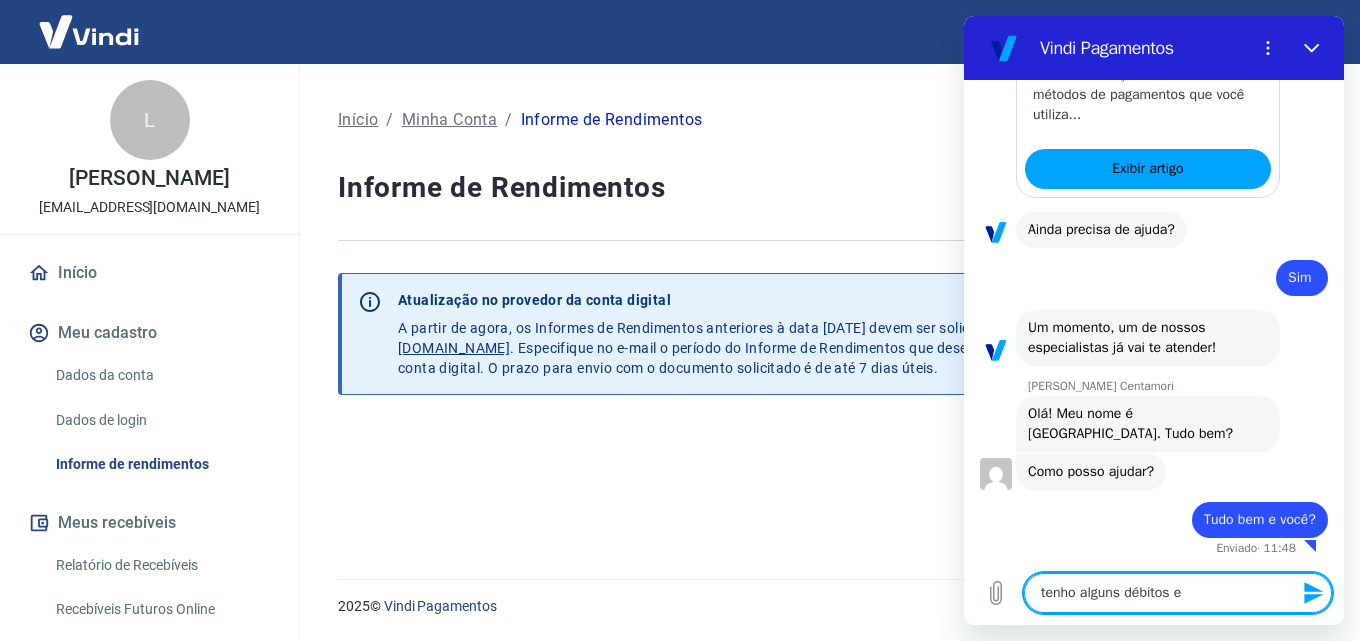 type on "tenho alguns débitos em" 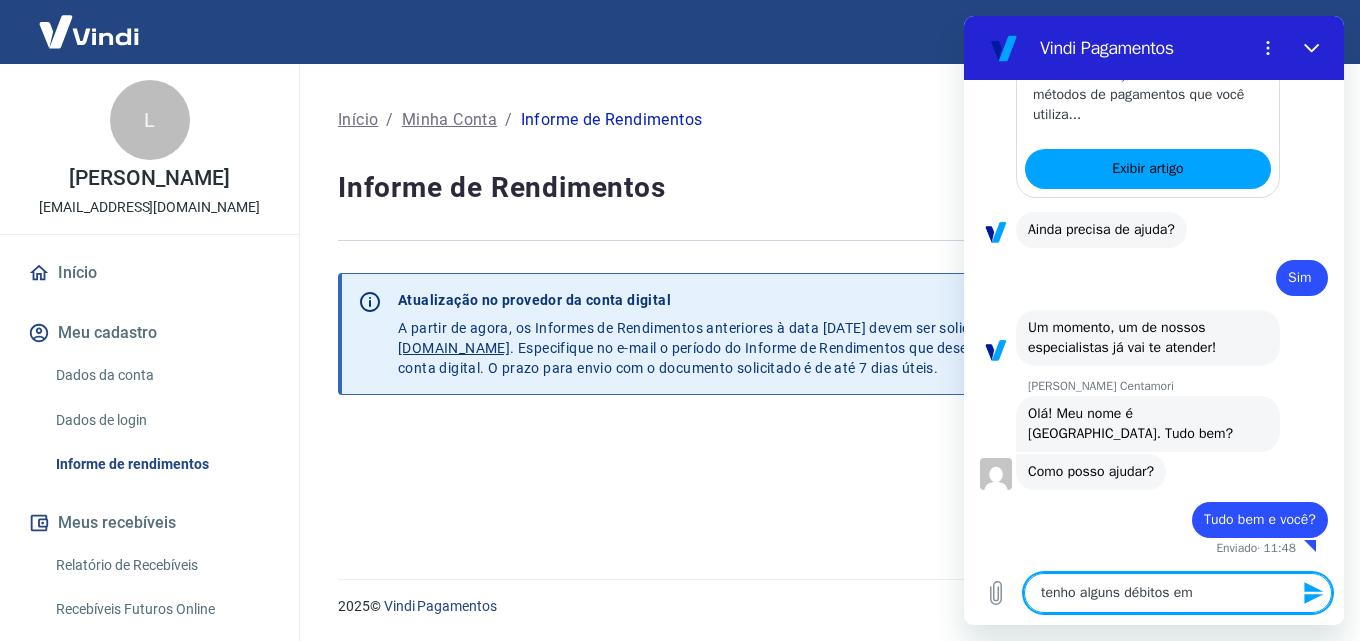 type on "tenho alguns débitos em" 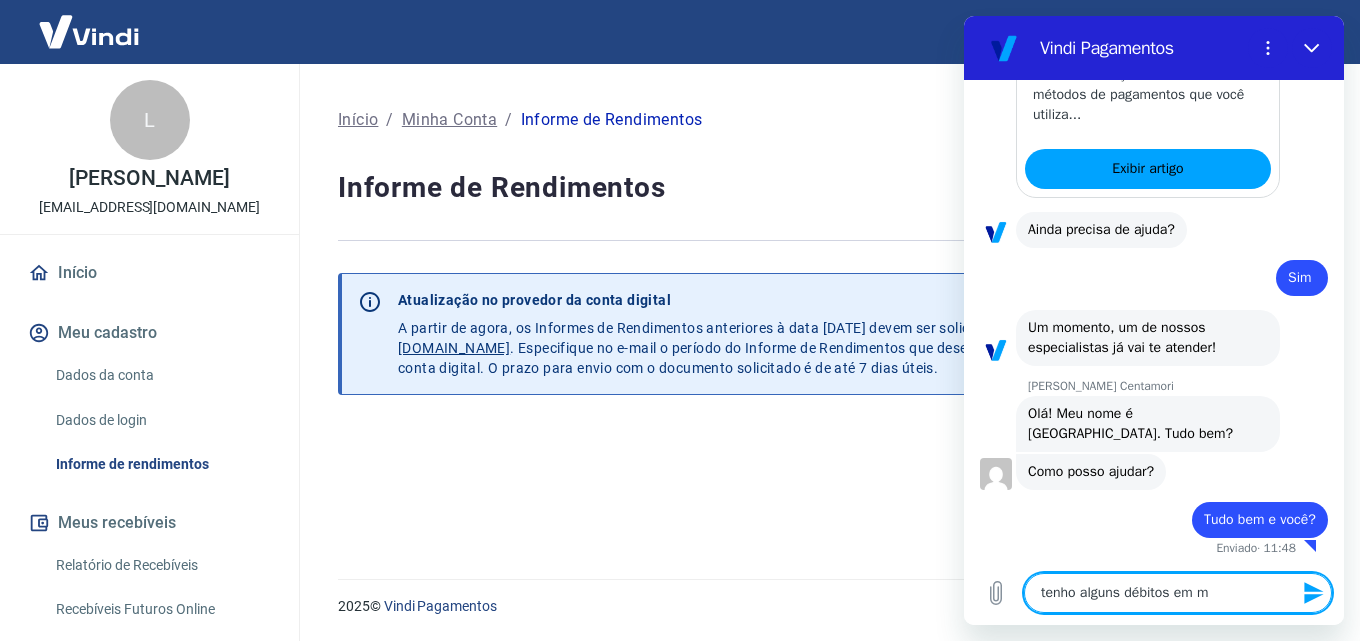 type on "tenho alguns débitos em mi" 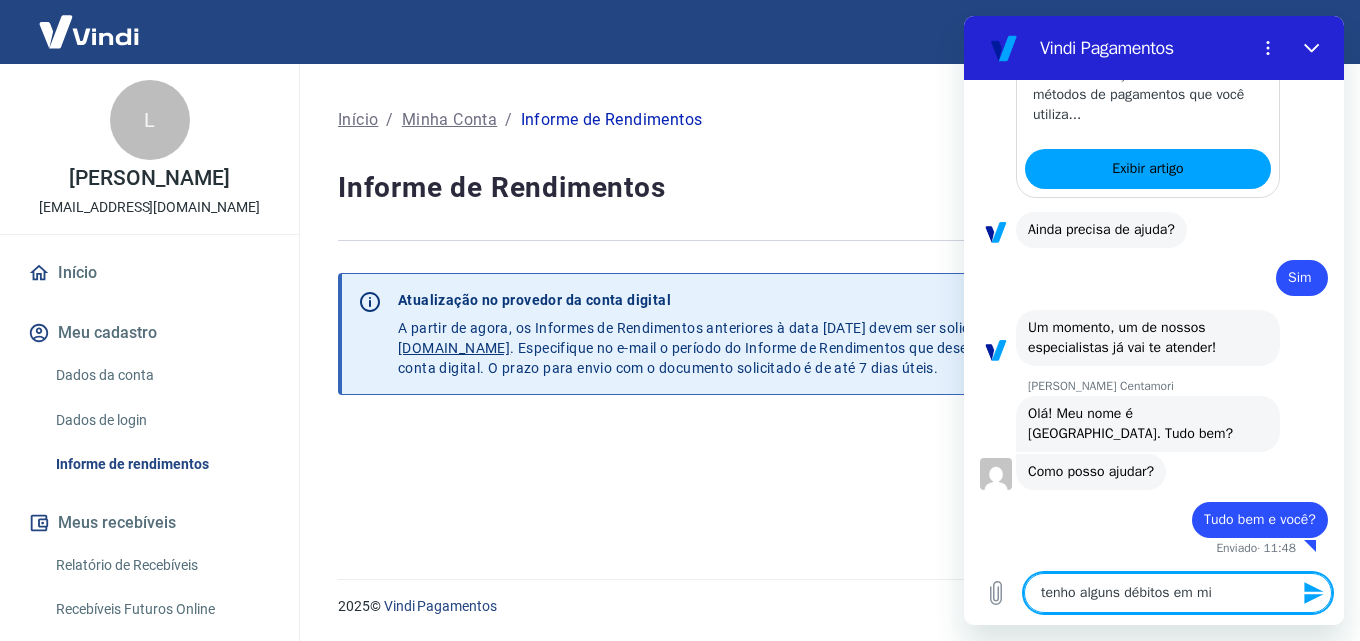 type on "tenho alguns débitos em min" 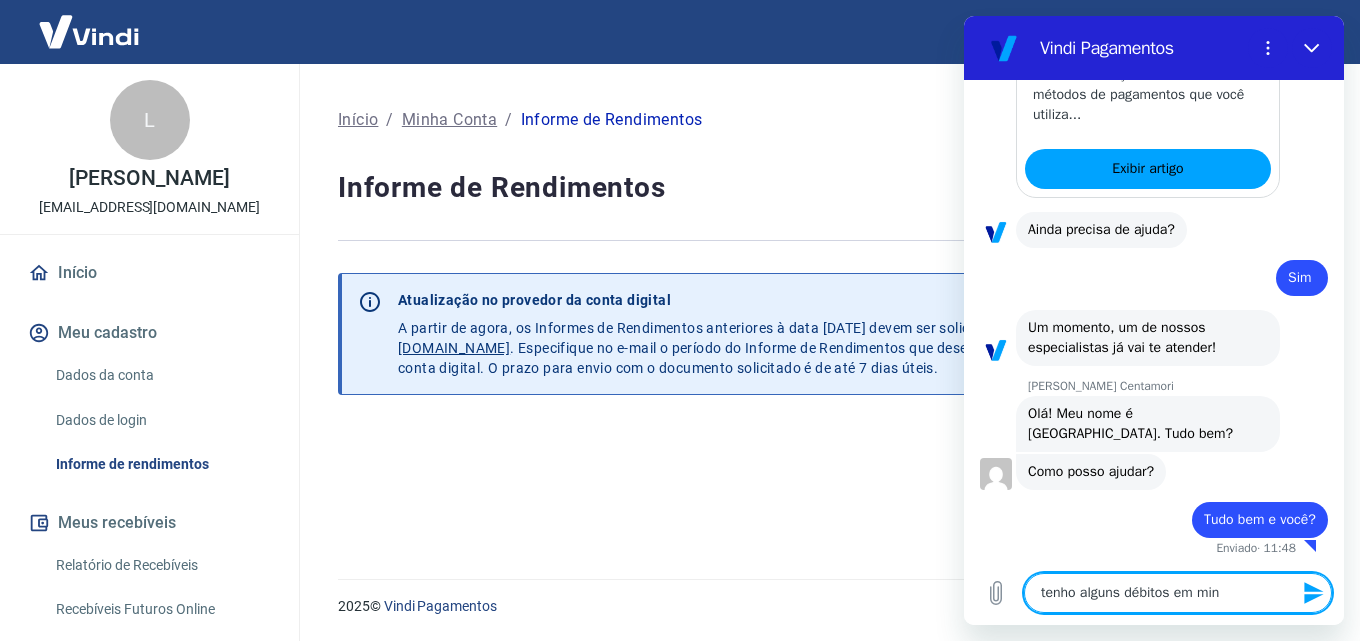 type on "tenho alguns débitos em minh" 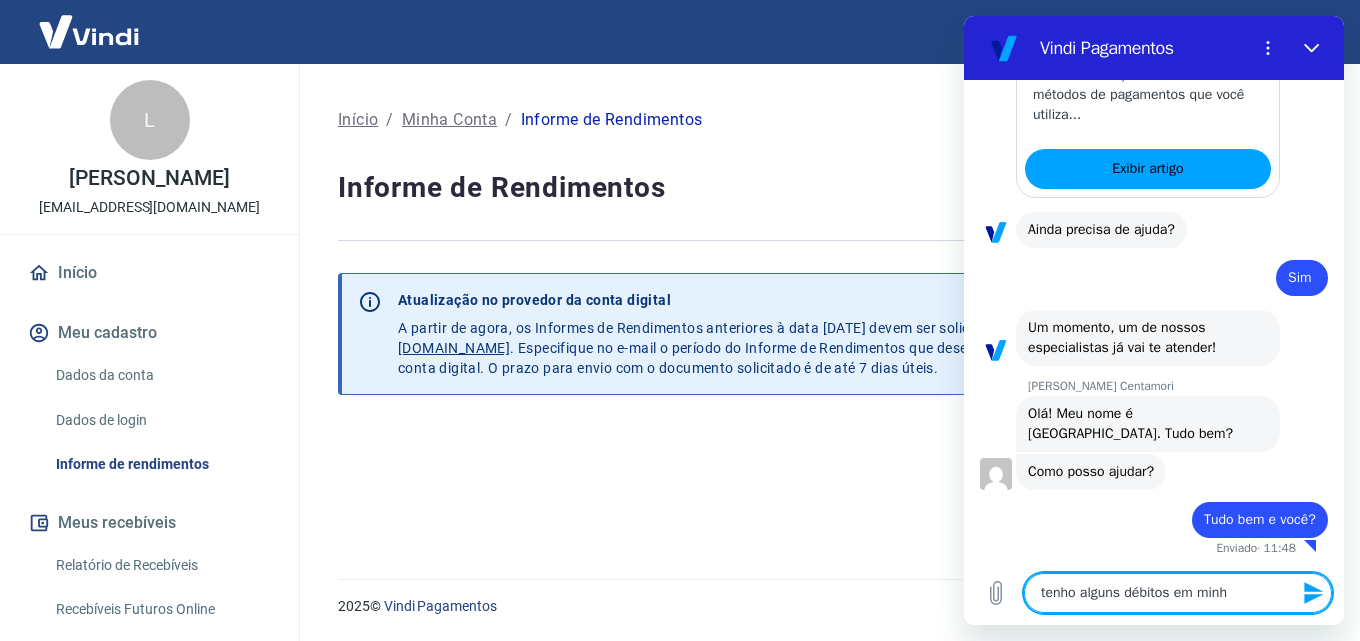 type on "tenho alguns débitos em minha" 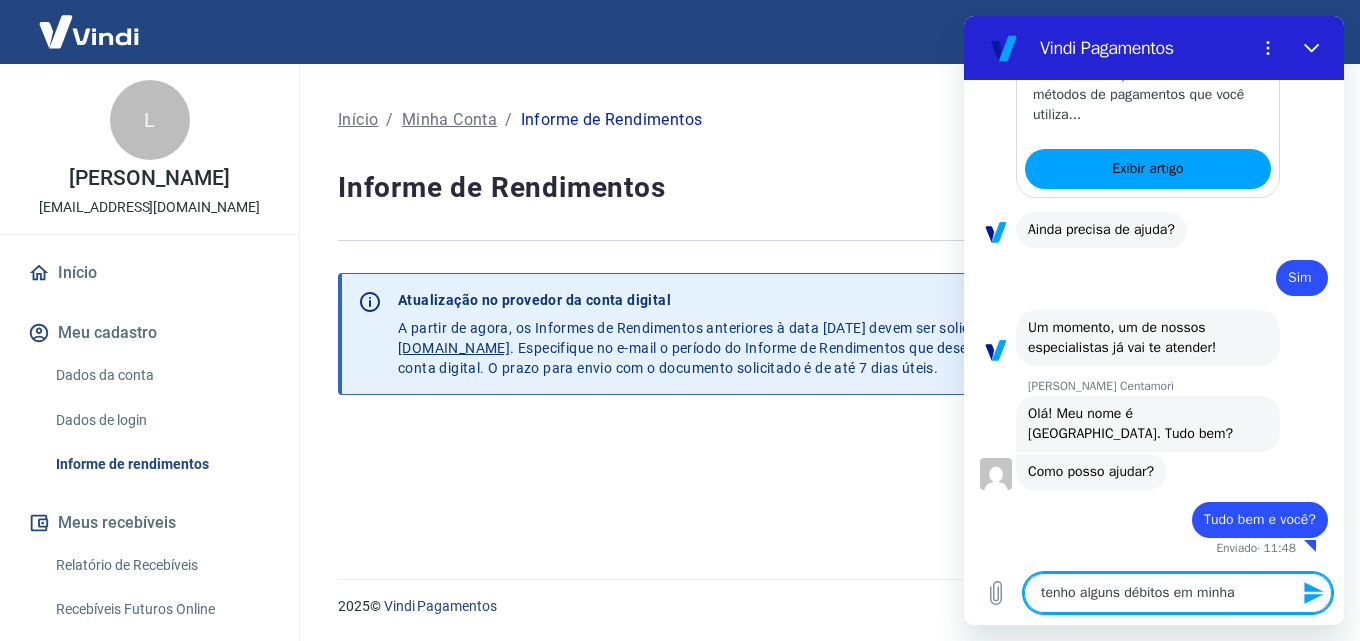 type on "tenho alguns débitos em minha" 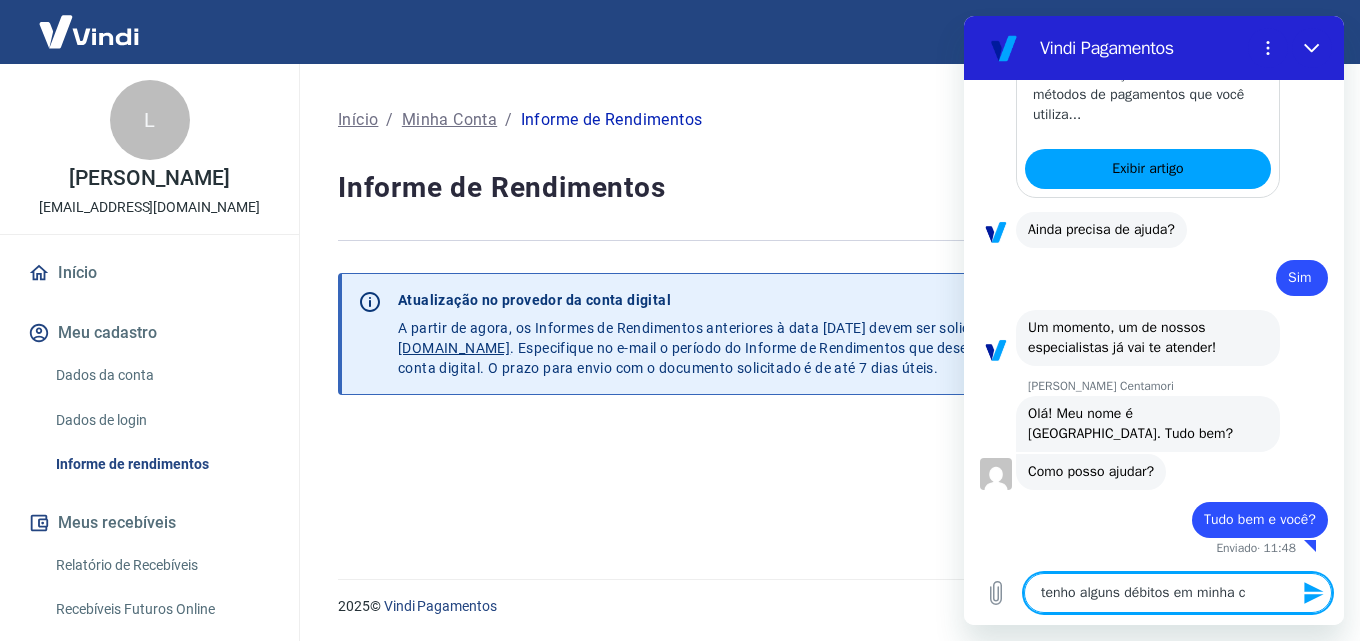 type on "tenho alguns débitos em minha co" 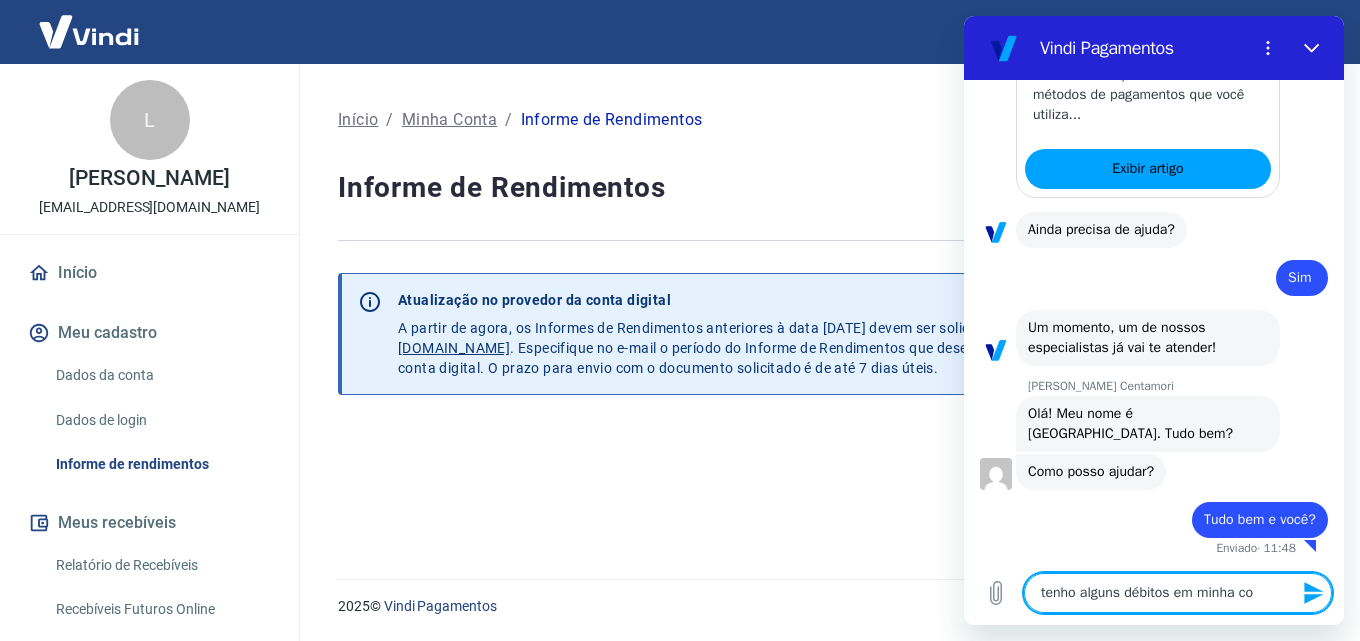type on "tenho alguns débitos em minha con" 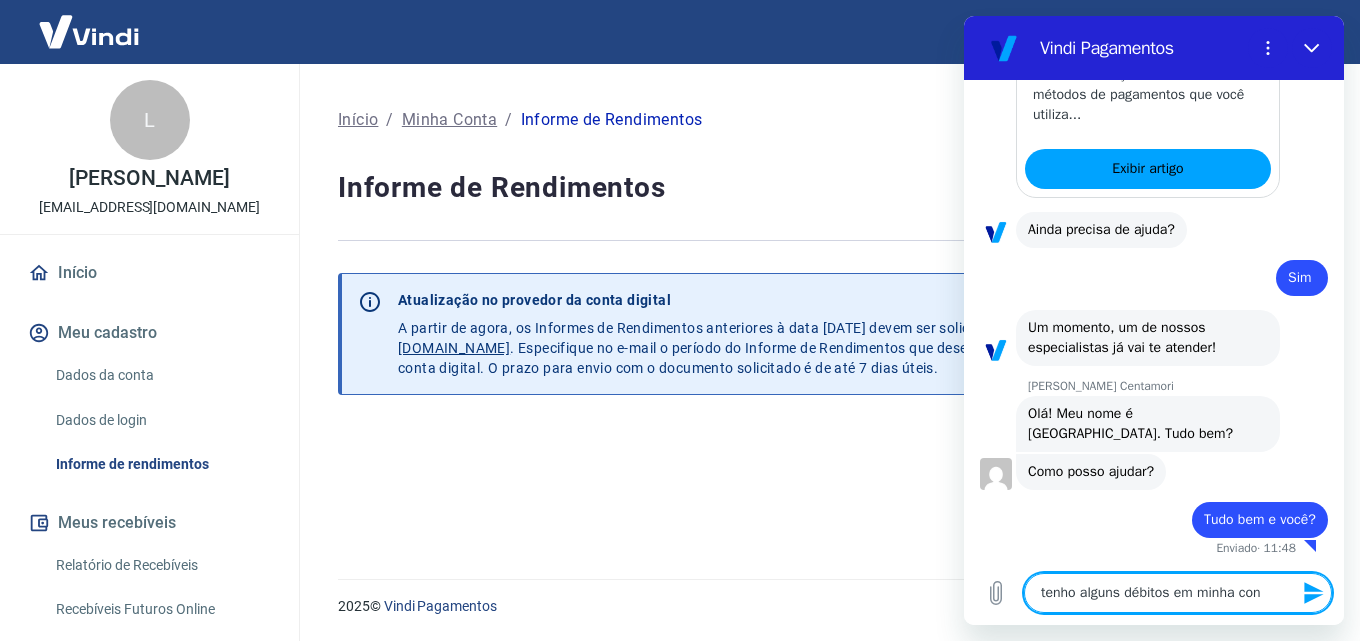 type on "tenho alguns débitos em minha cont" 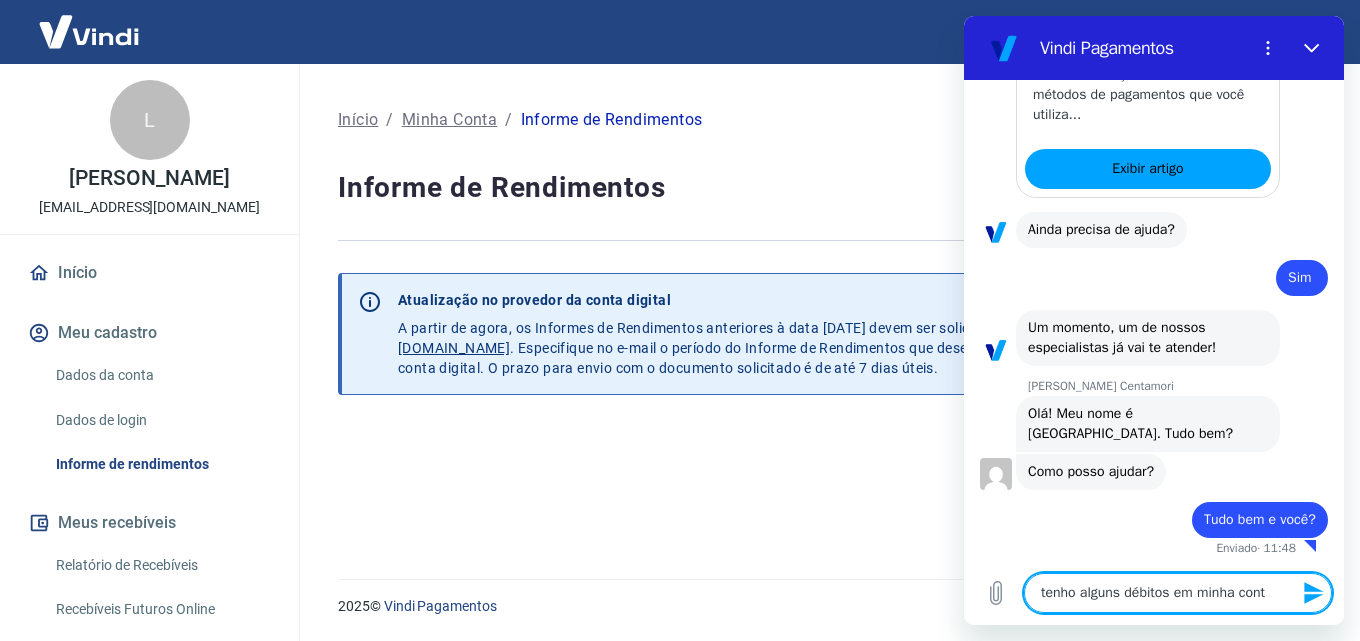 type on "tenho alguns débitos em minha conta" 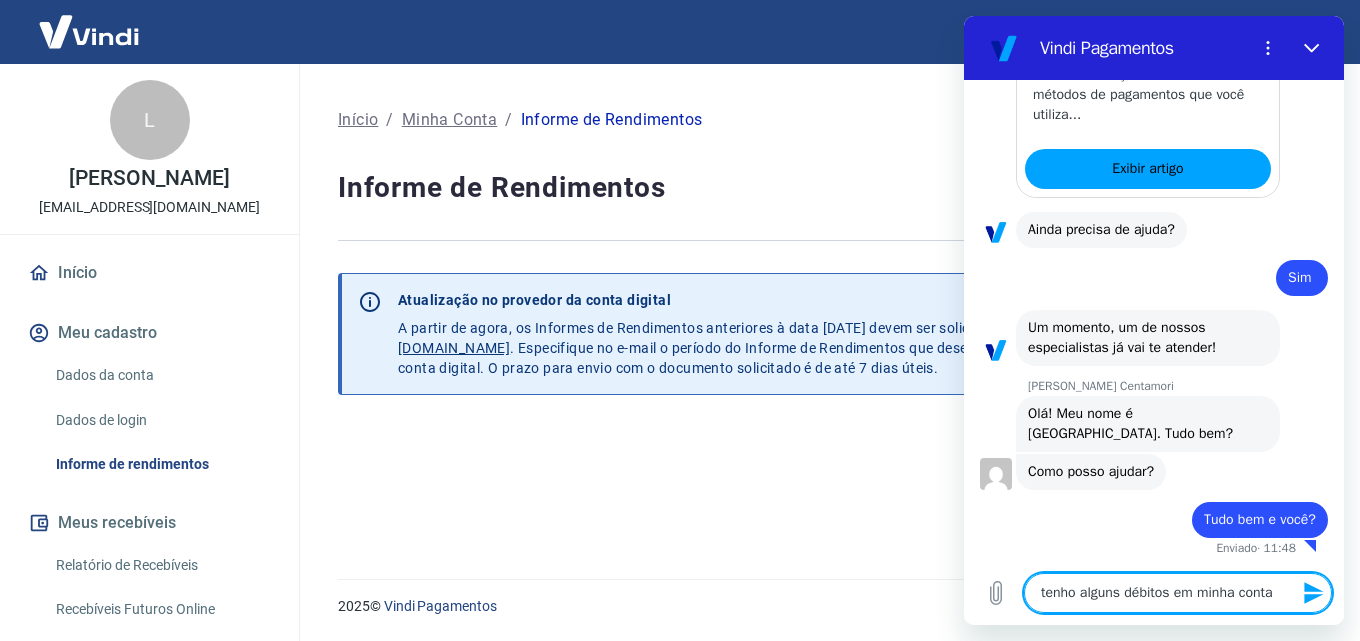 type on "tenho alguns débitos em minha conta" 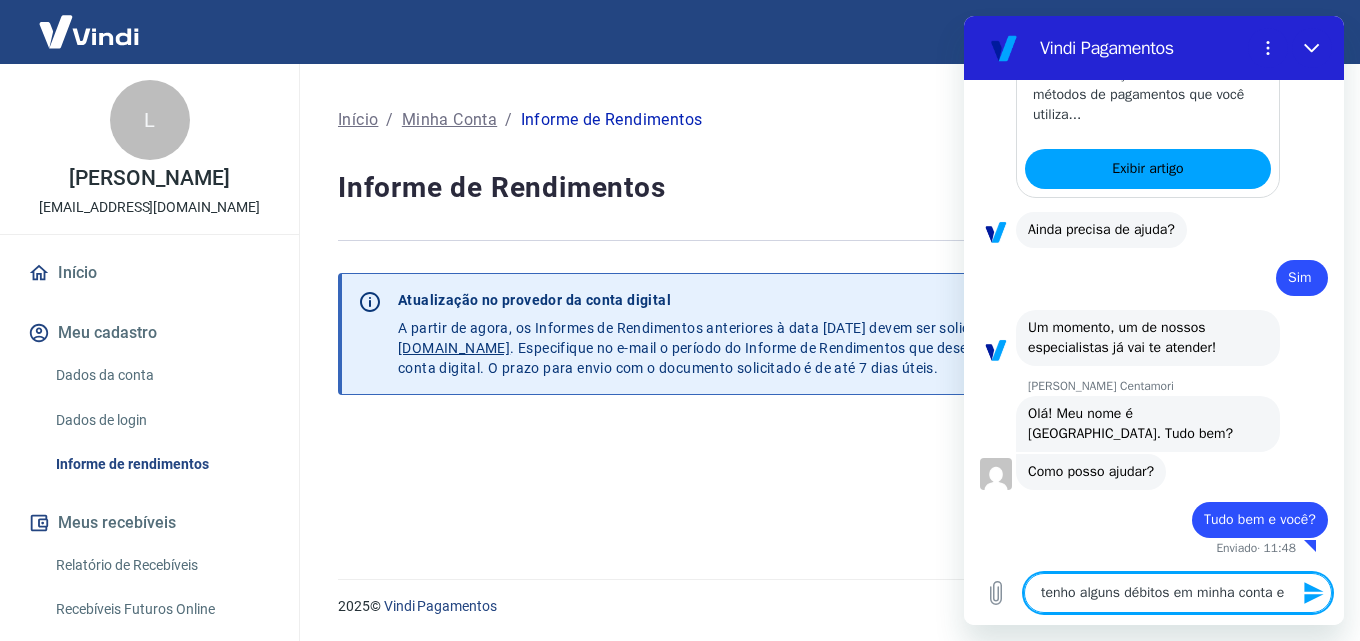 type on "tenho alguns débitos em minha conta e" 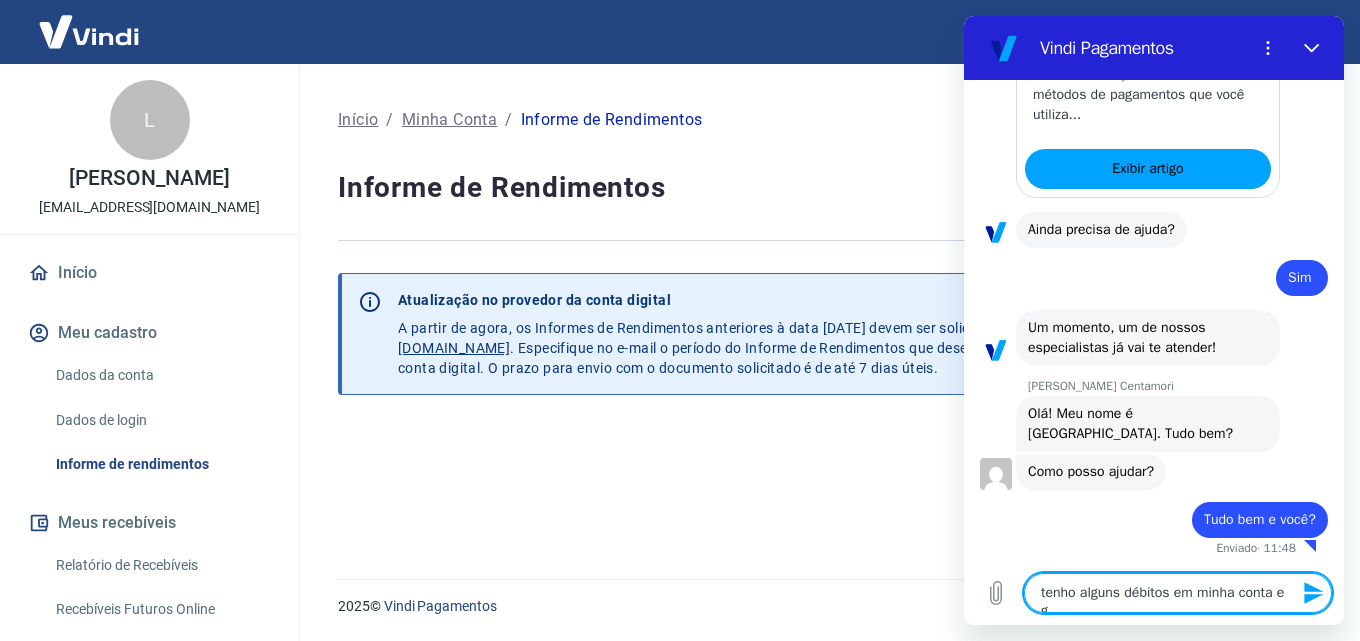 type on "tenho alguns débitos em minha conta e go" 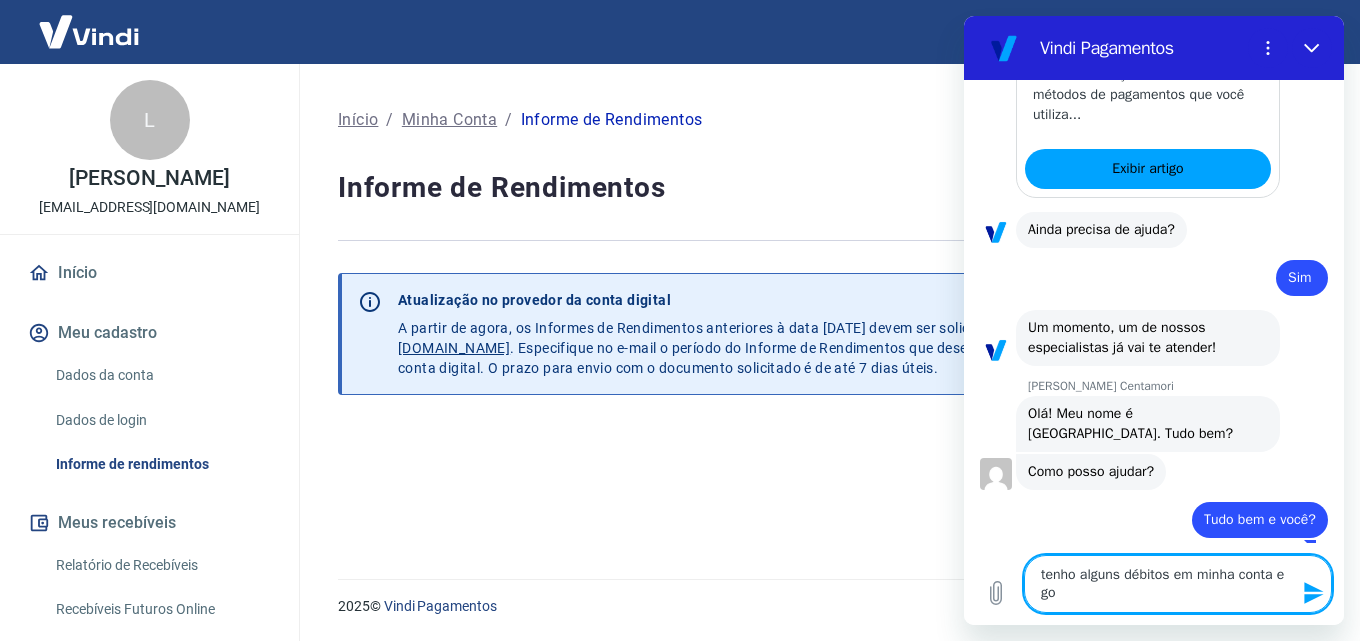 type on "tenho alguns débitos em minha conta e gos" 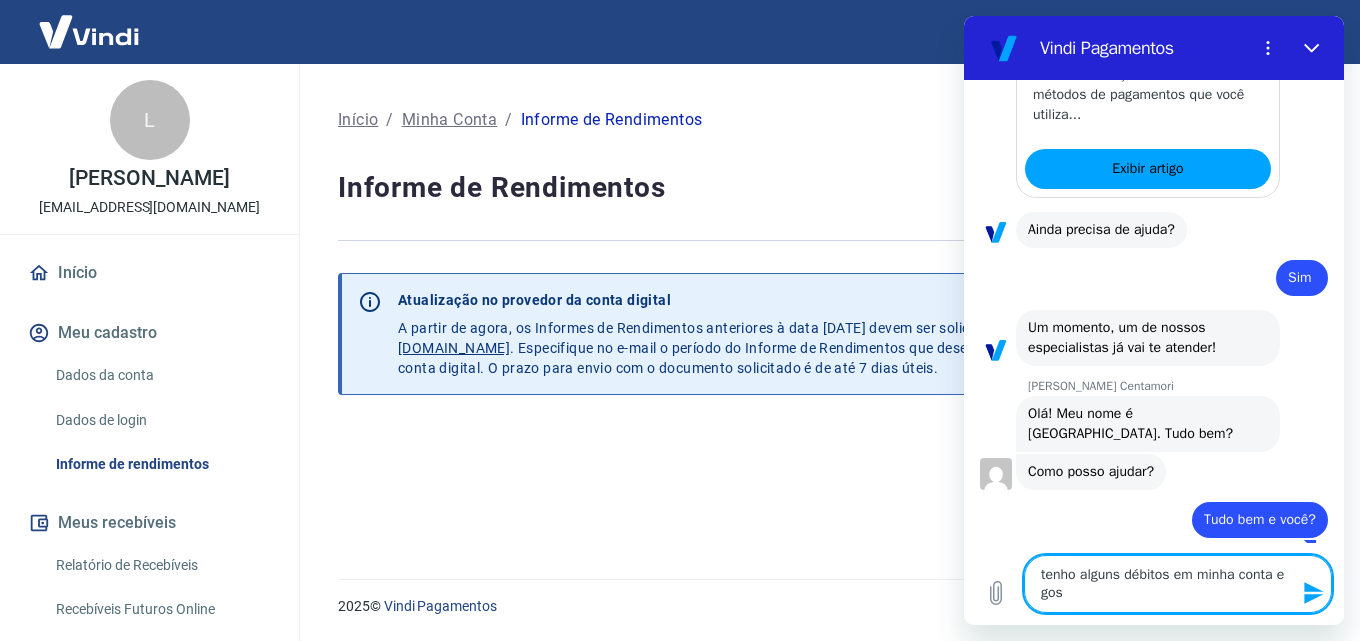 type on "tenho alguns débitos em minha conta e gost" 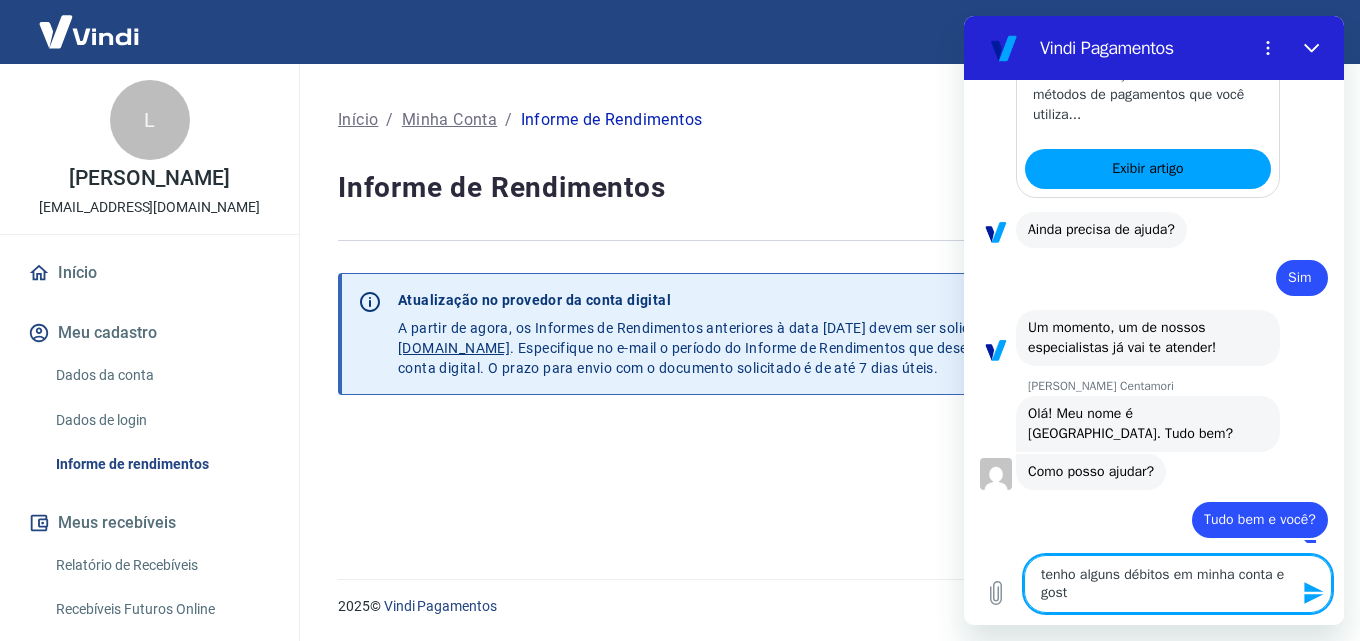 type on "tenho alguns débitos em minha conta e gosta" 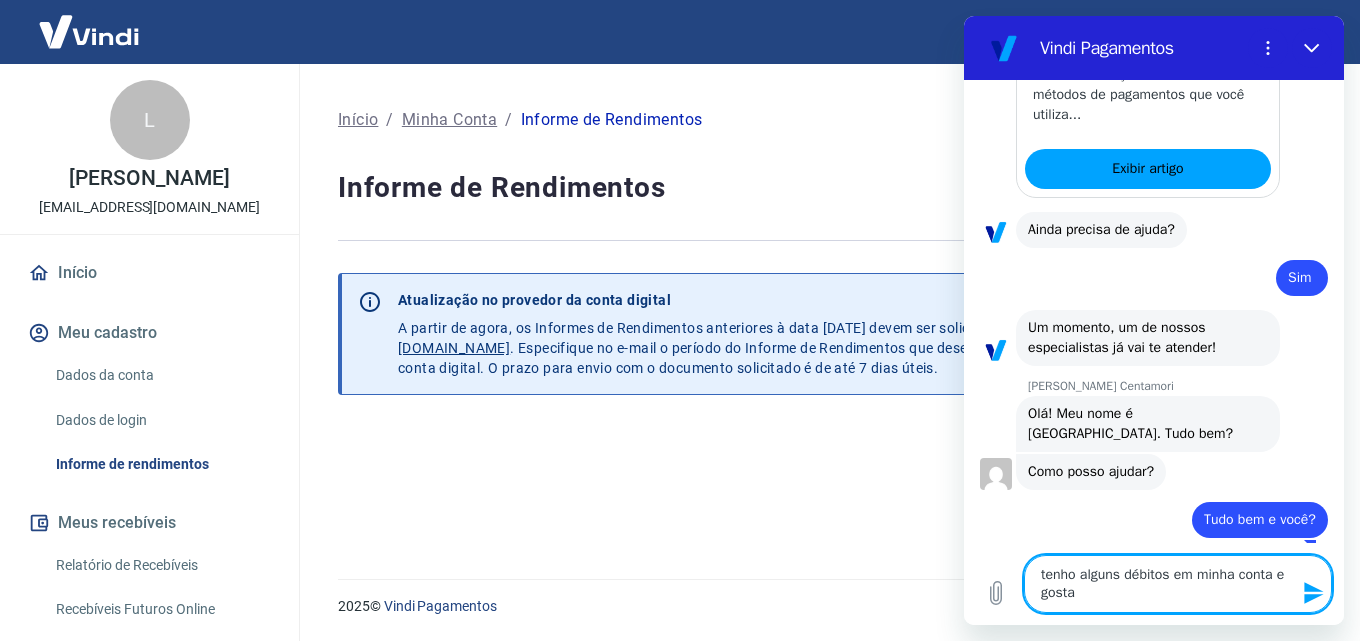 type on "tenho alguns débitos em minha conta e gostar" 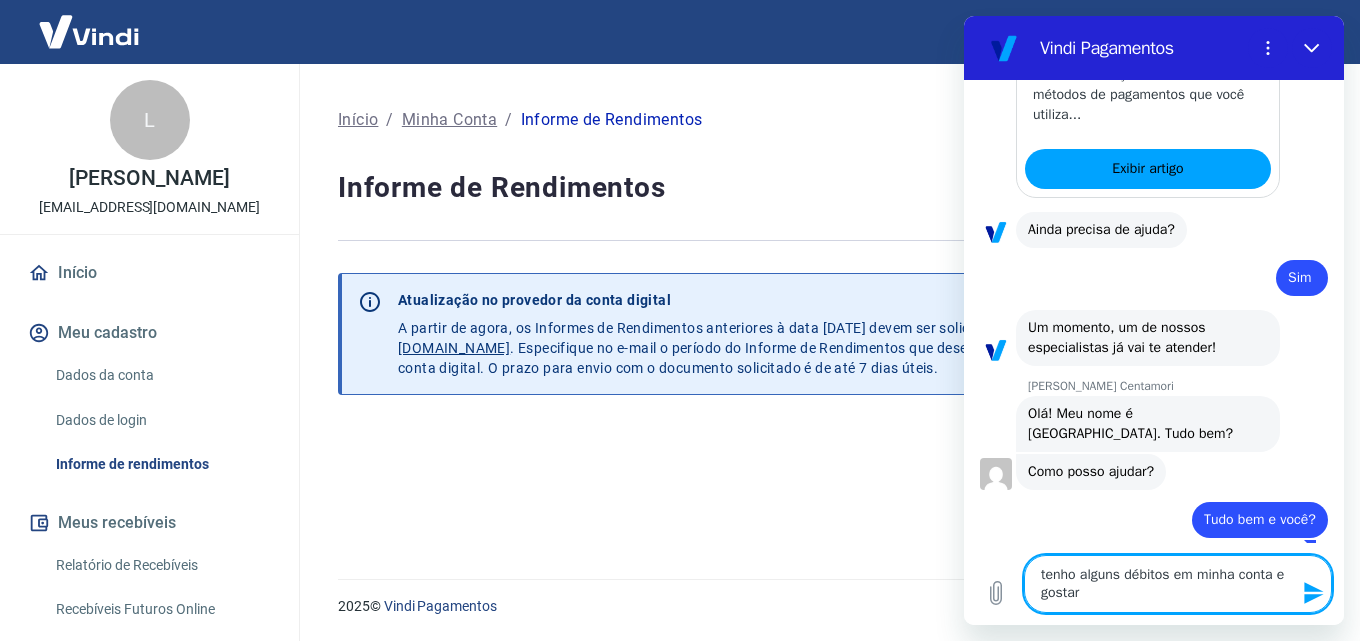type on "tenho alguns débitos em minha conta e gostari" 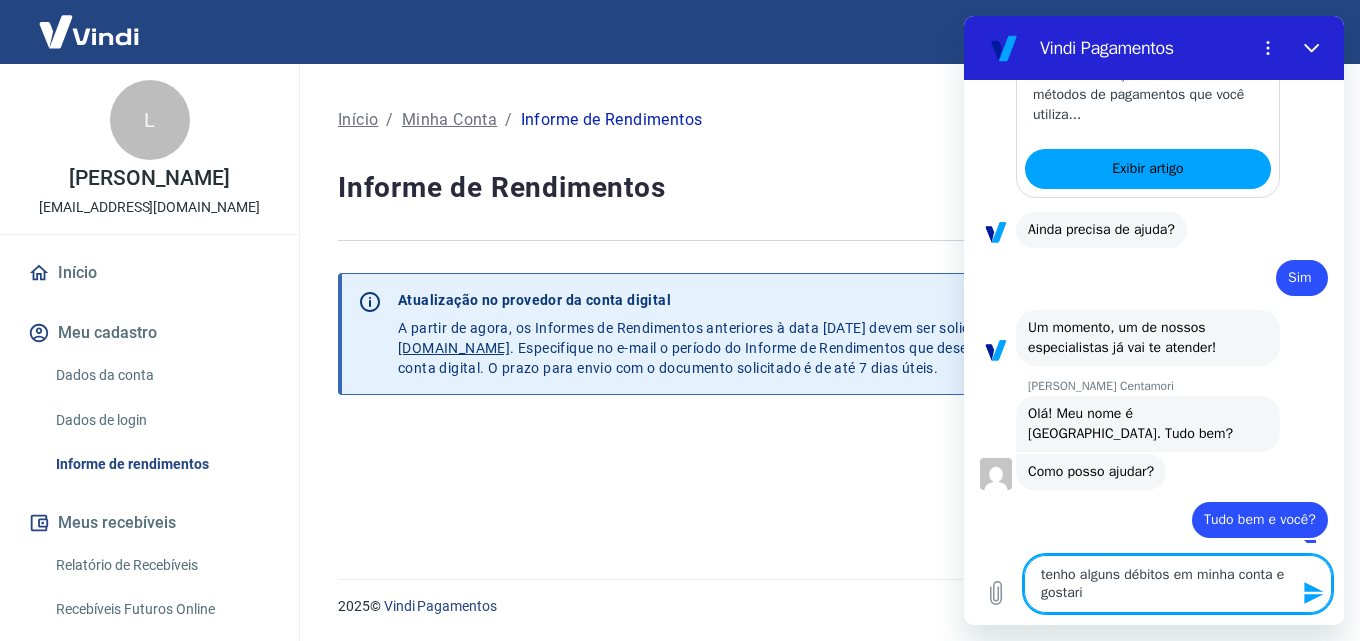 type on "tenho alguns débitos em minha conta e gostaria" 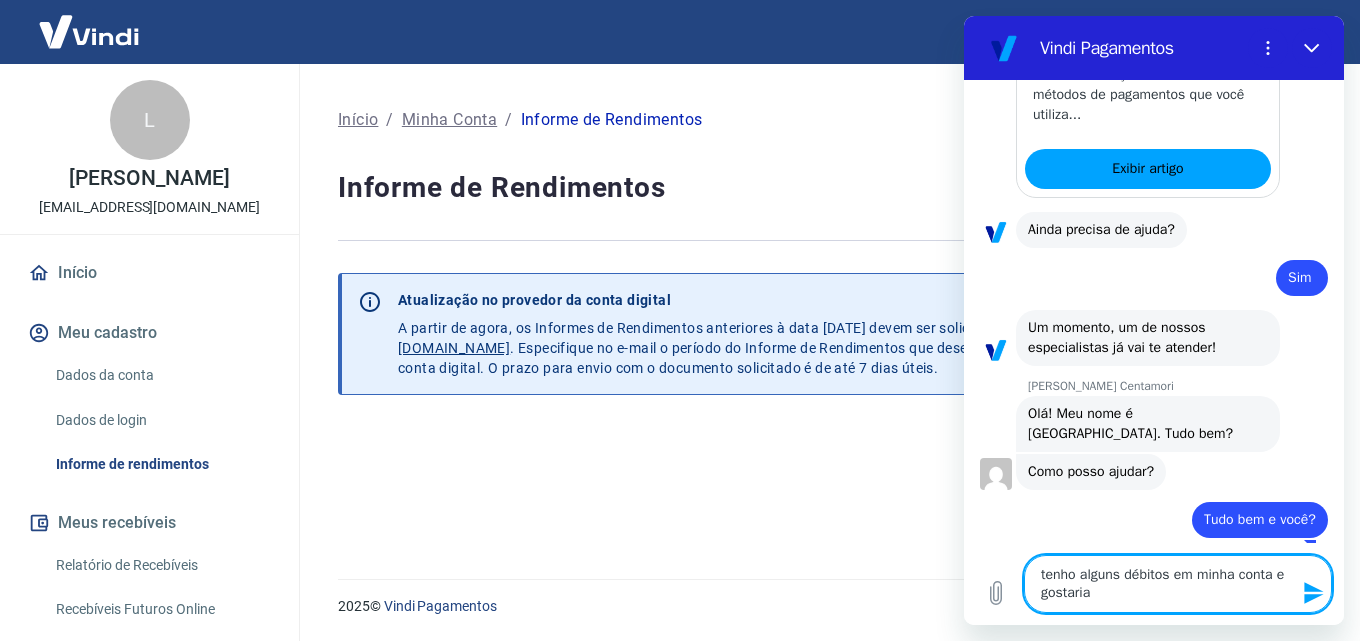type on "x" 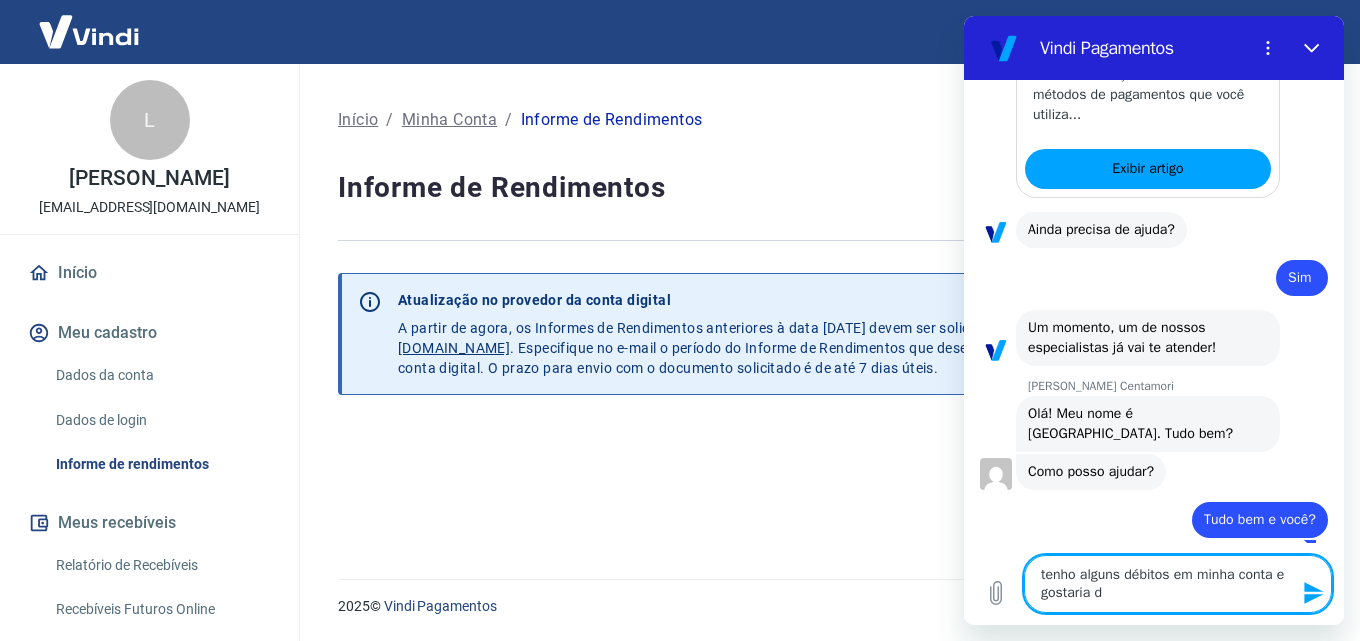 type on "tenho alguns débitos em minha conta e gostaria de" 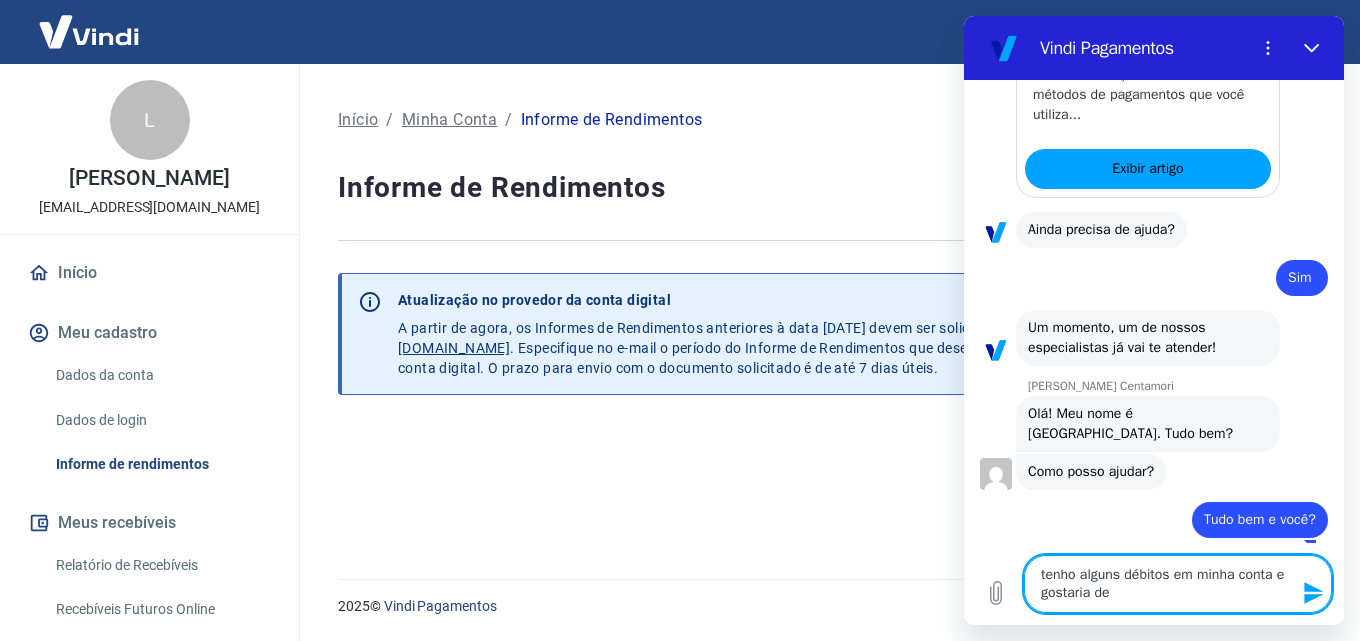 type on "tenho alguns débitos em minha conta e gostaria de" 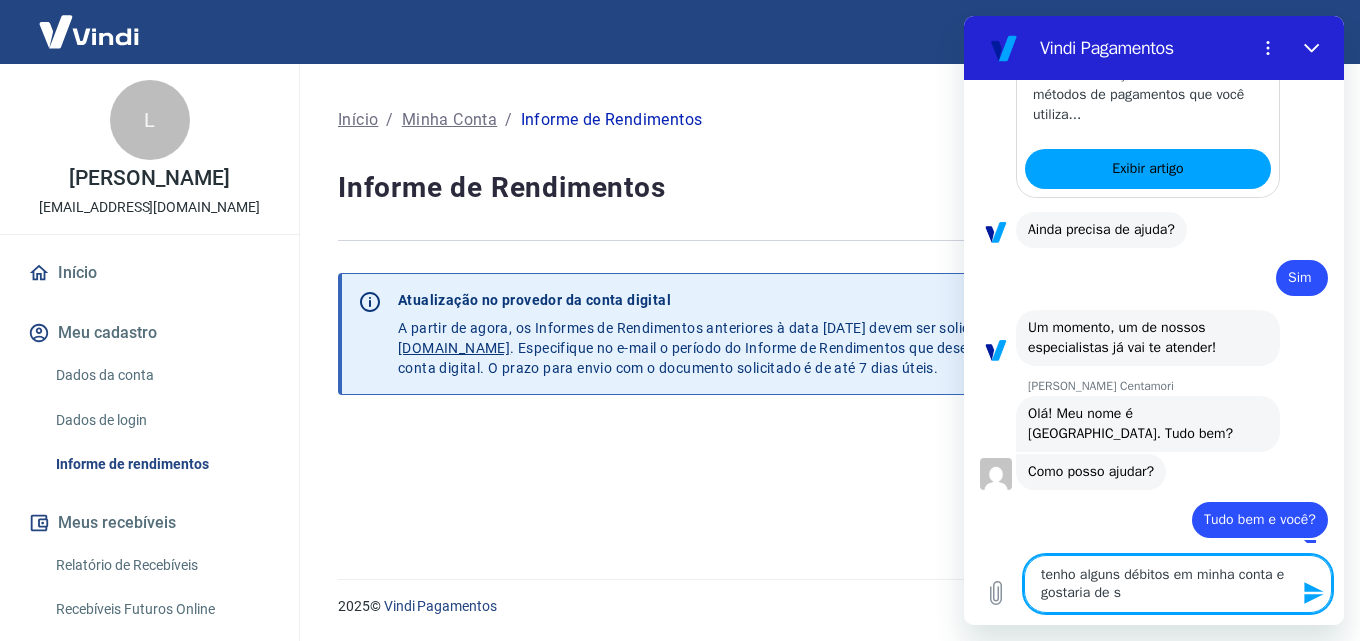 type on "tenho alguns débitos em minha conta e gostaria de sa" 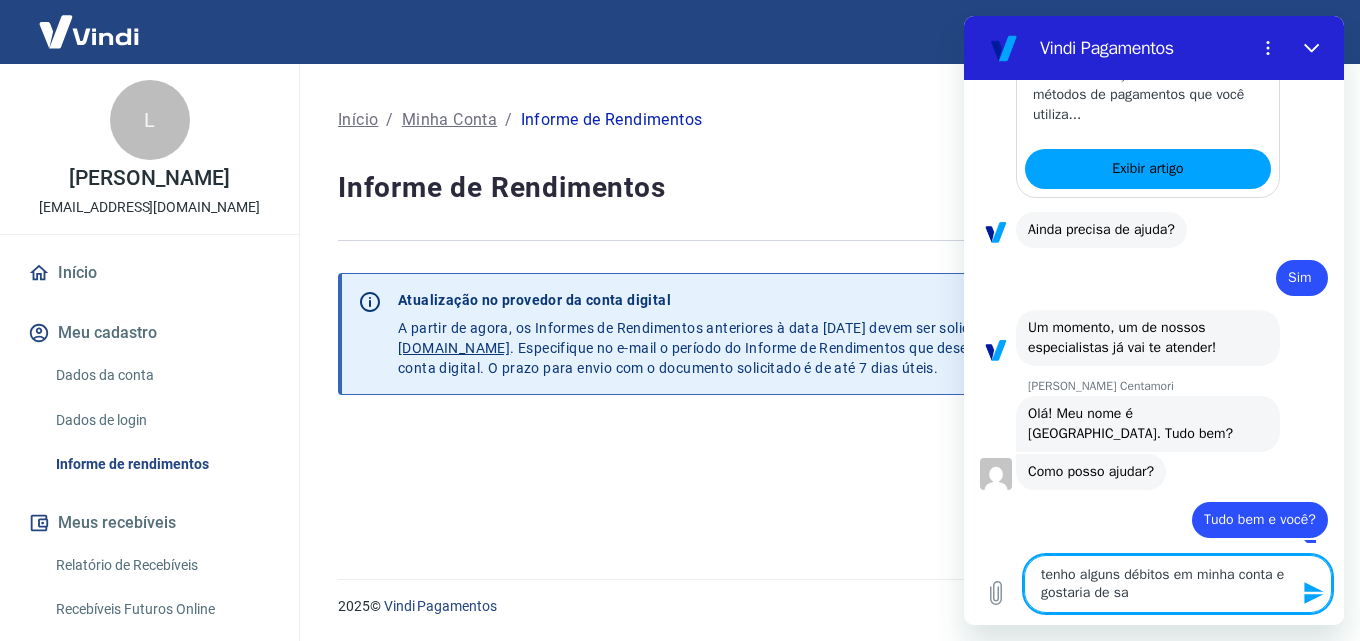 type on "tenho alguns débitos em minha conta e gostaria de sab" 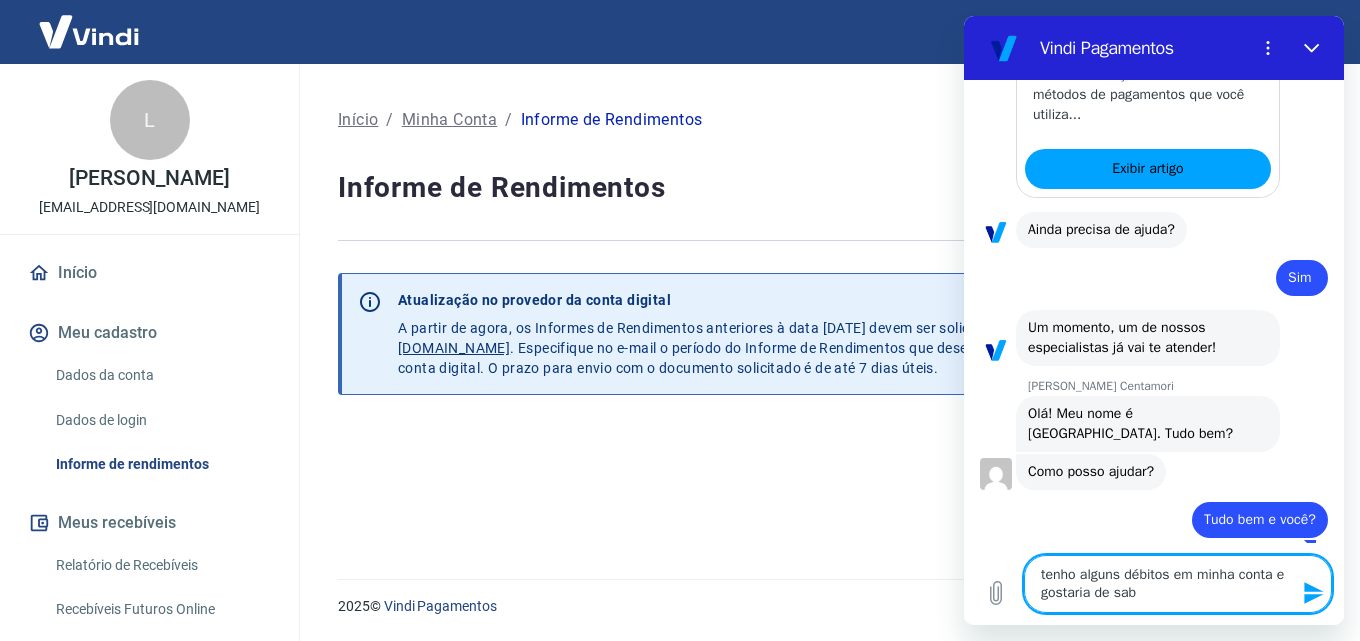 type on "tenho alguns débitos em minha conta e gostaria de sabe" 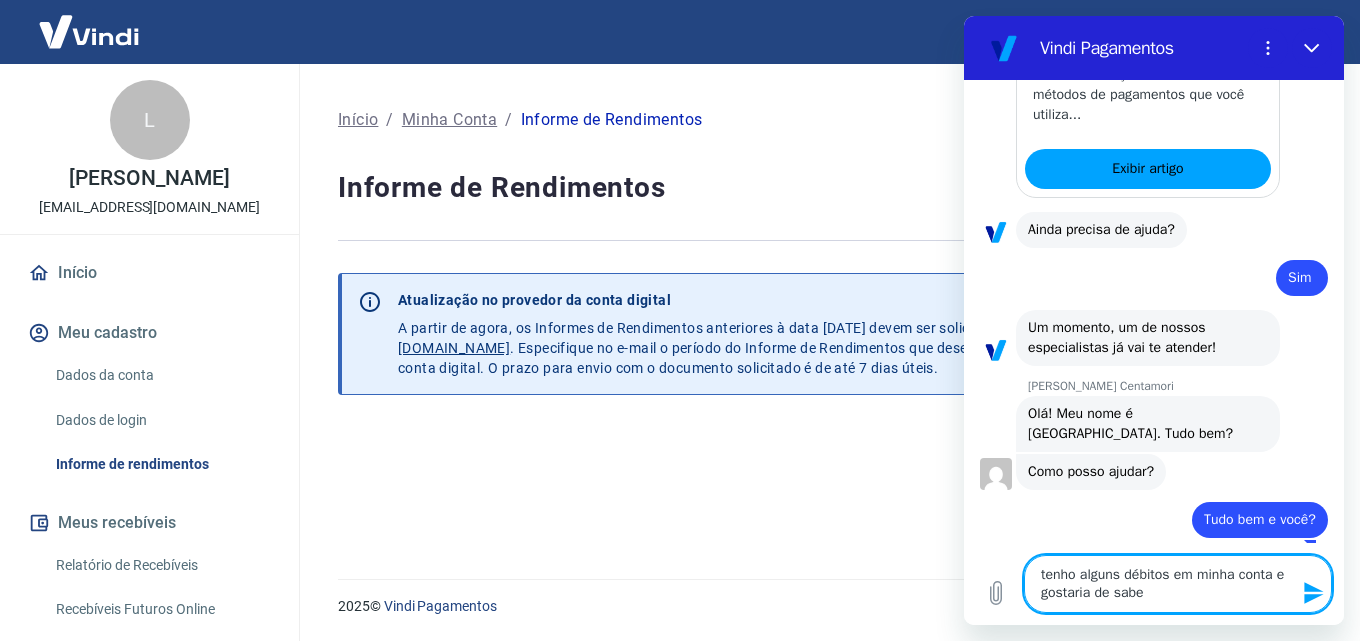 type on "tenho alguns débitos em minha conta e gostaria de saber" 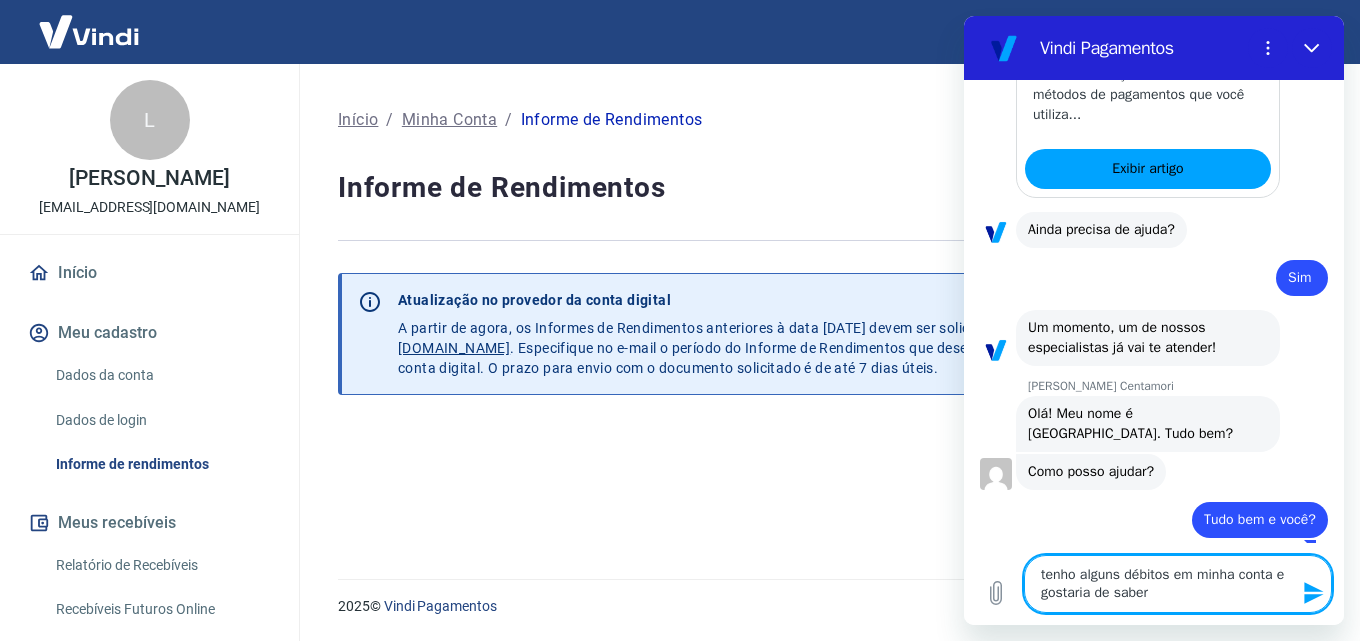 type on "tenho alguns débitos em minha conta e gostaria de saber" 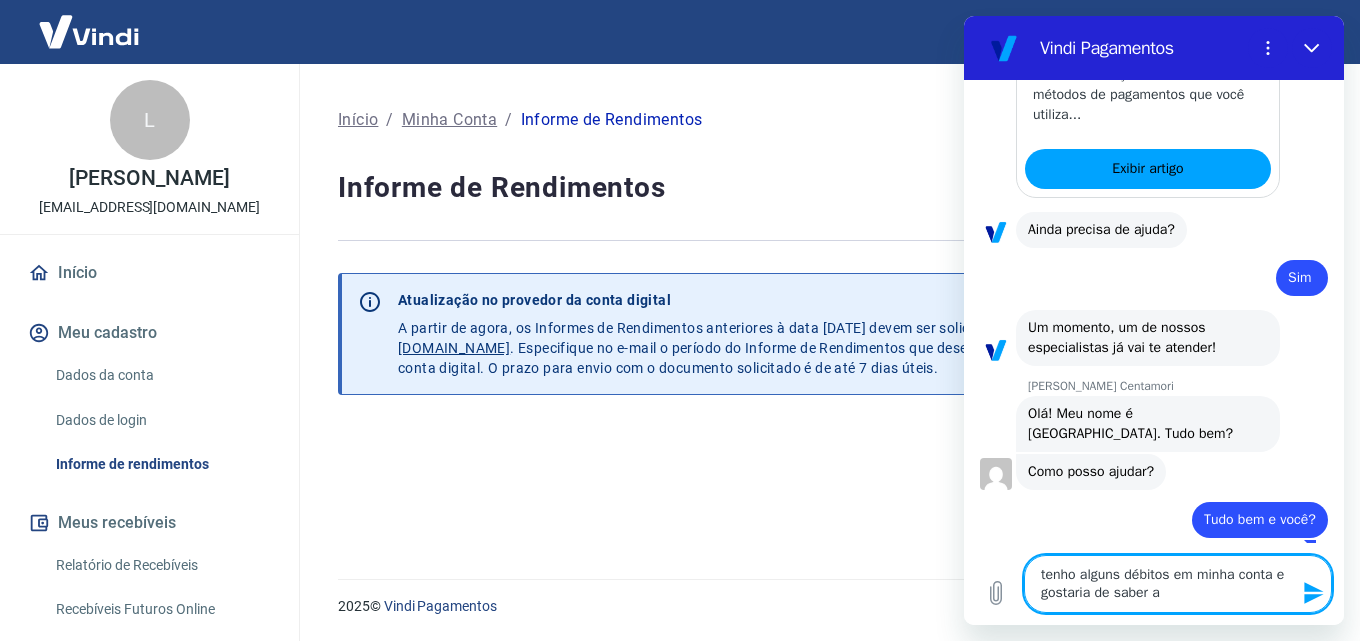 type on "tenho alguns débitos em minha conta e gostaria de saber a" 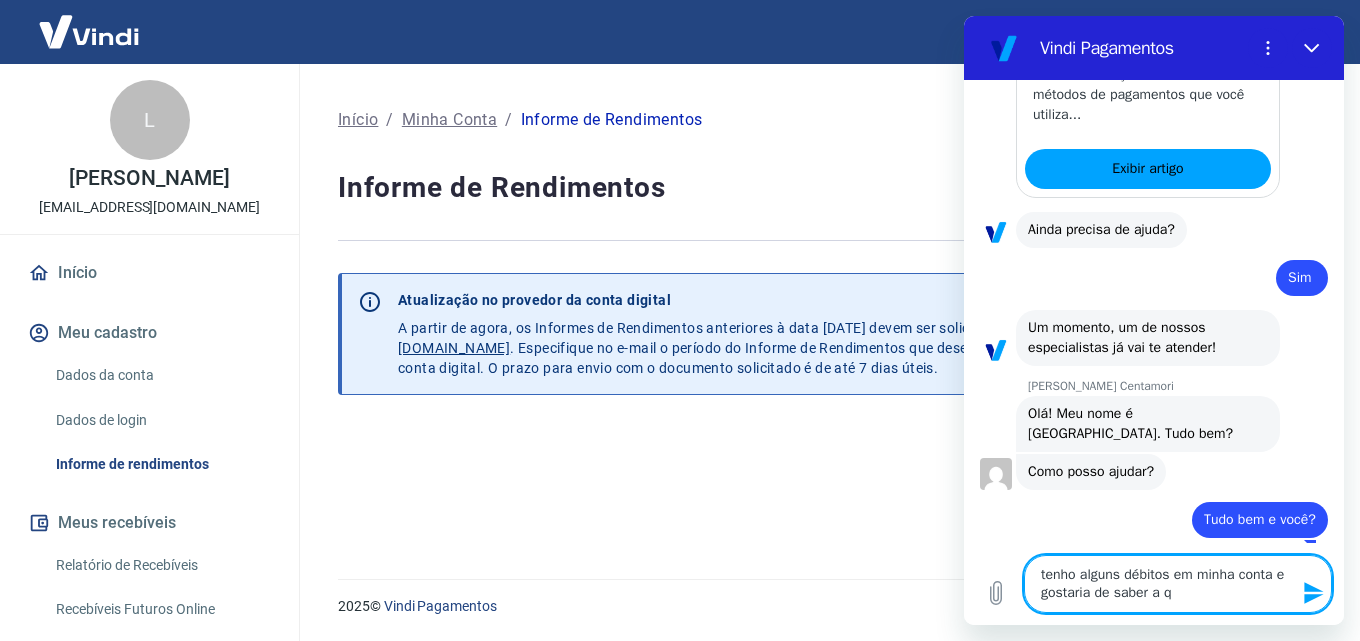 type on "tenho alguns débitos em minha conta e gostaria de saber a qu" 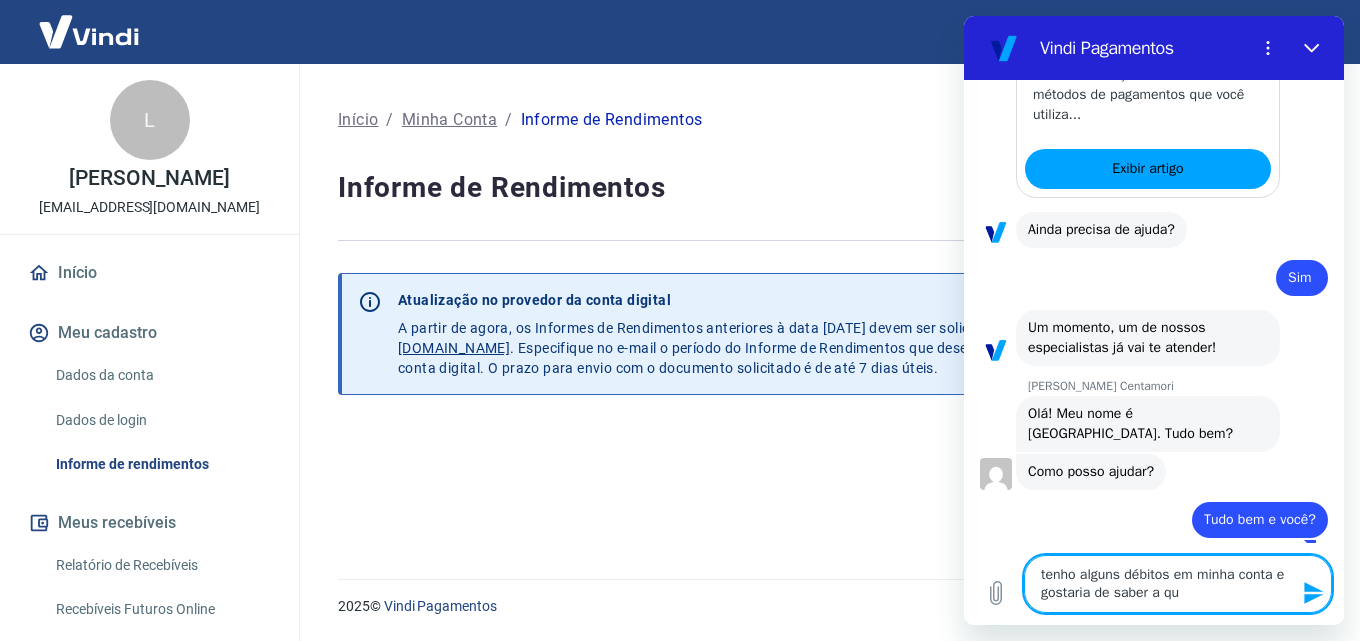 type on "tenho alguns débitos em minha conta e gostaria de saber a que" 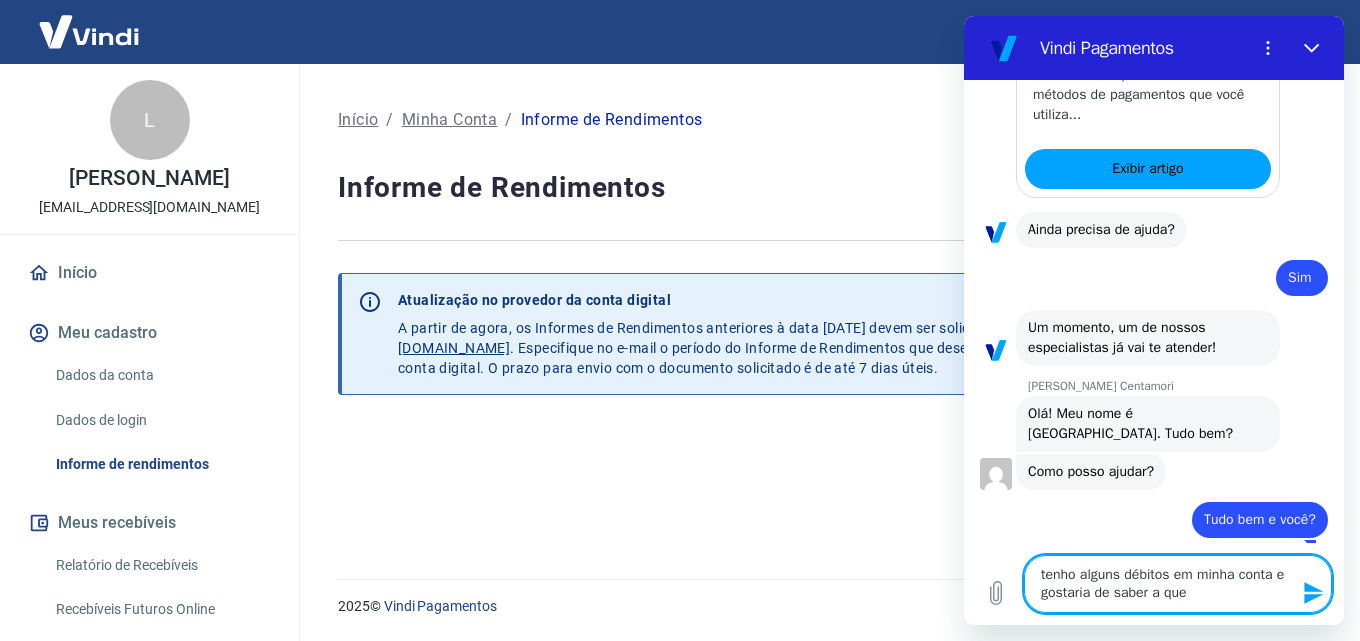 type on "x" 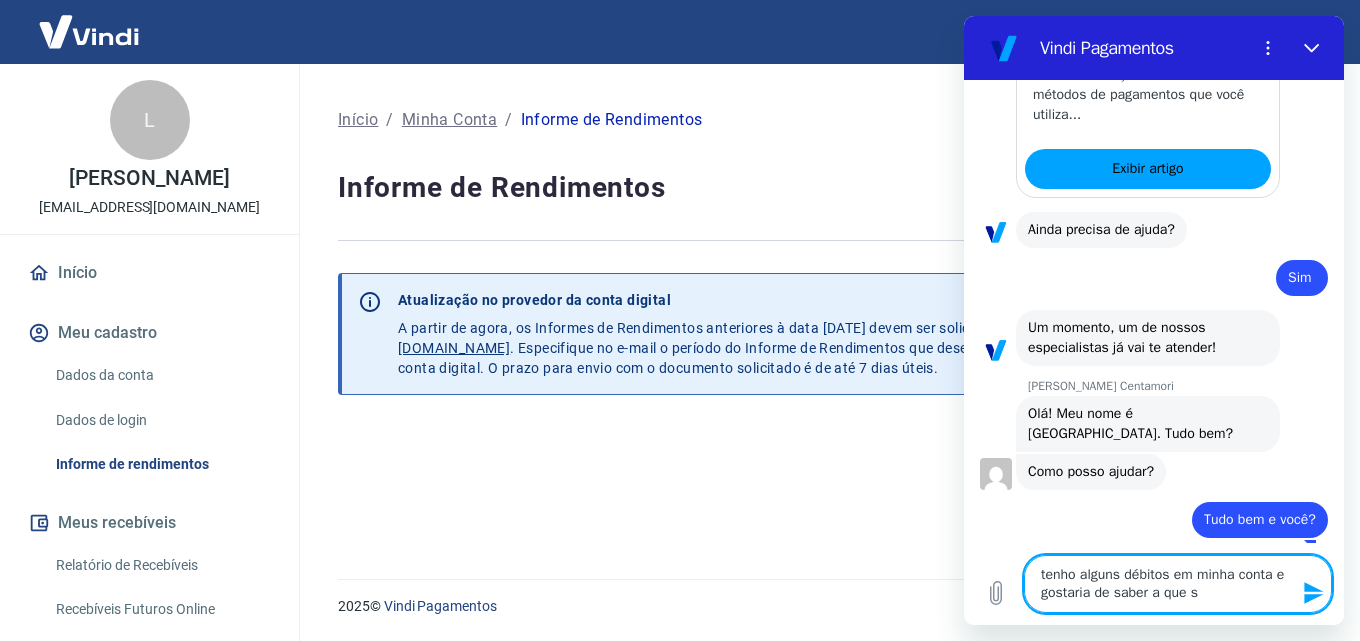type on "tenho alguns débitos em minha conta e gostaria de saber a que se" 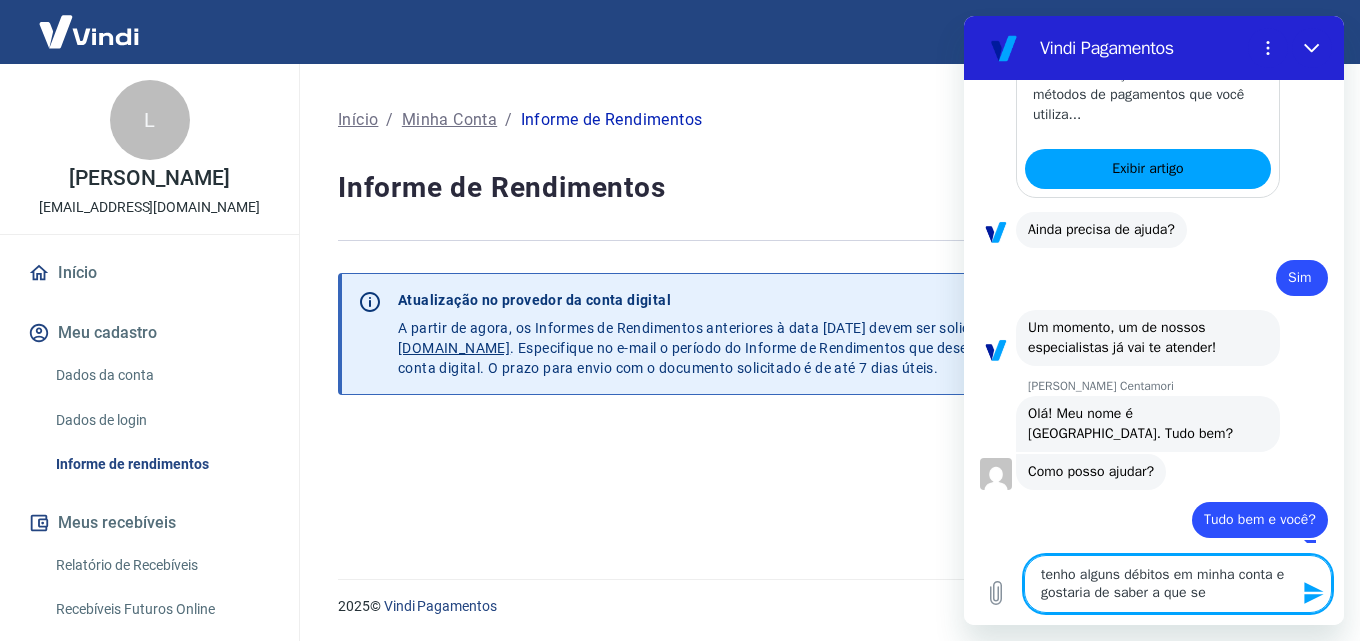type on "x" 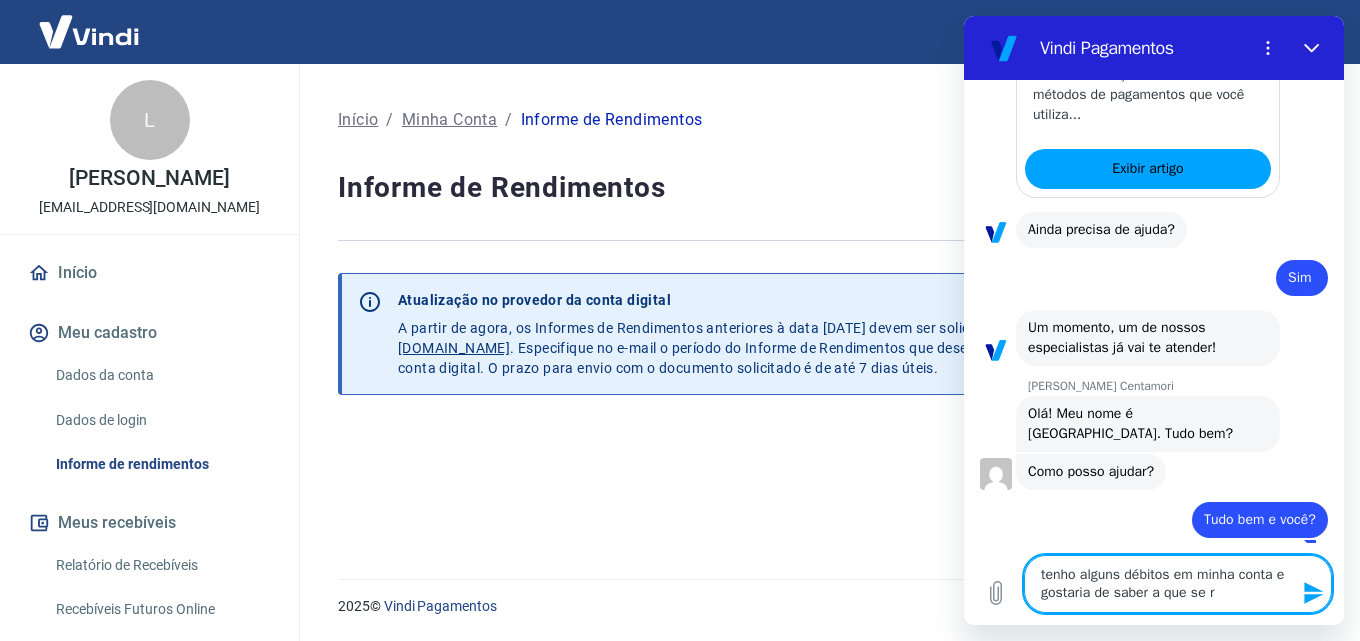 type on "tenho alguns débitos em minha conta e gostaria de saber a que se re" 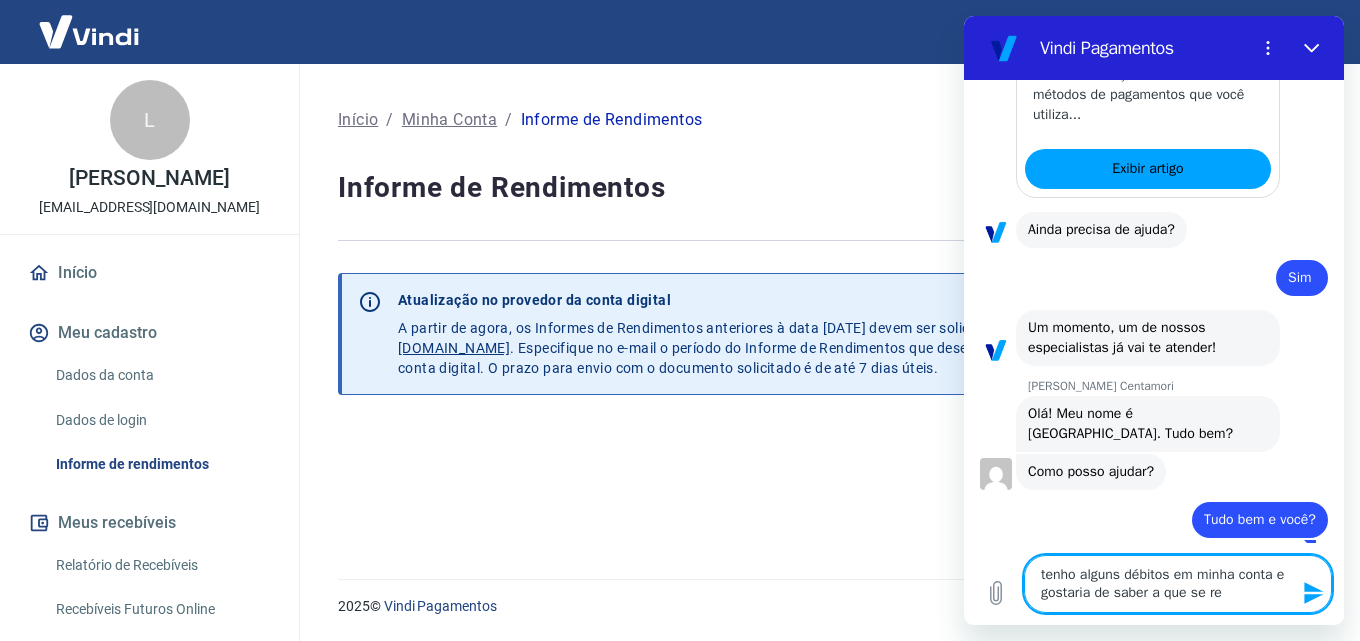 type on "tenho alguns débitos em minha conta e gostaria de saber a que se ref" 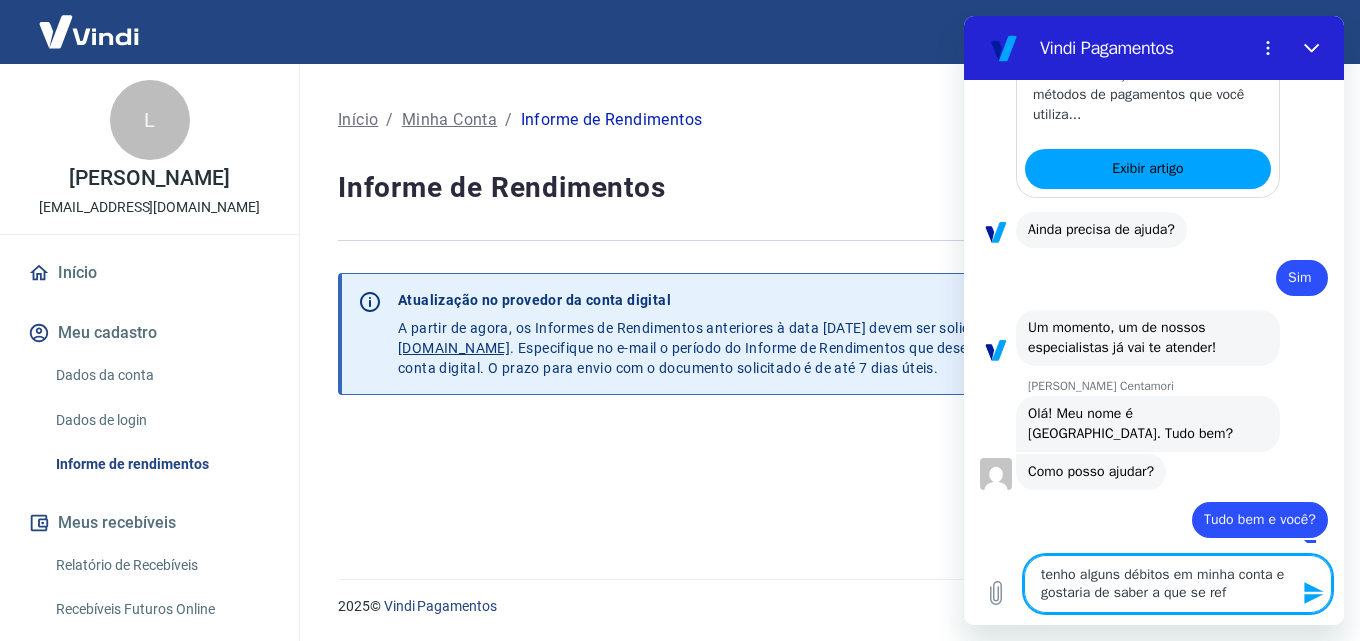 type on "tenho alguns débitos em minha conta e gostaria de saber a que se refe" 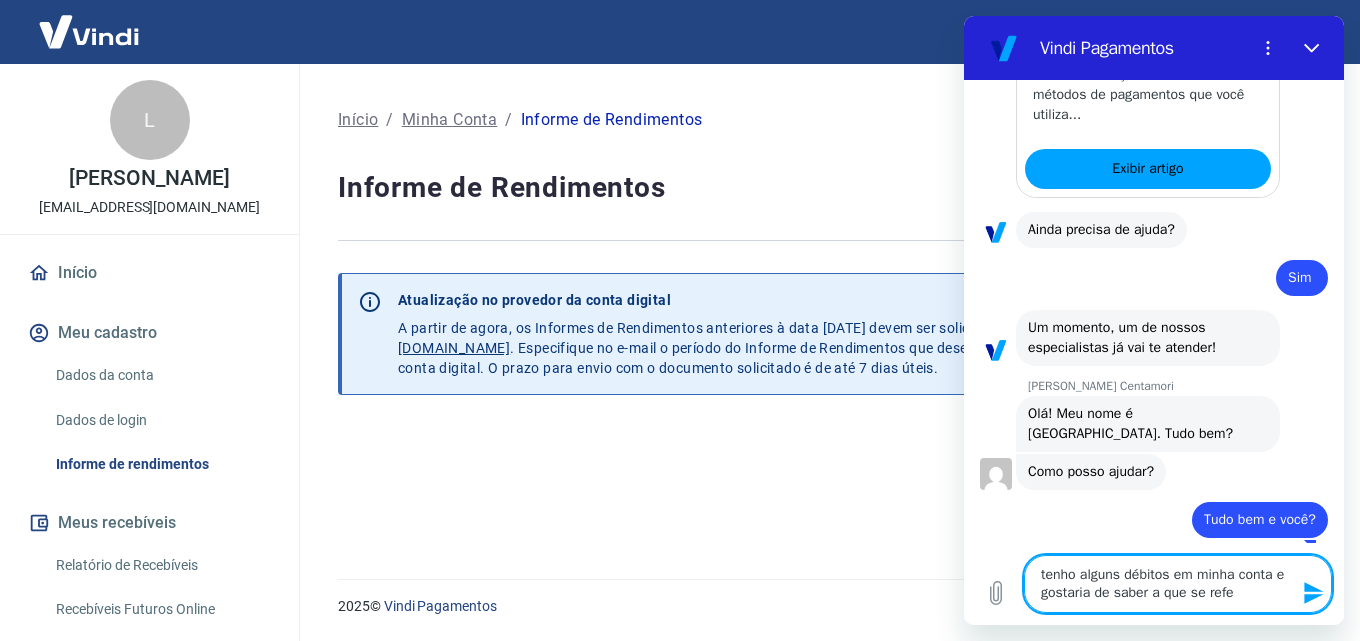 type on "tenho alguns débitos em minha conta e gostaria de saber a que se refer" 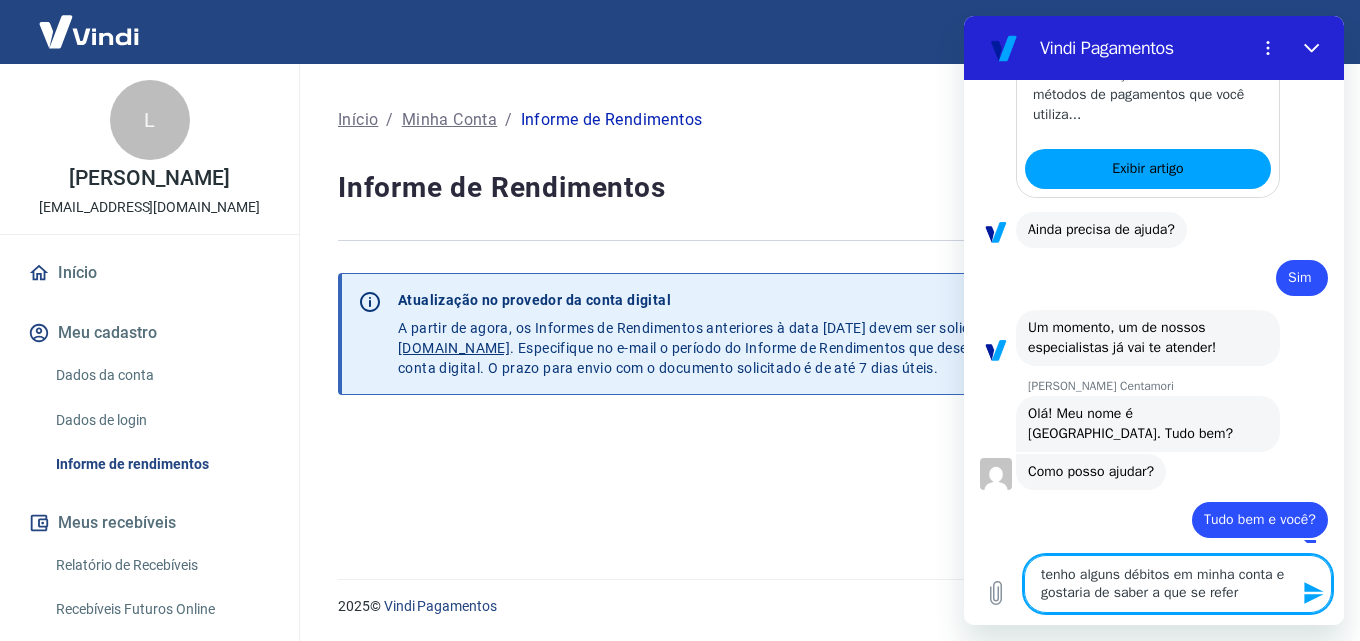 type on "tenho alguns débitos em minha conta e gostaria de saber a que se refere" 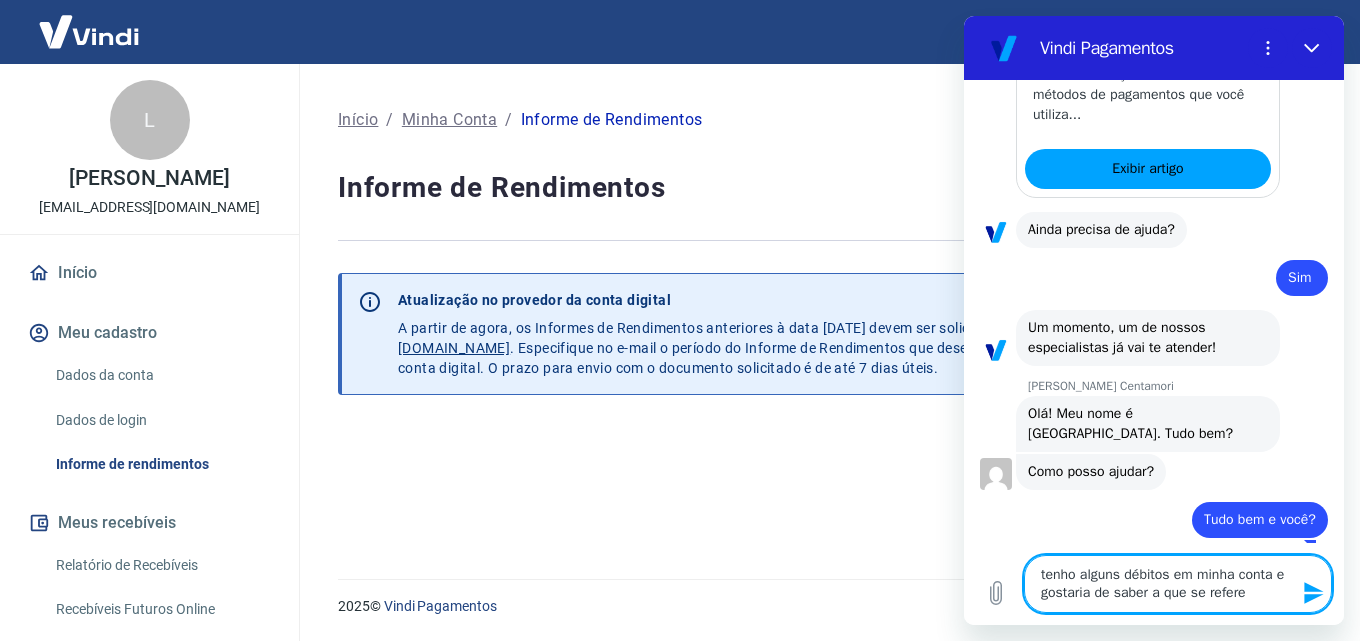 type on "tenho alguns débitos em minha conta e gostaria de saber a que se refere" 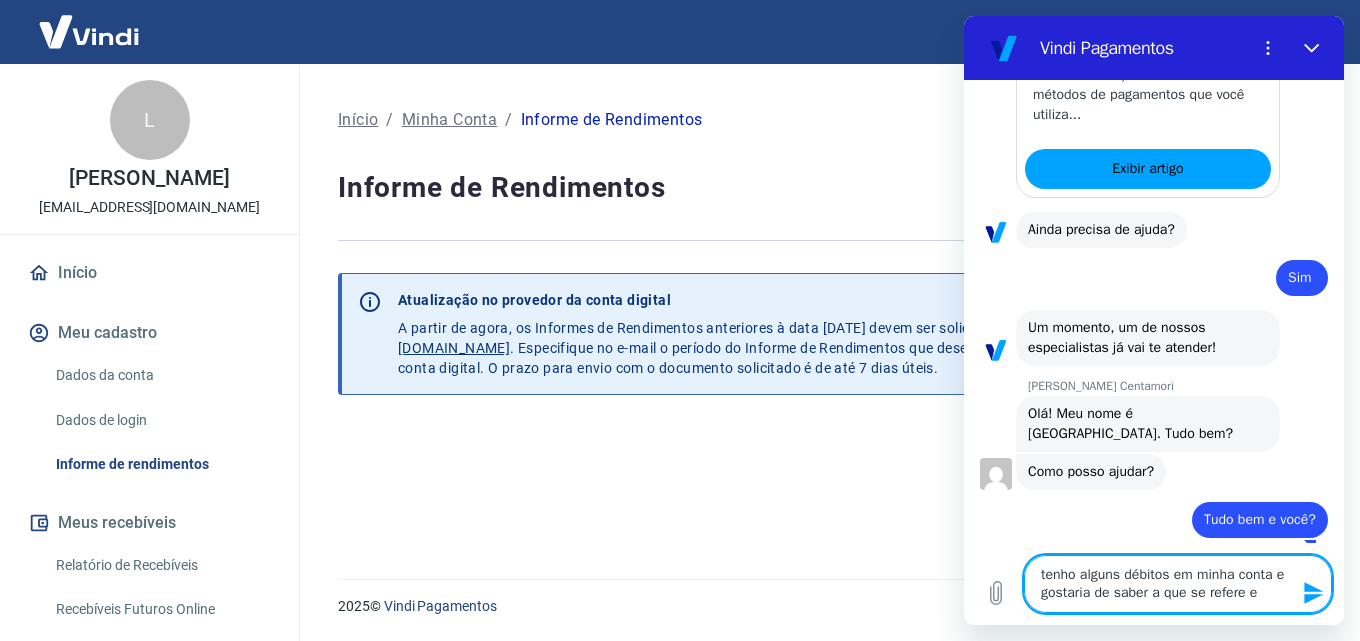 type 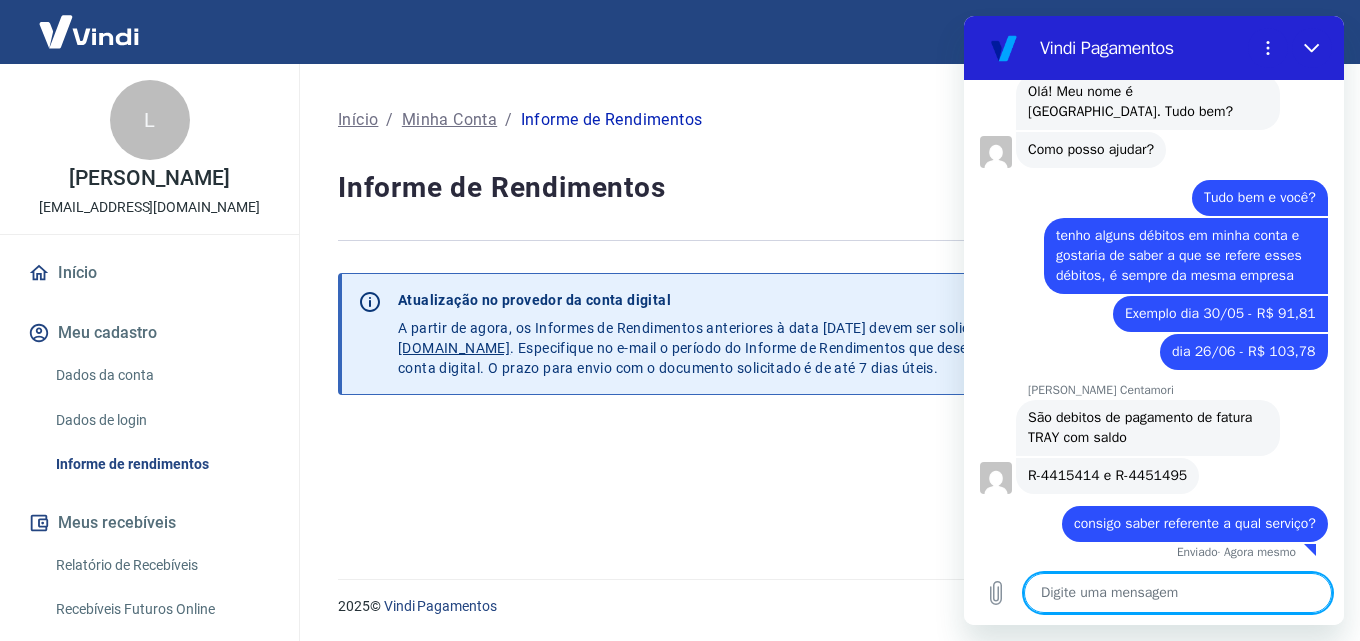 scroll, scrollTop: 2226, scrollLeft: 0, axis: vertical 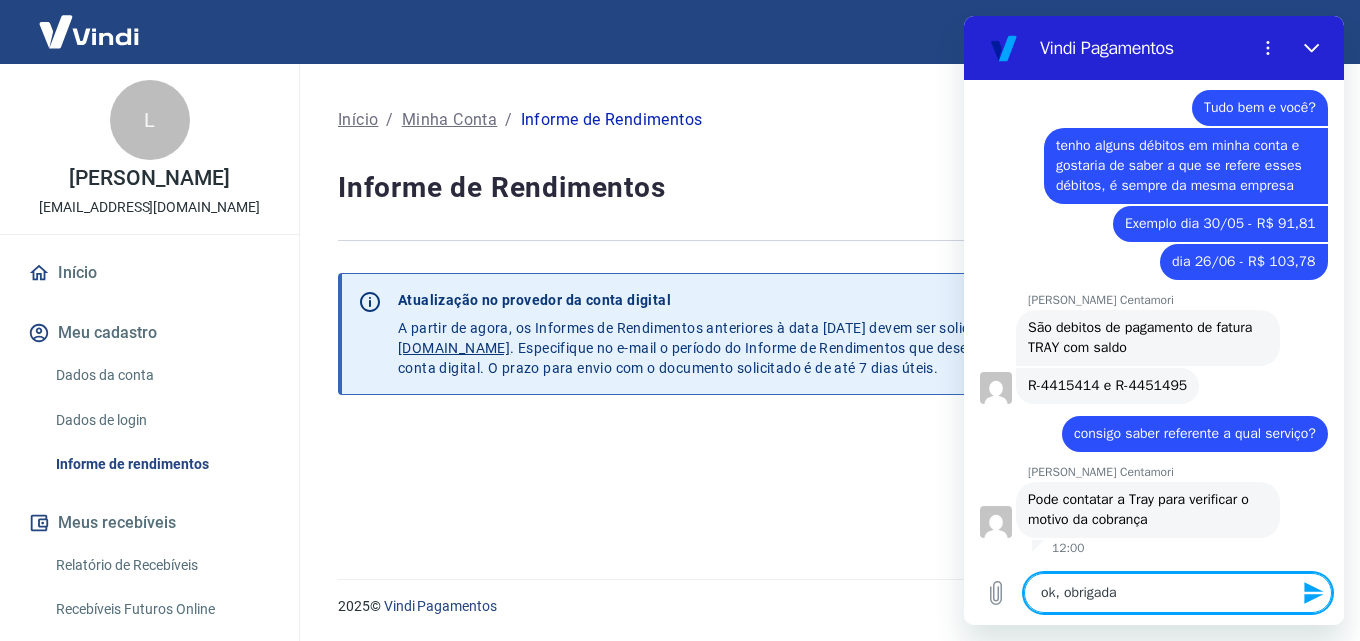 click 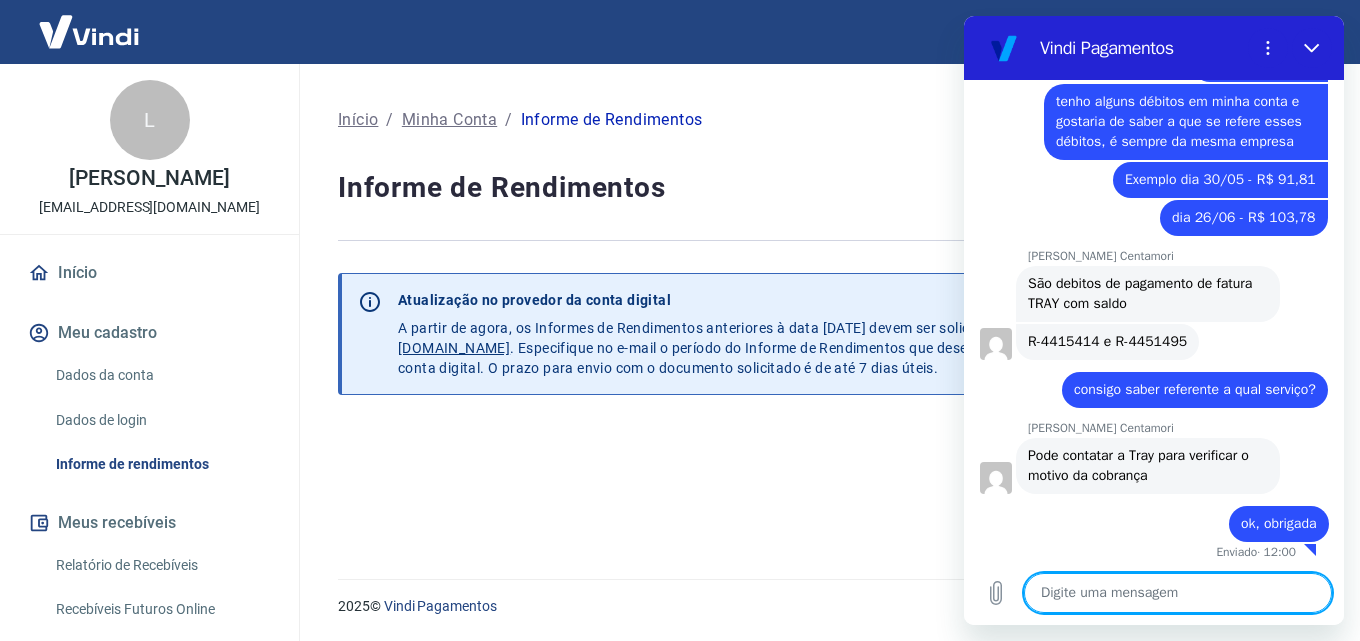 scroll, scrollTop: 2360, scrollLeft: 0, axis: vertical 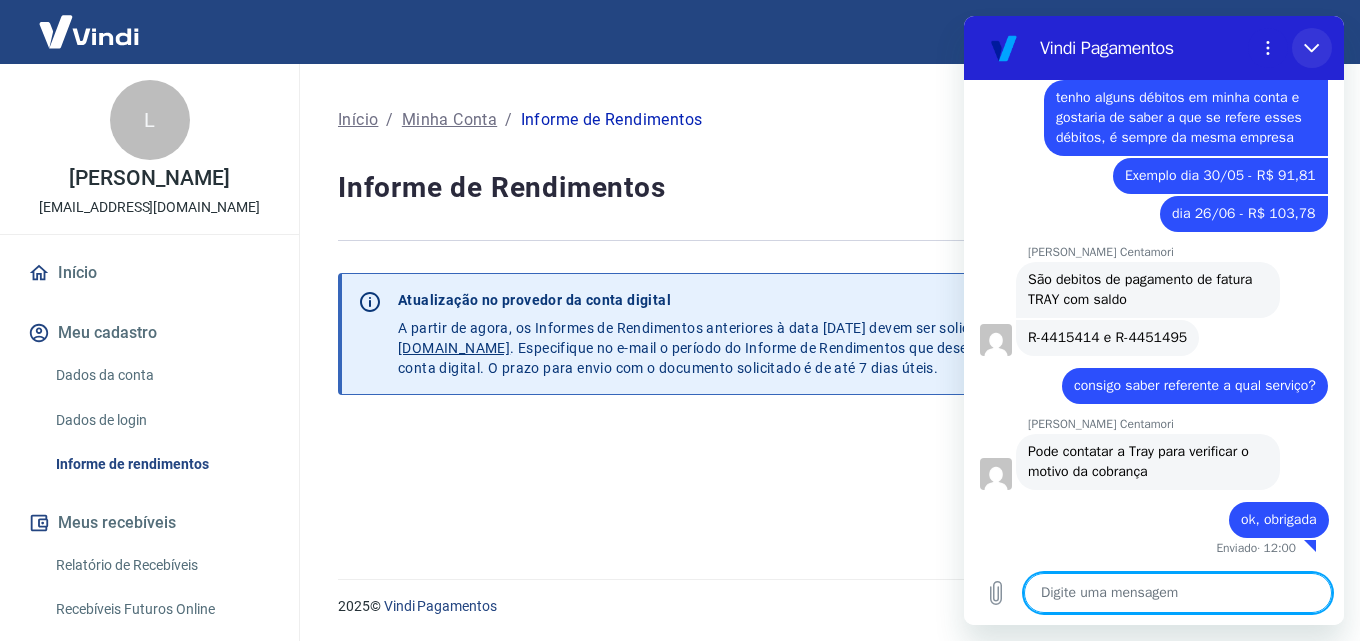 click 